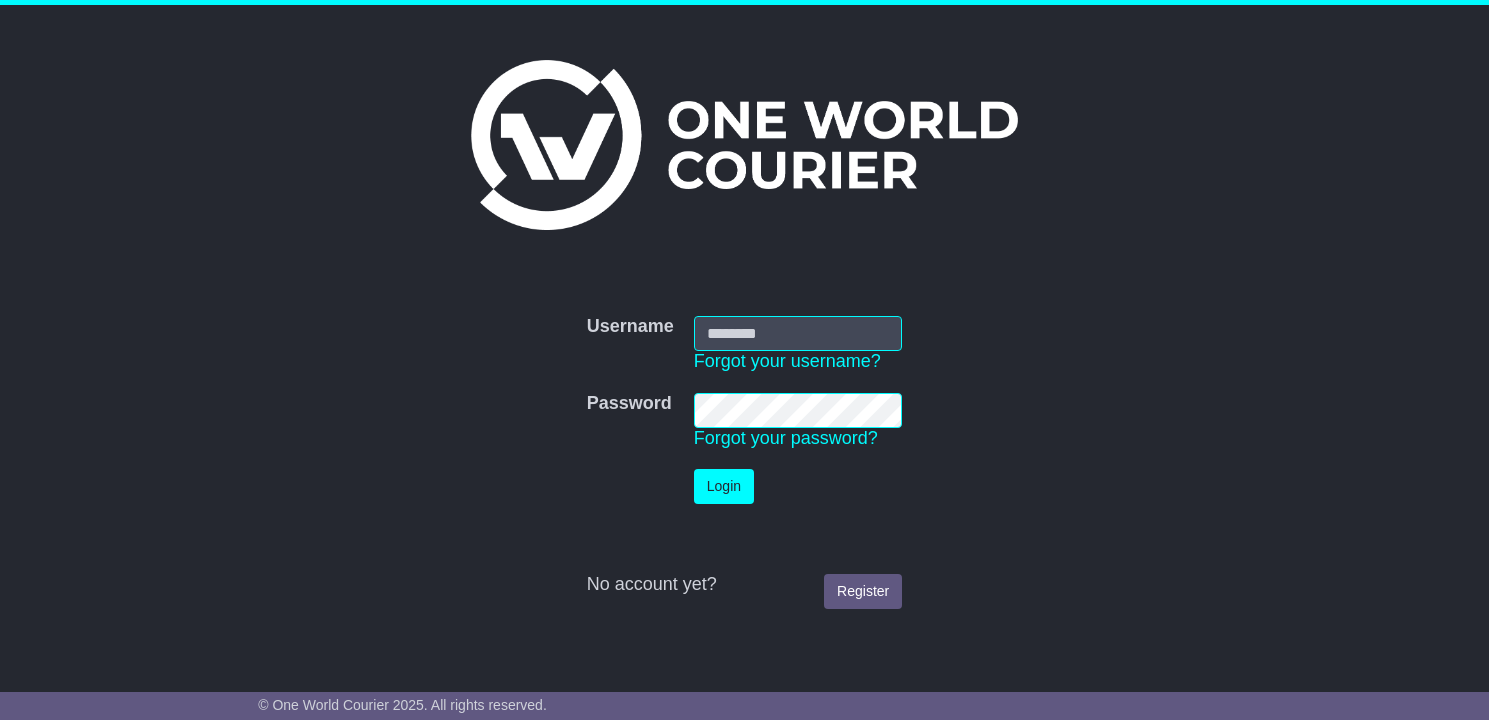 scroll, scrollTop: 0, scrollLeft: 0, axis: both 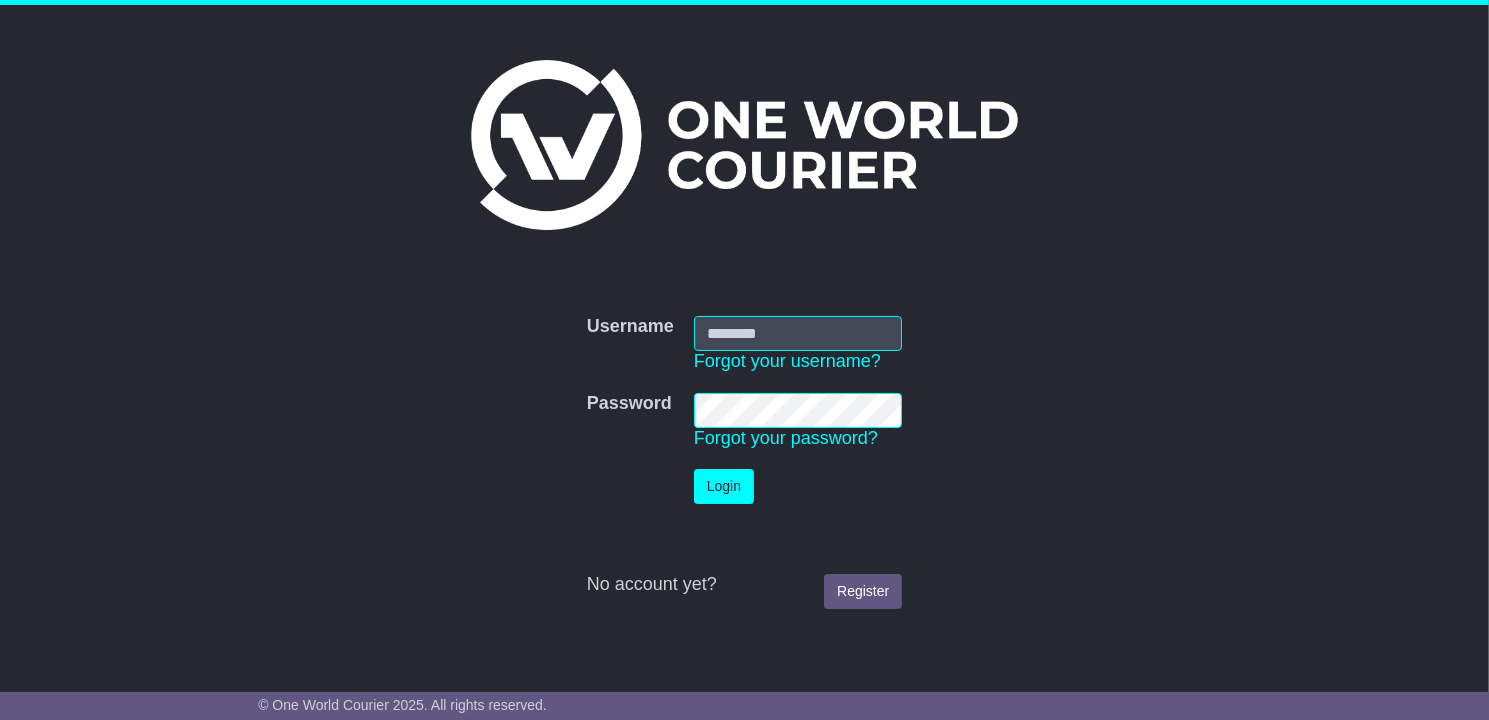 type on "**********" 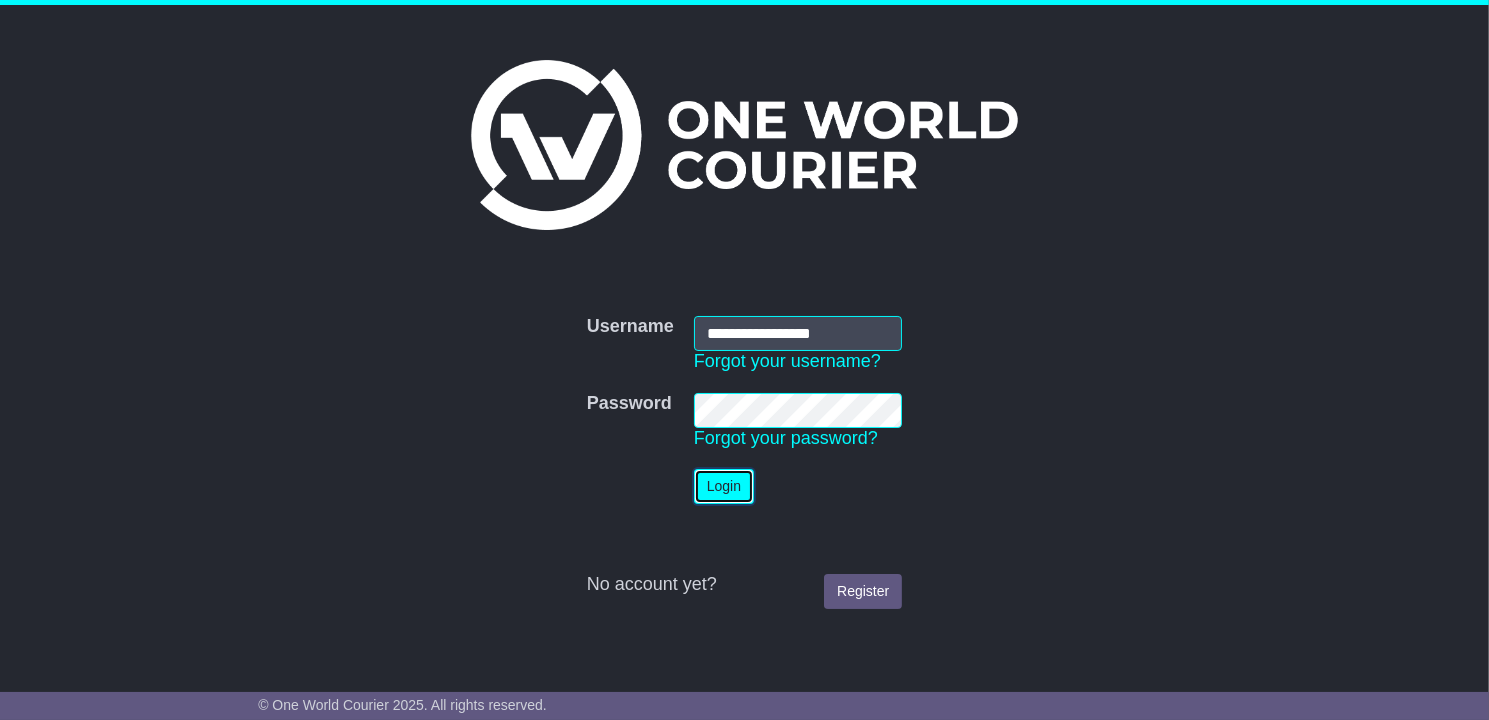 click on "Login" at bounding box center (724, 486) 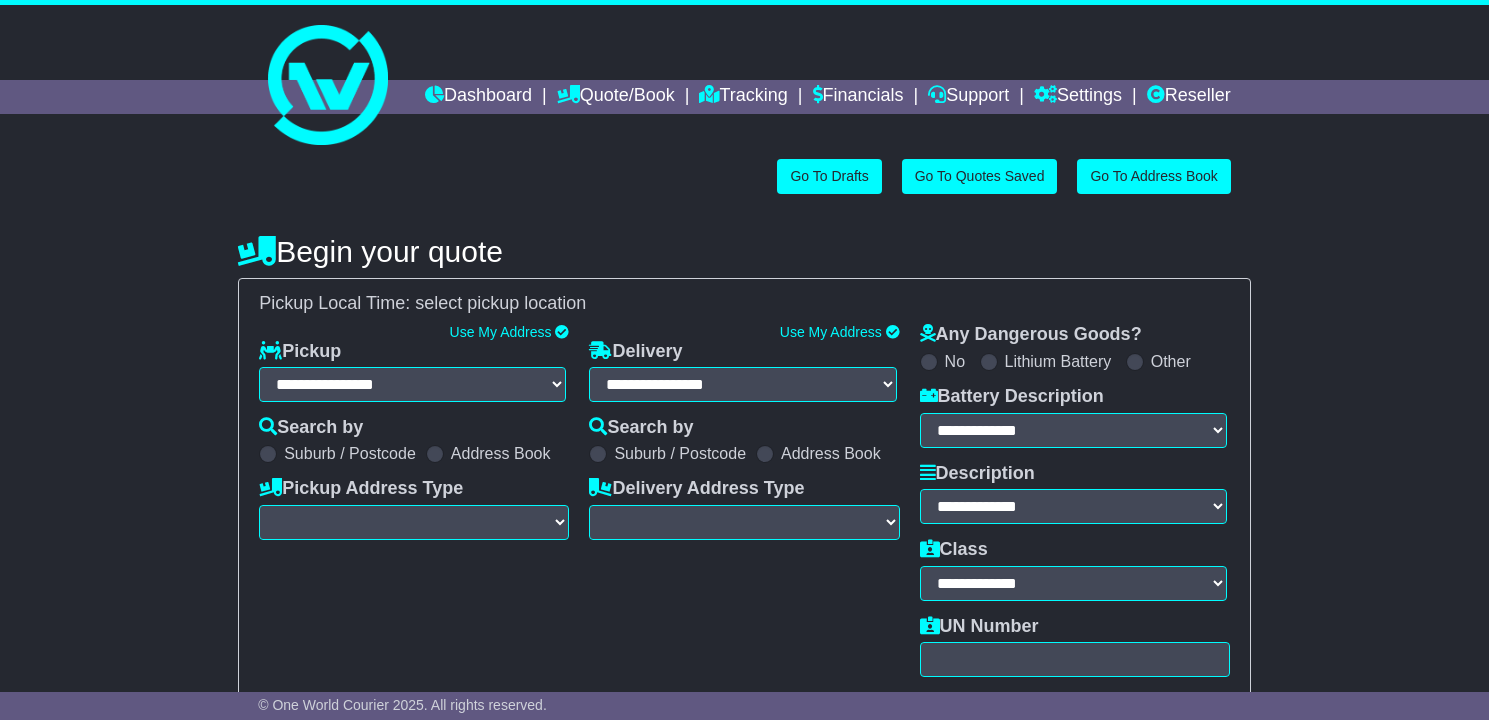 scroll, scrollTop: 0, scrollLeft: 0, axis: both 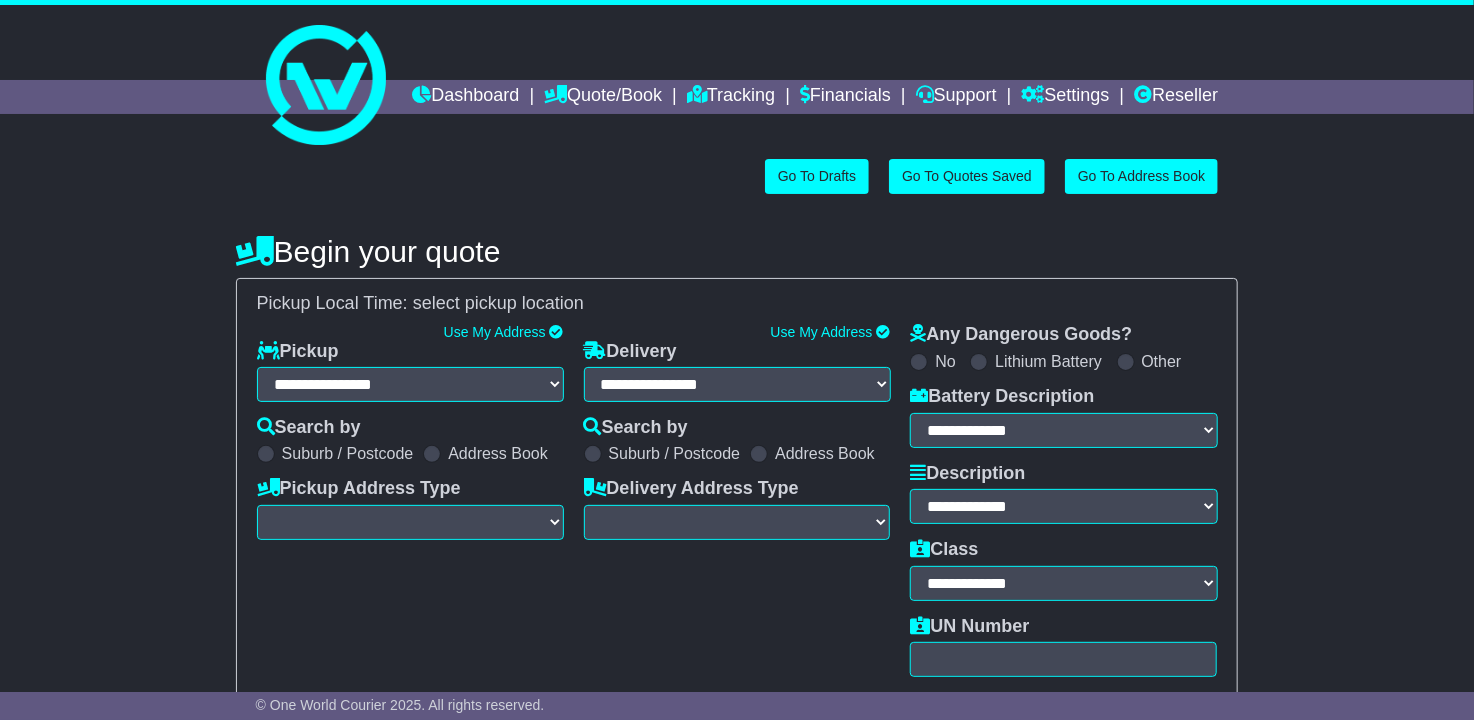 select on "**" 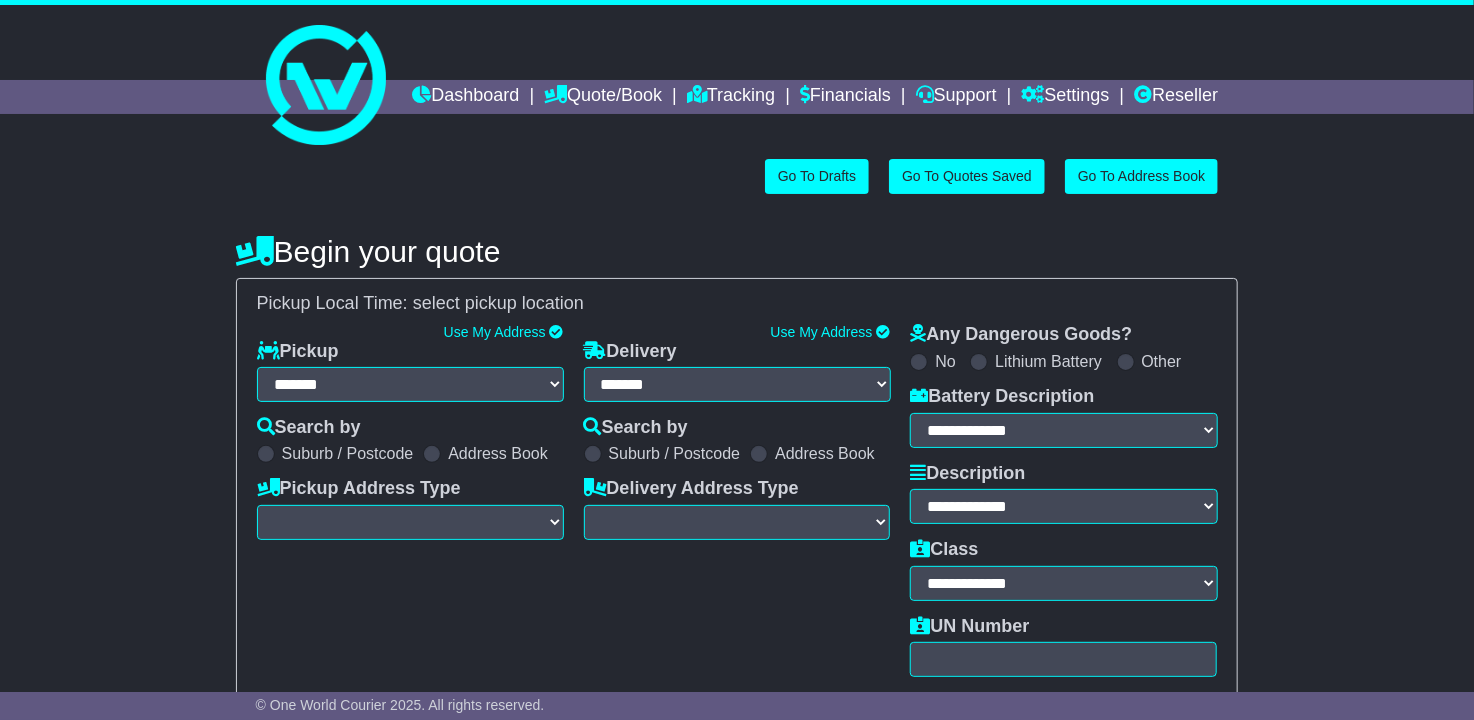 select 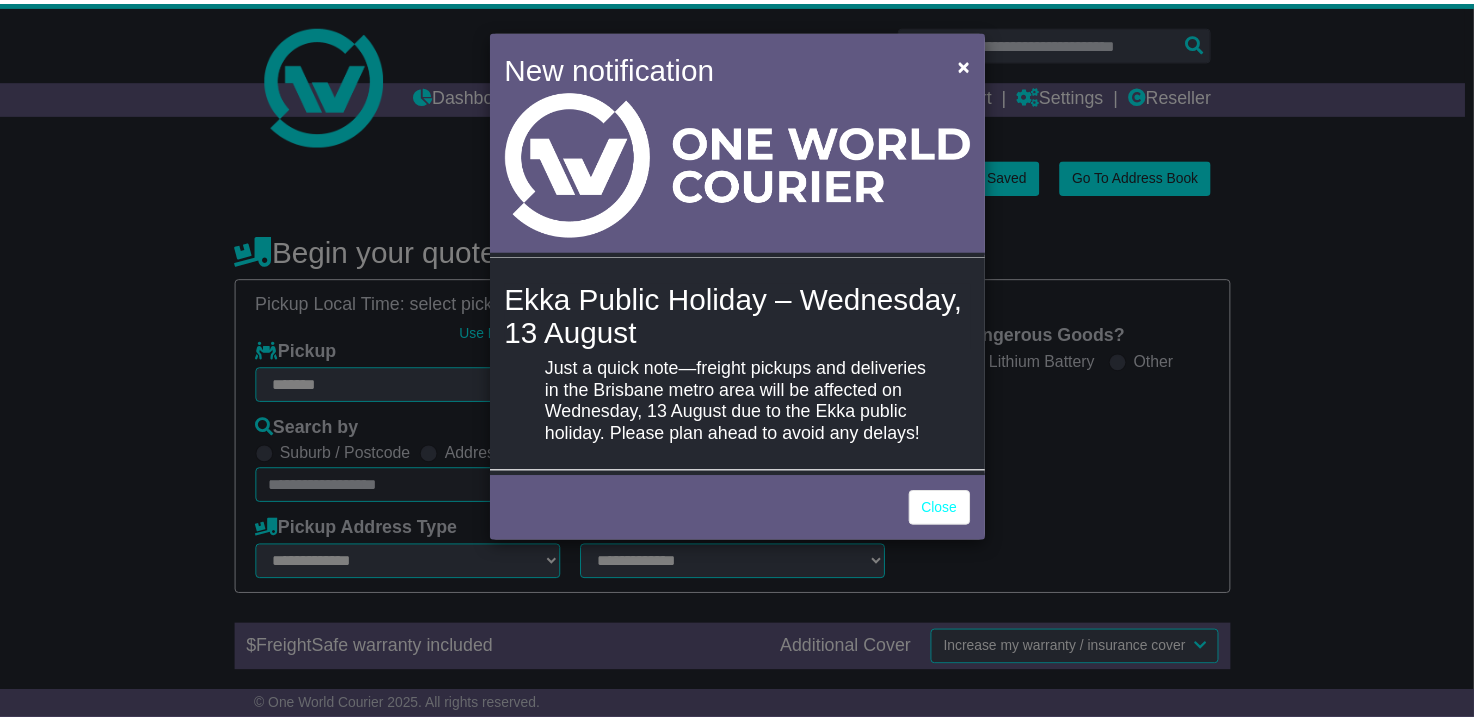 scroll, scrollTop: 0, scrollLeft: 0, axis: both 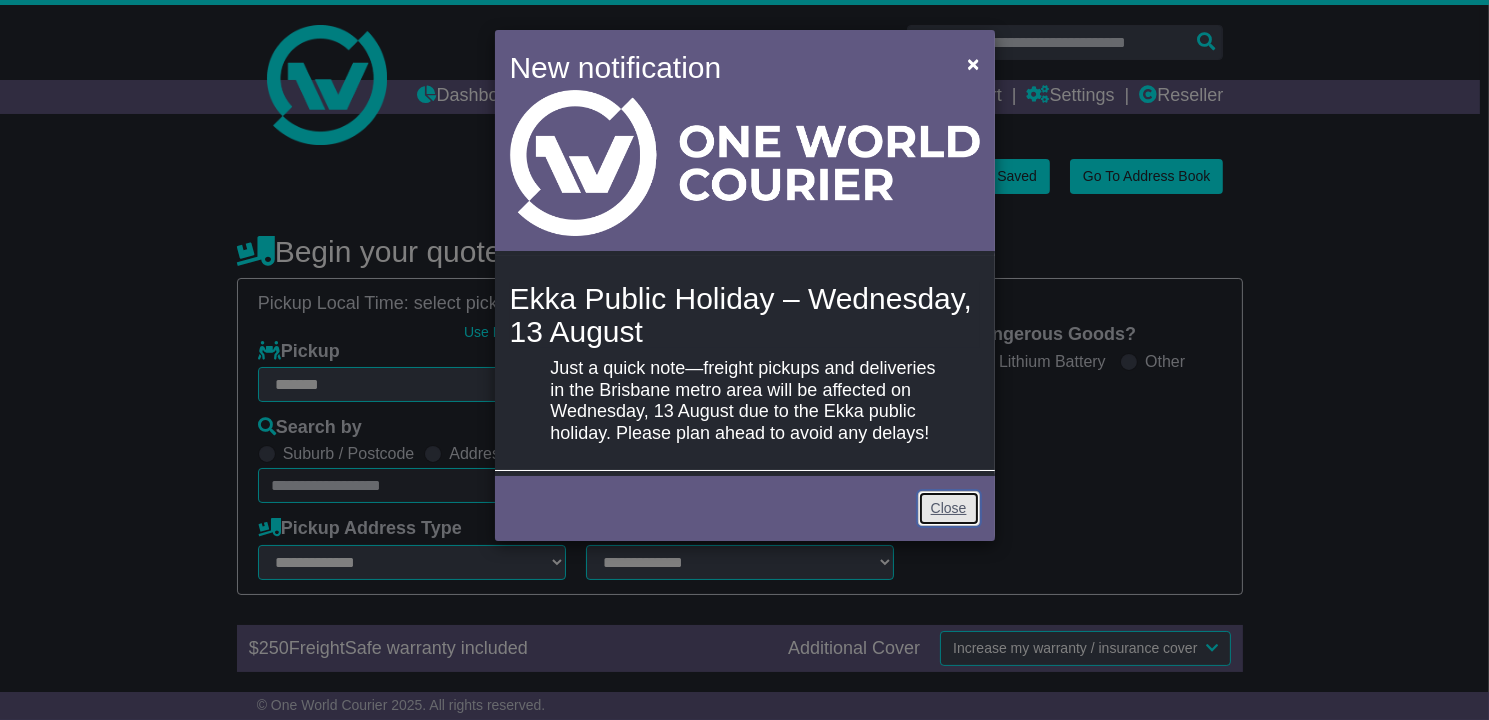 click on "Close" at bounding box center [949, 508] 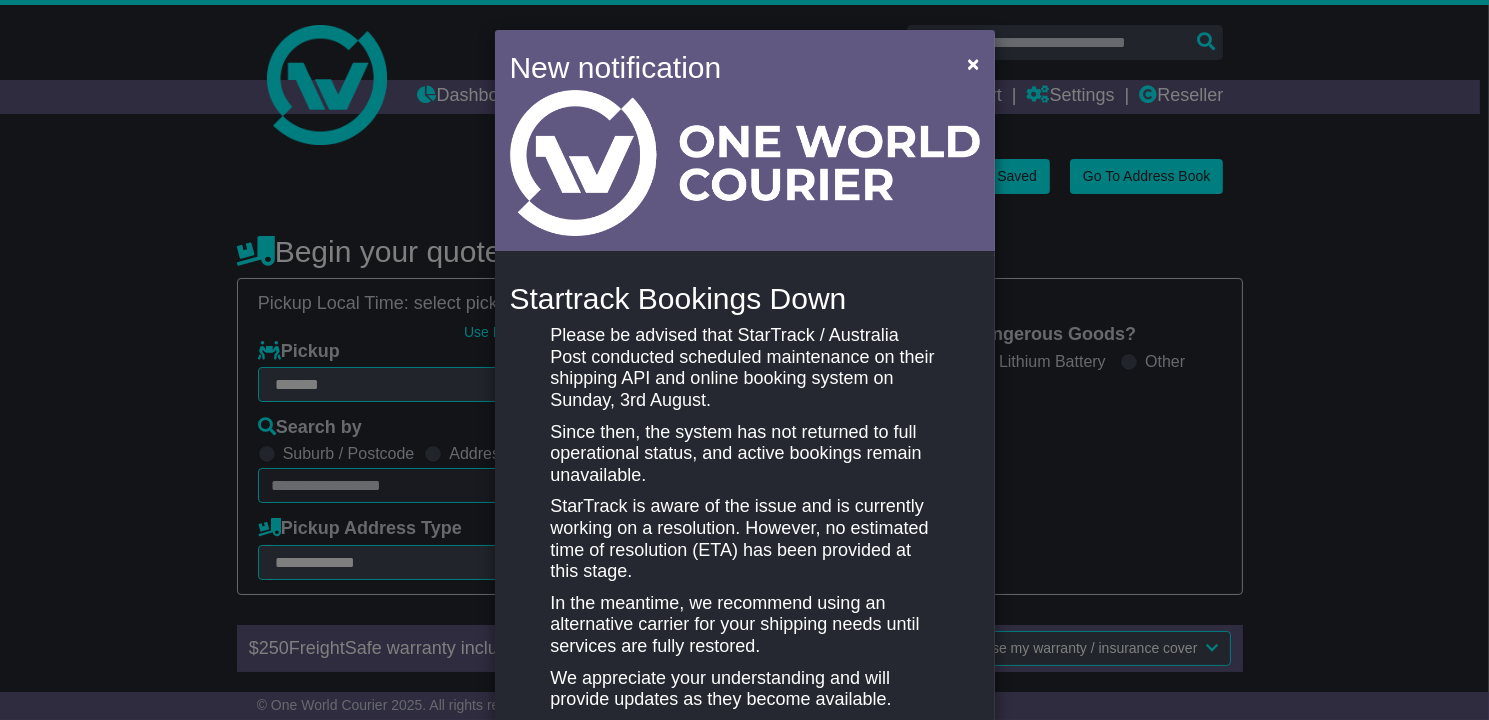 click on "Close" at bounding box center [949, 774] 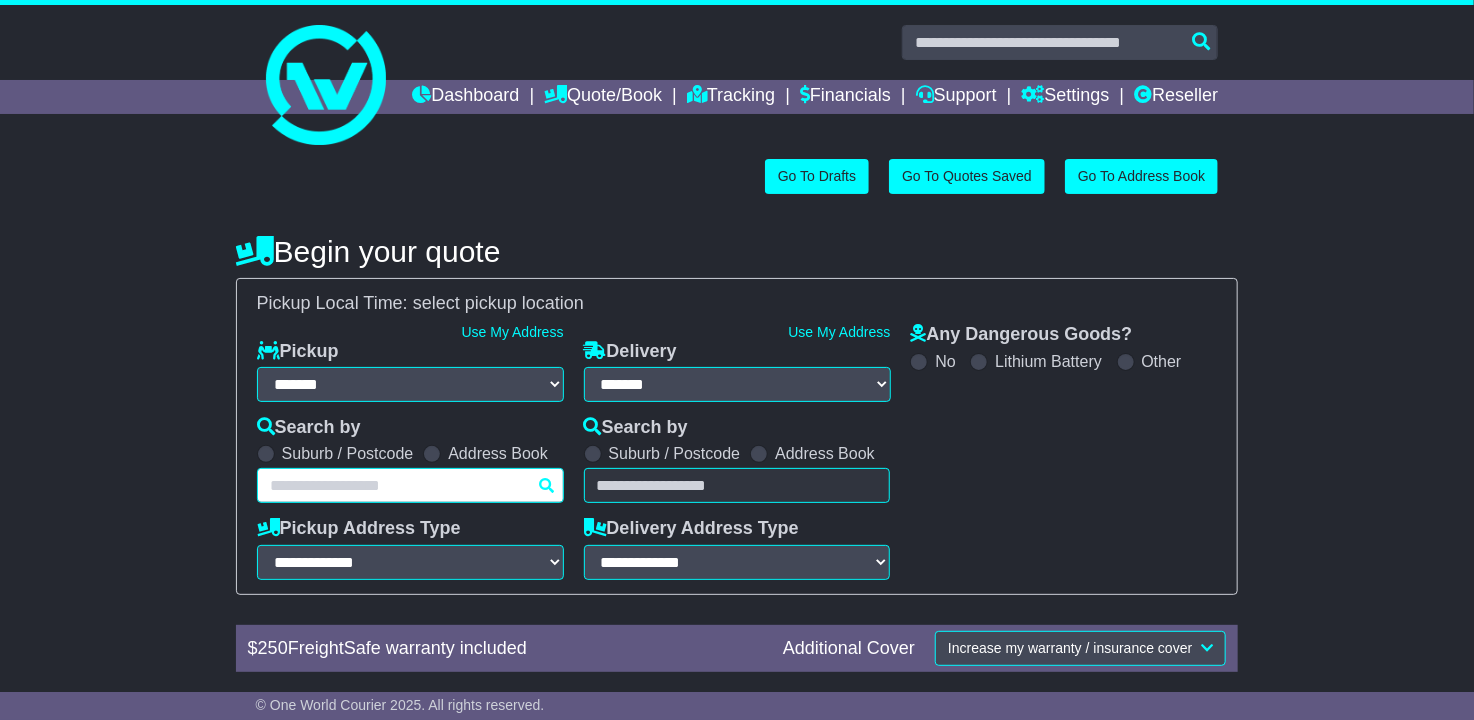 click at bounding box center [410, 485] 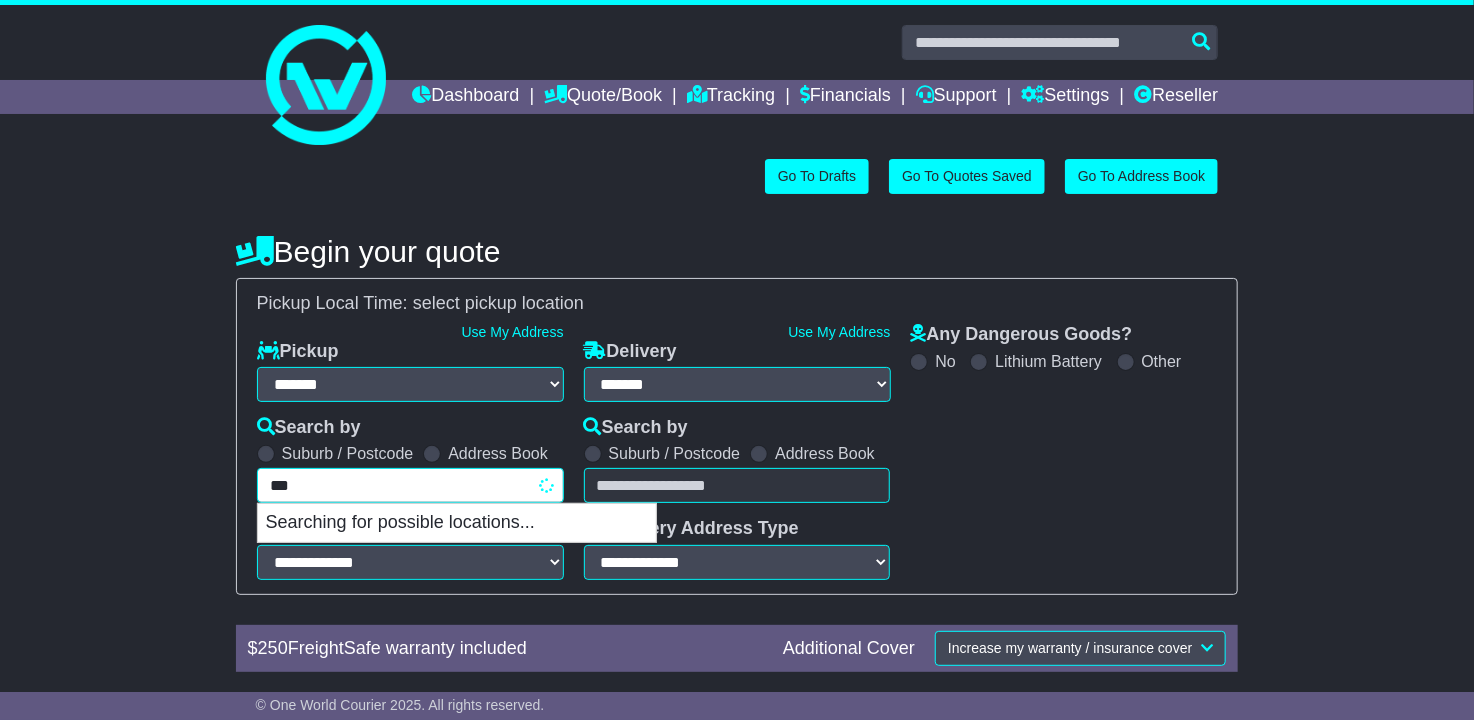 type on "****" 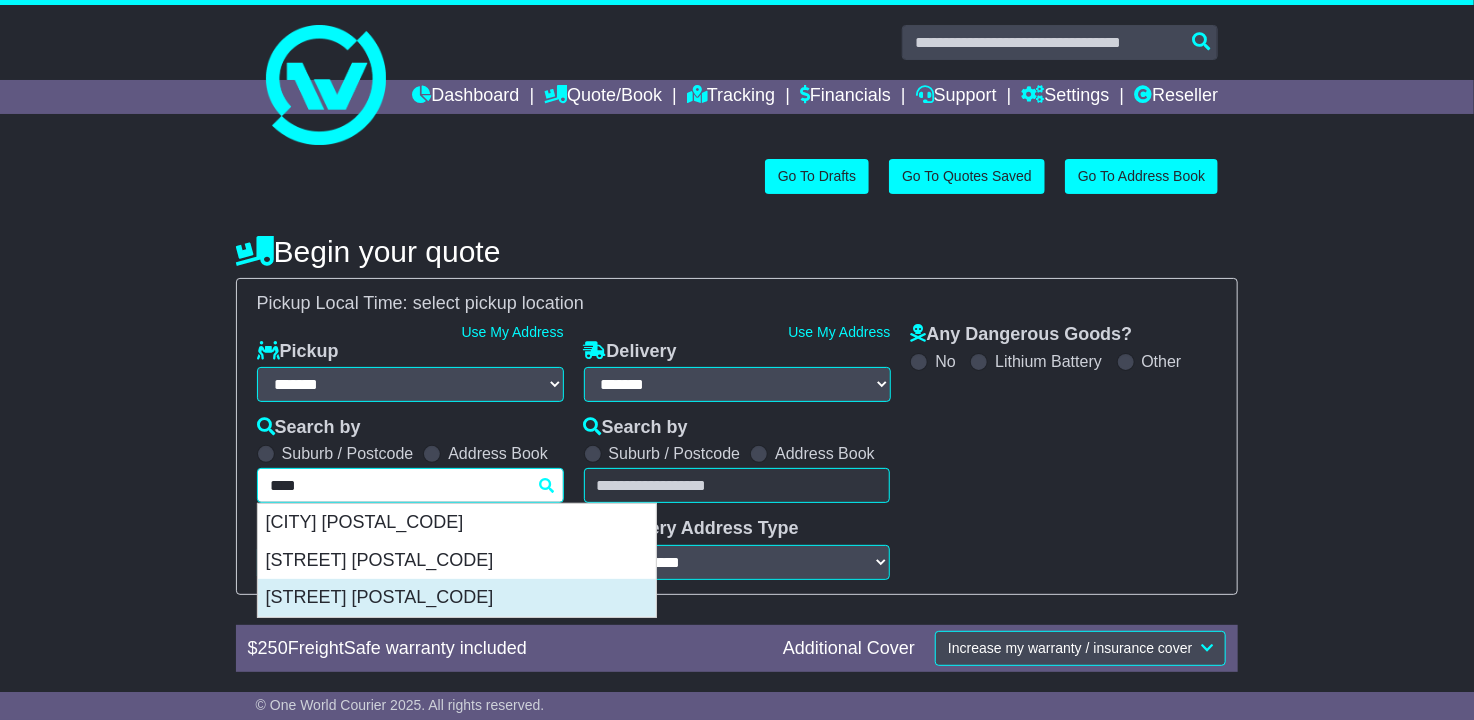 click on "[STREET] [POSTAL_CODE]" at bounding box center (457, 598) 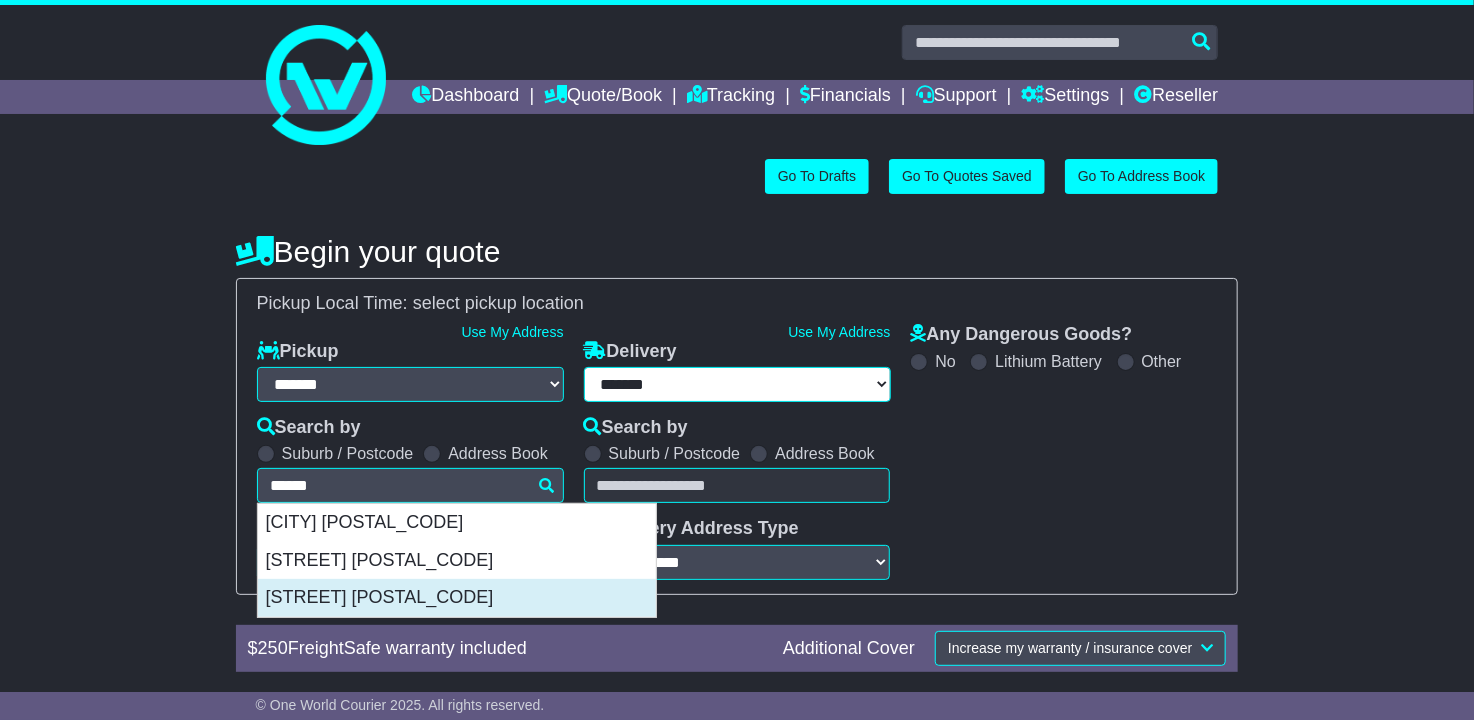 select 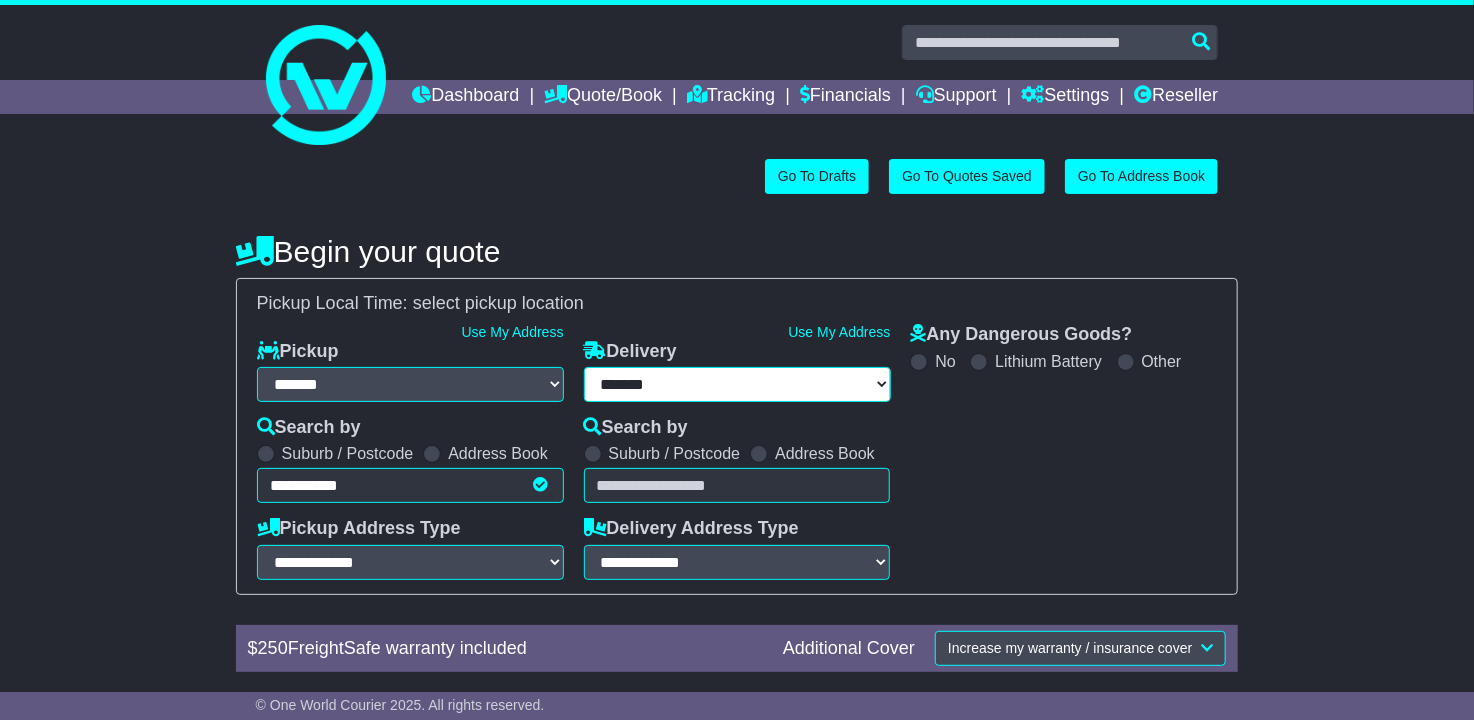 type on "**********" 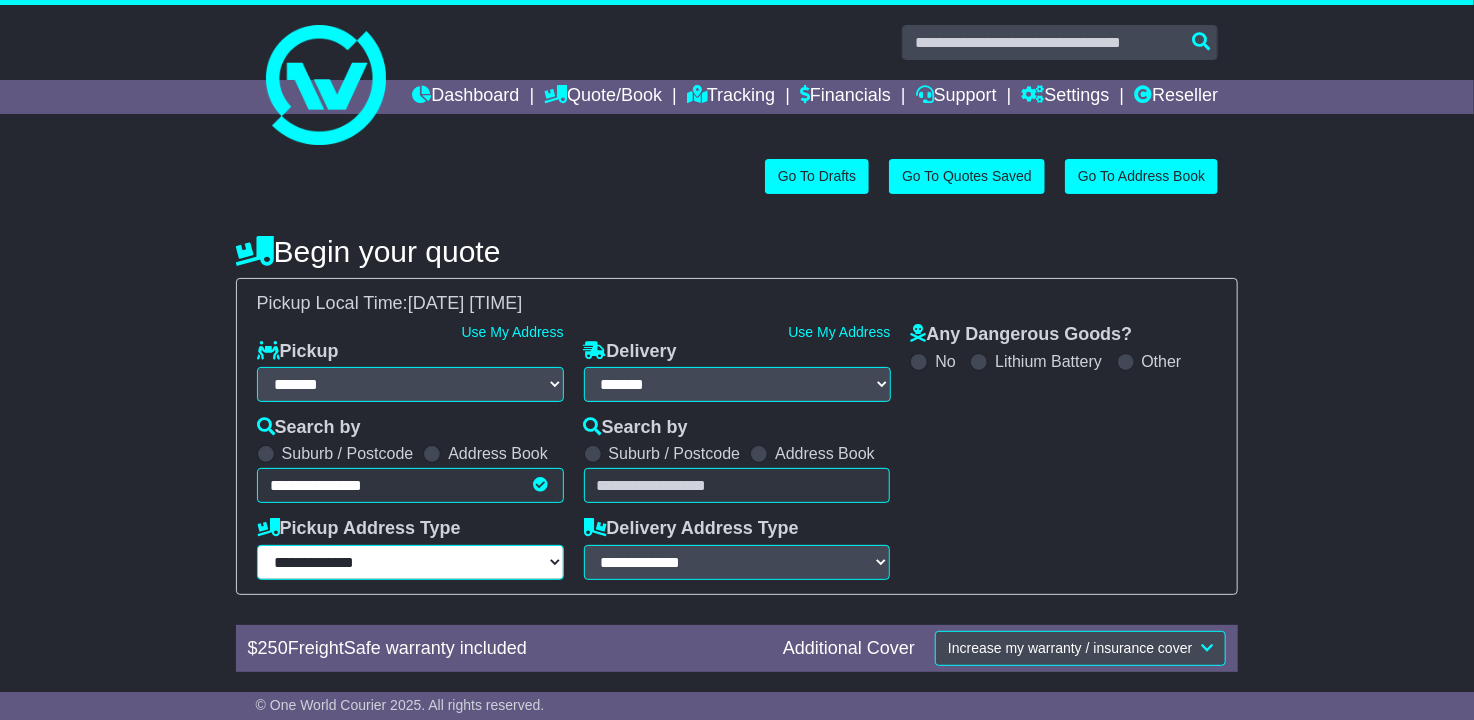 click on "**********" at bounding box center [410, 562] 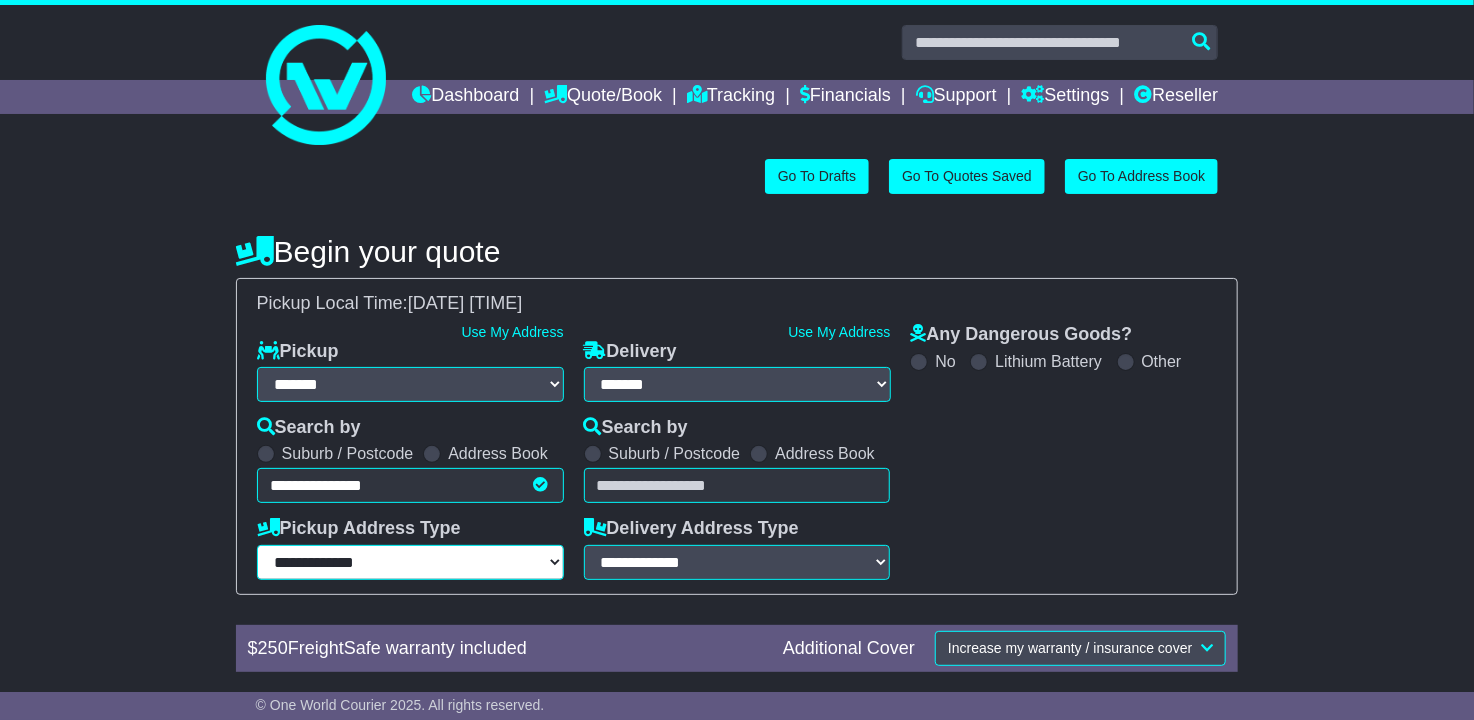 select on "**********" 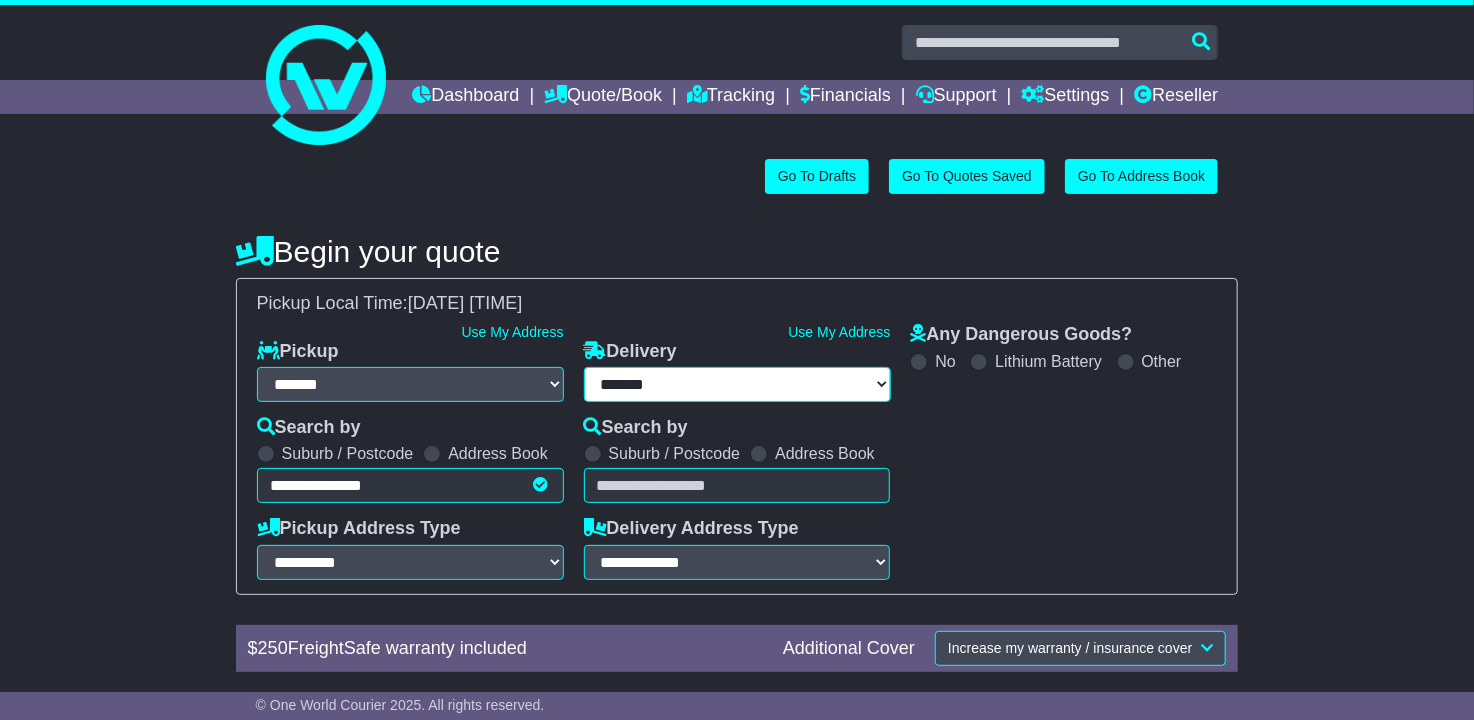 click on "**********" at bounding box center (737, 384) 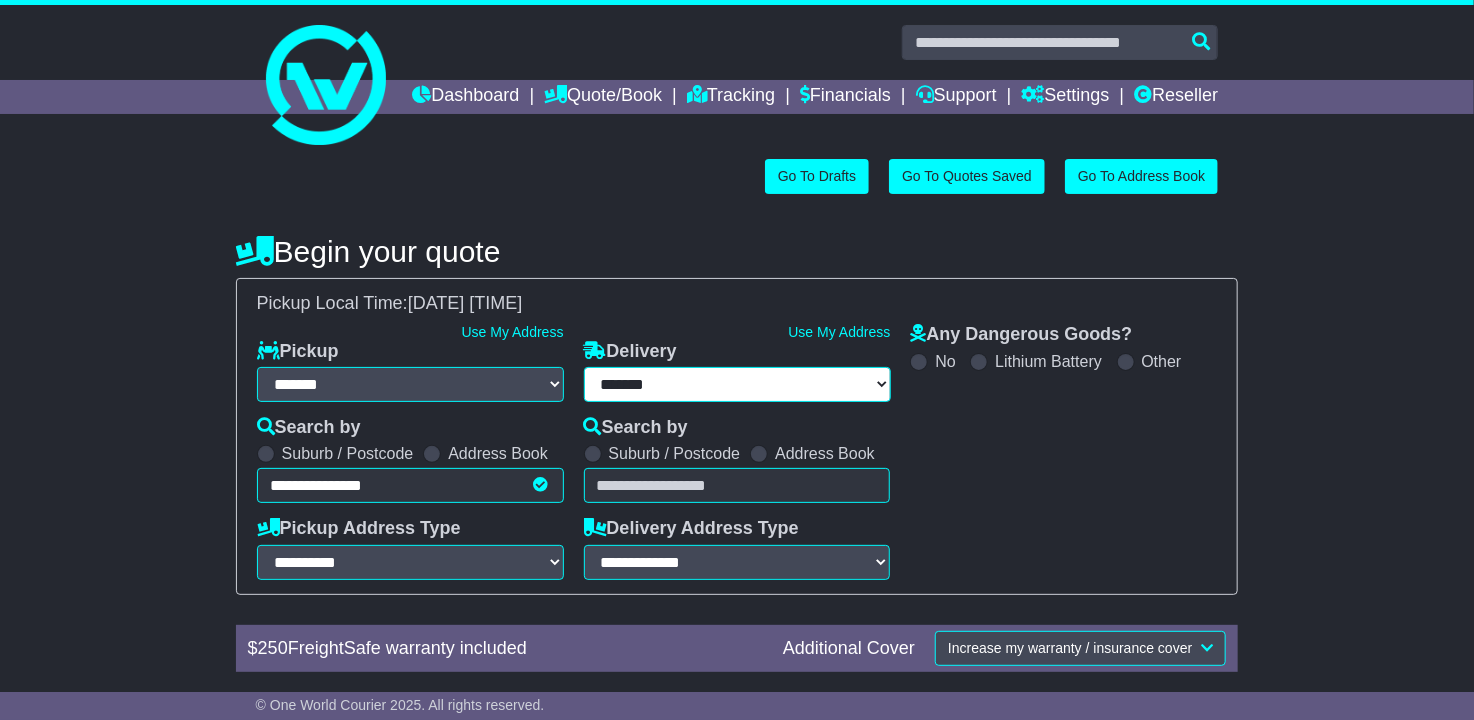 select on "***" 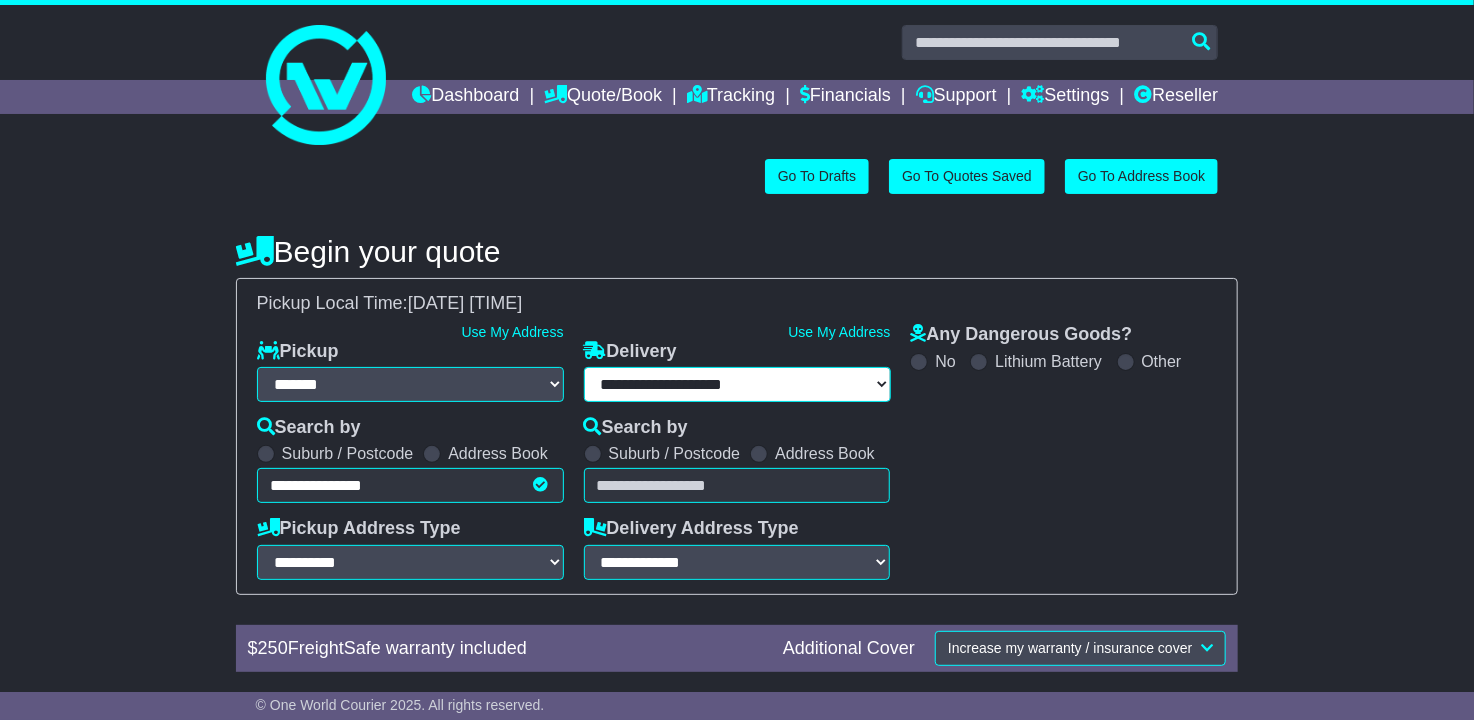 click on "**********" at bounding box center (737, 384) 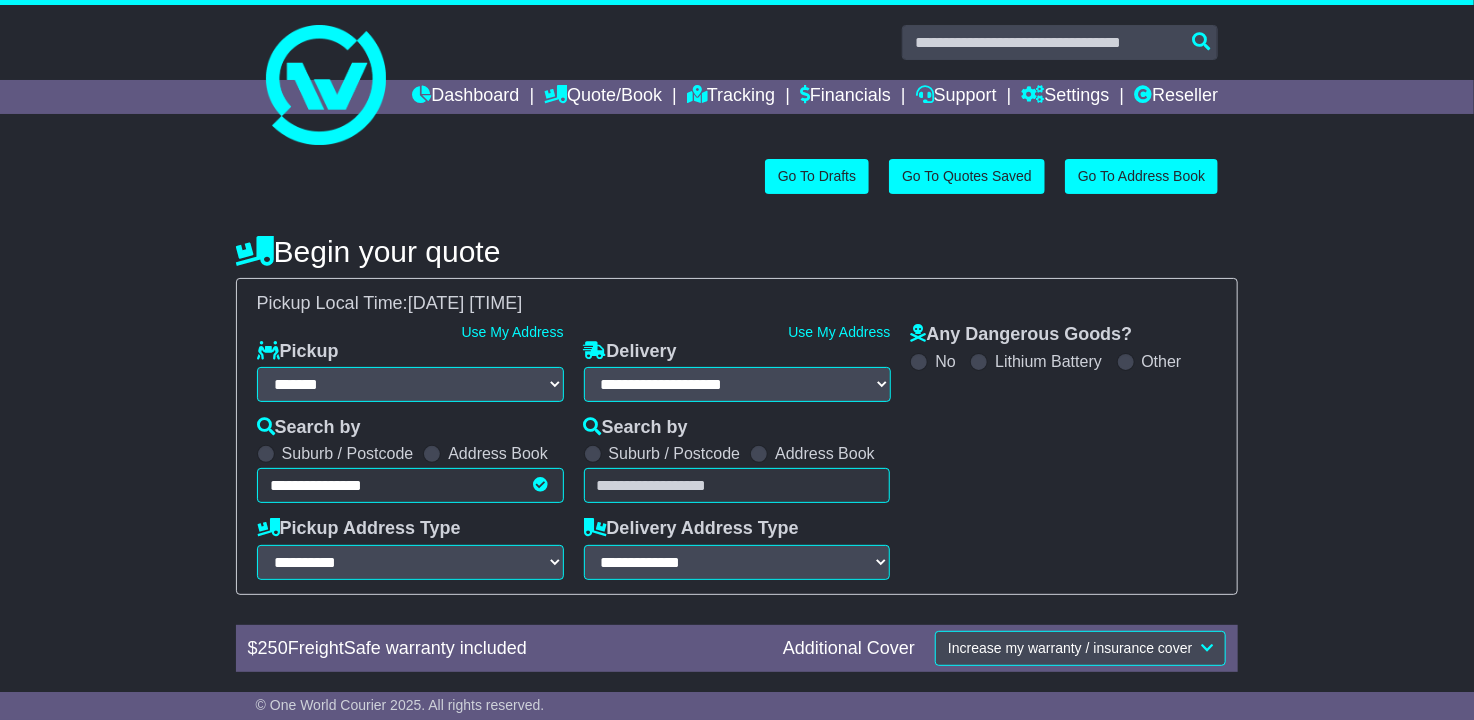 click at bounding box center (737, 485) 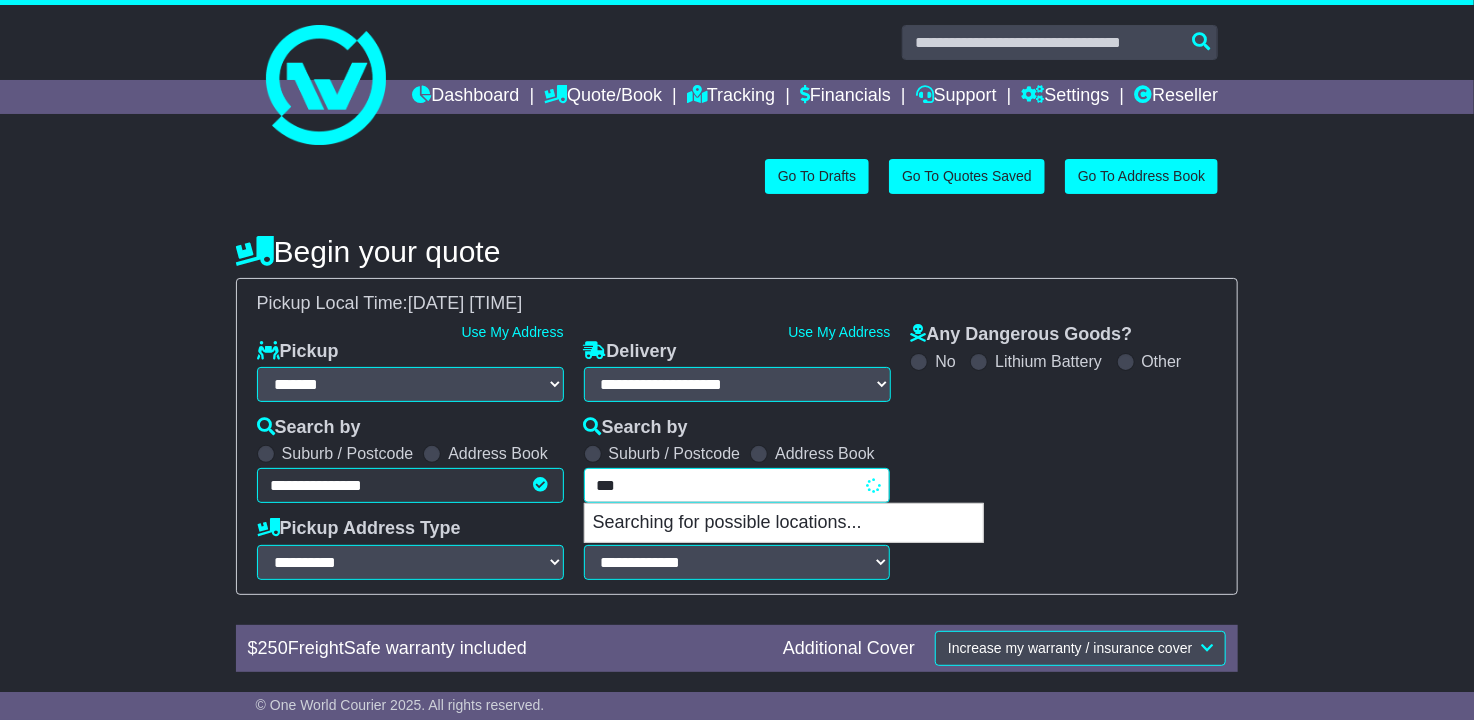 type on "****" 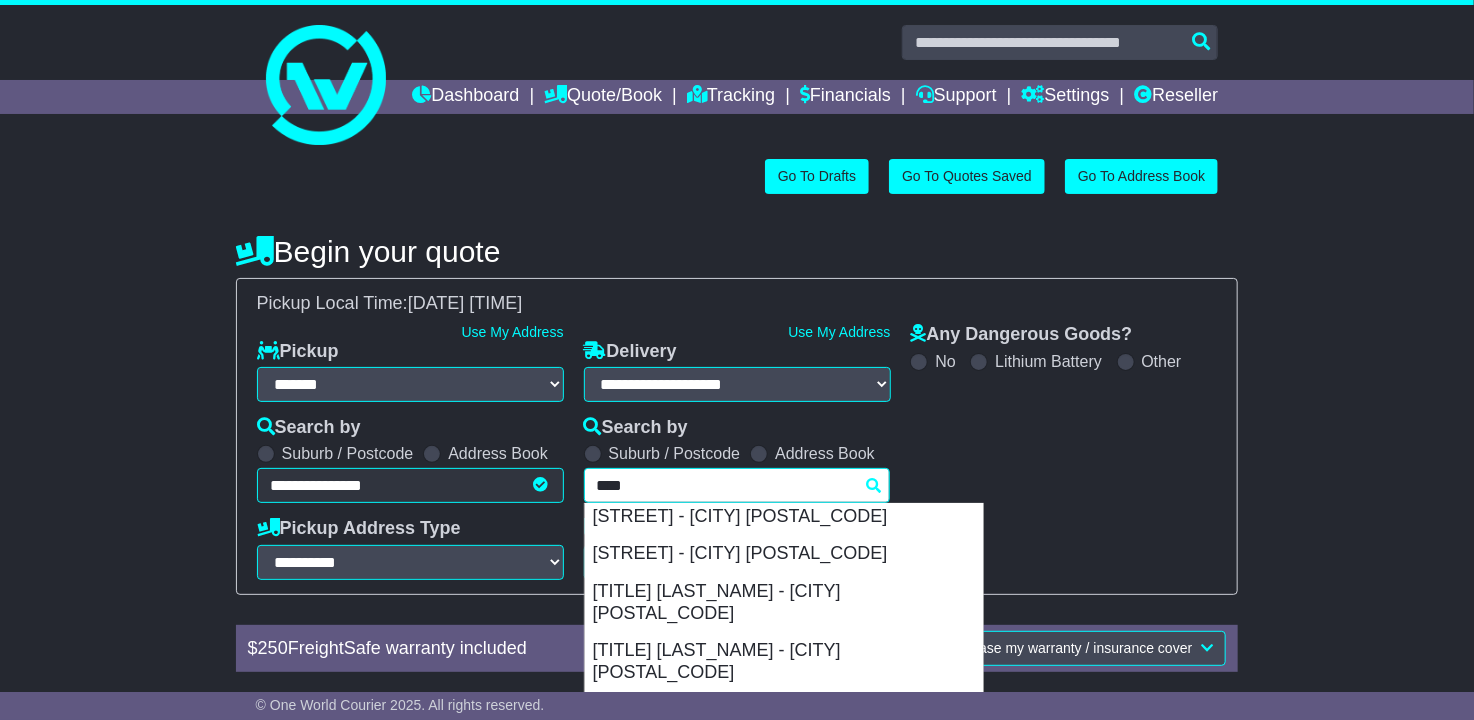 scroll, scrollTop: 423, scrollLeft: 0, axis: vertical 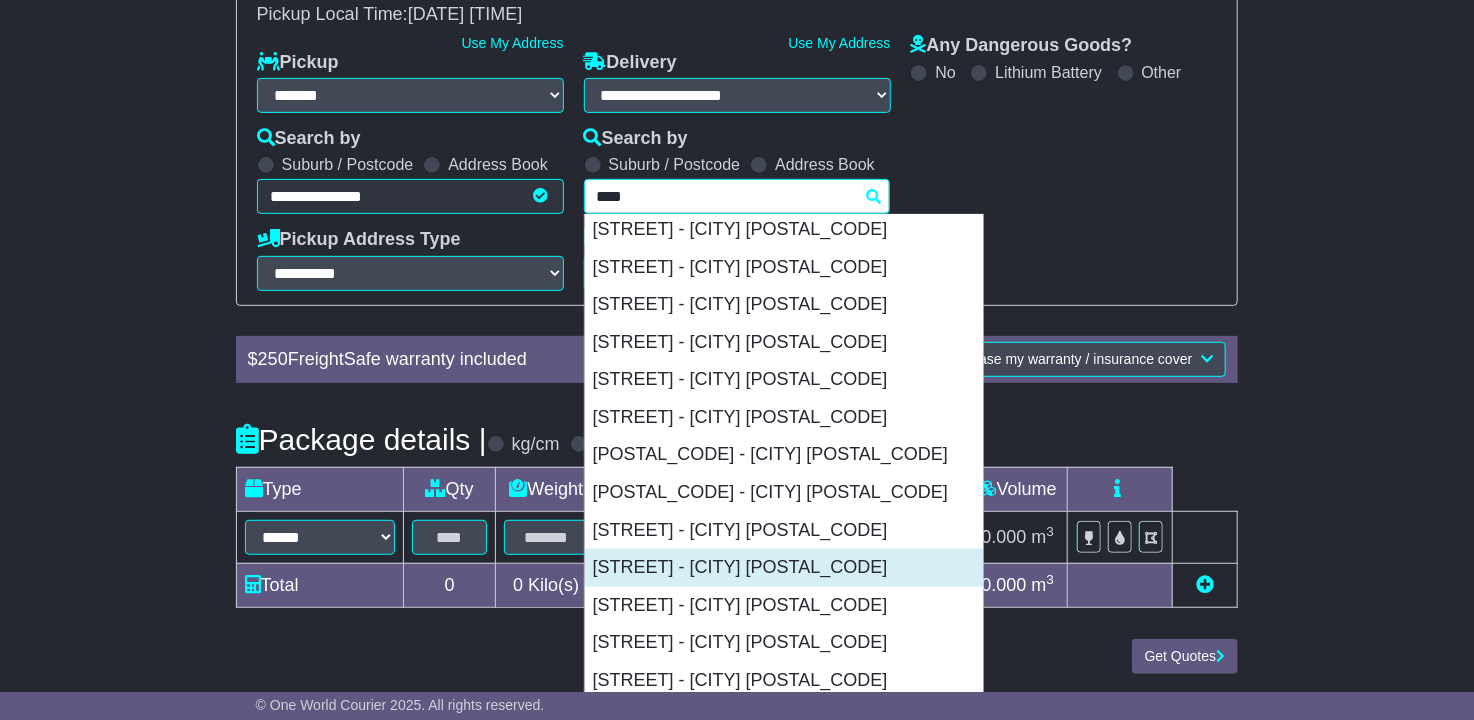 click on "[STREET] - [CITY] [POSTAL_CODE]" at bounding box center [784, 568] 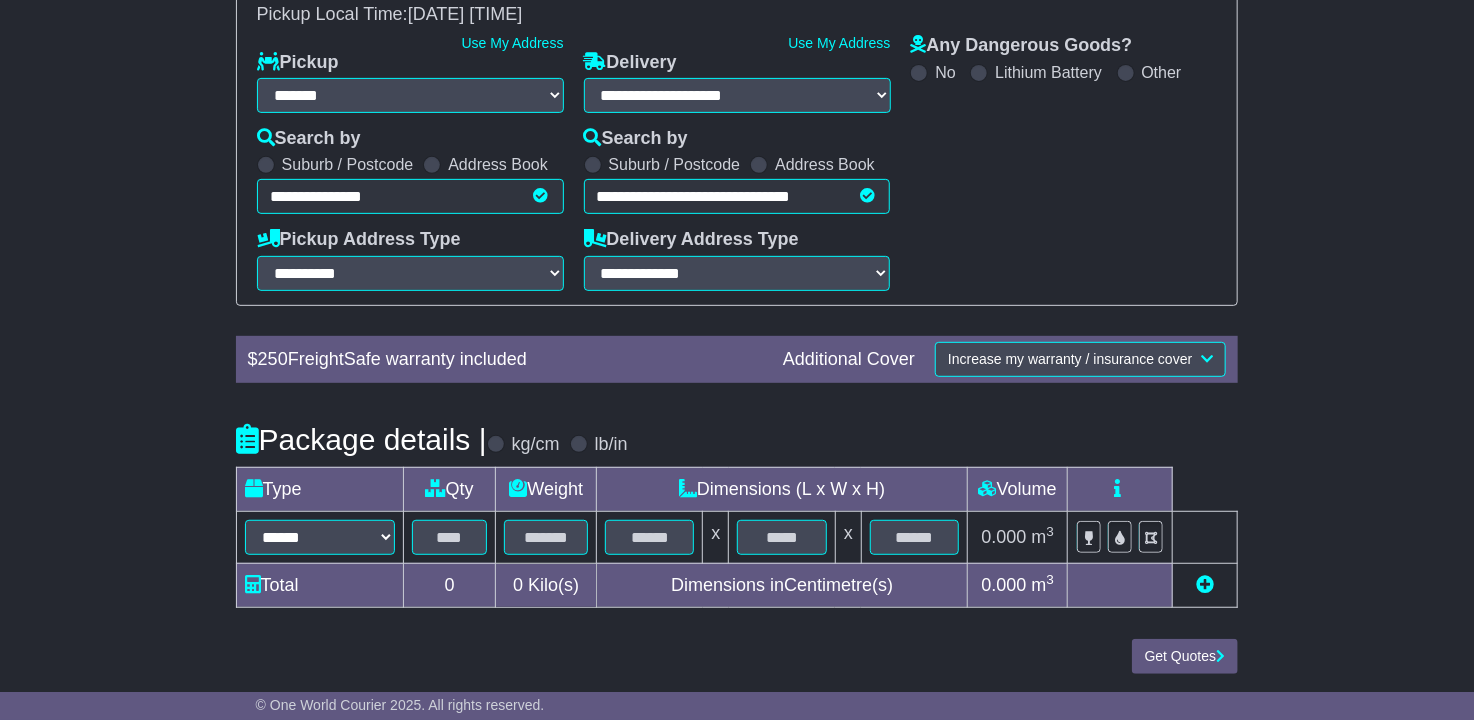 type on "**********" 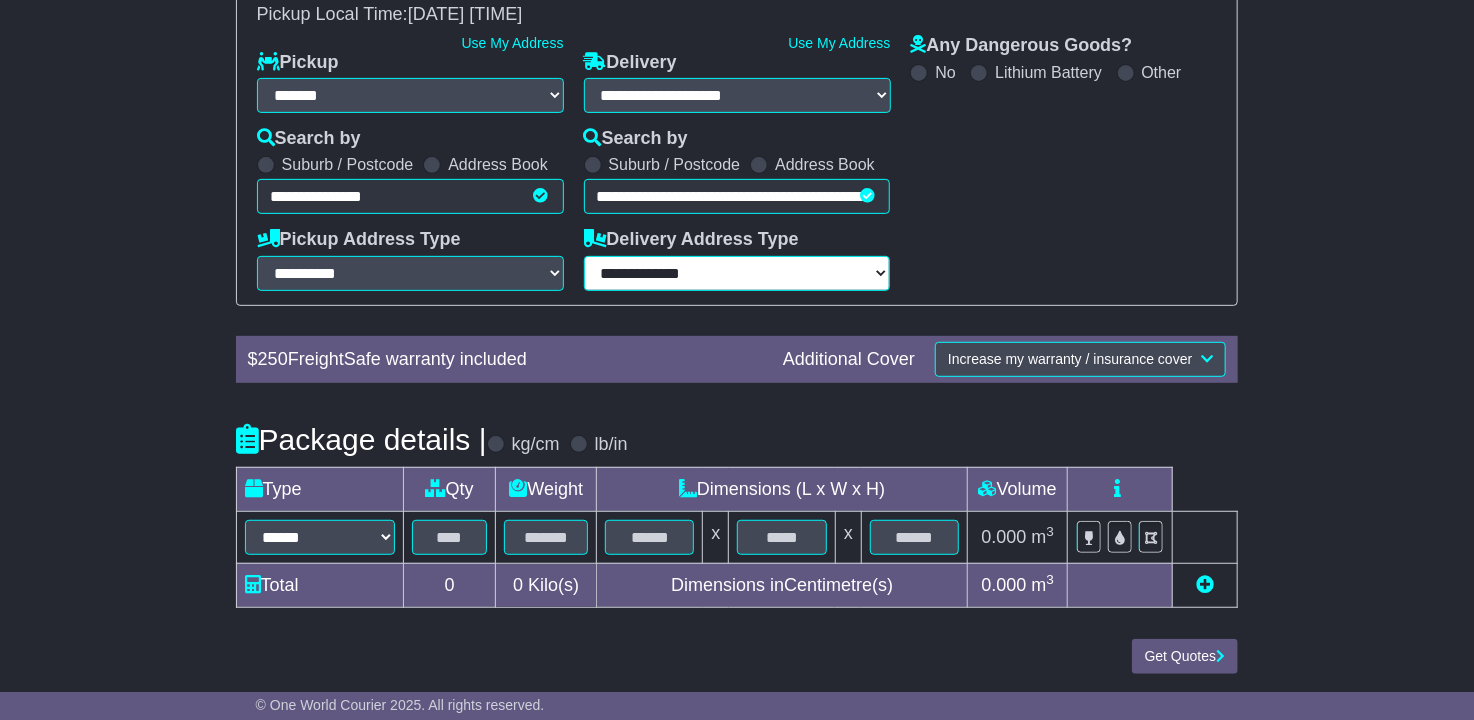 click on "**********" at bounding box center (737, 273) 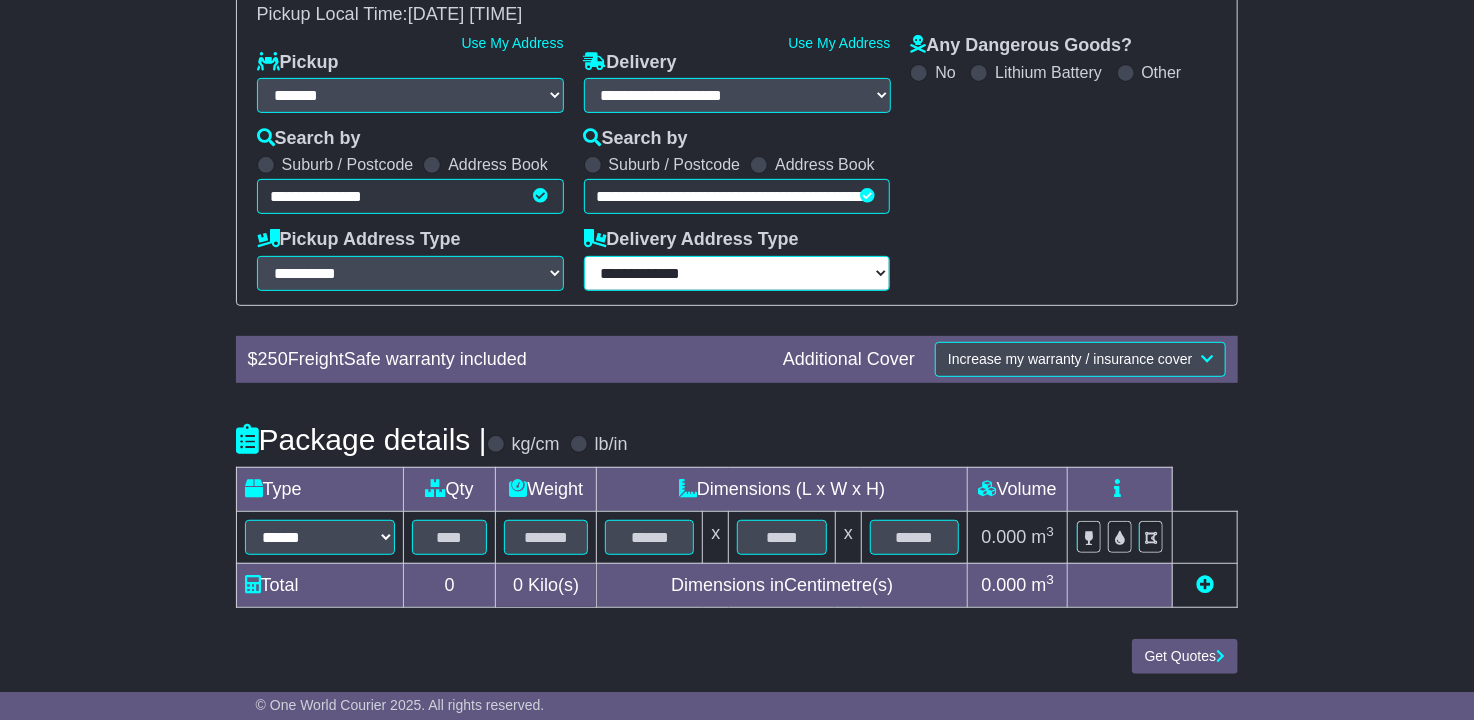 select on "**********" 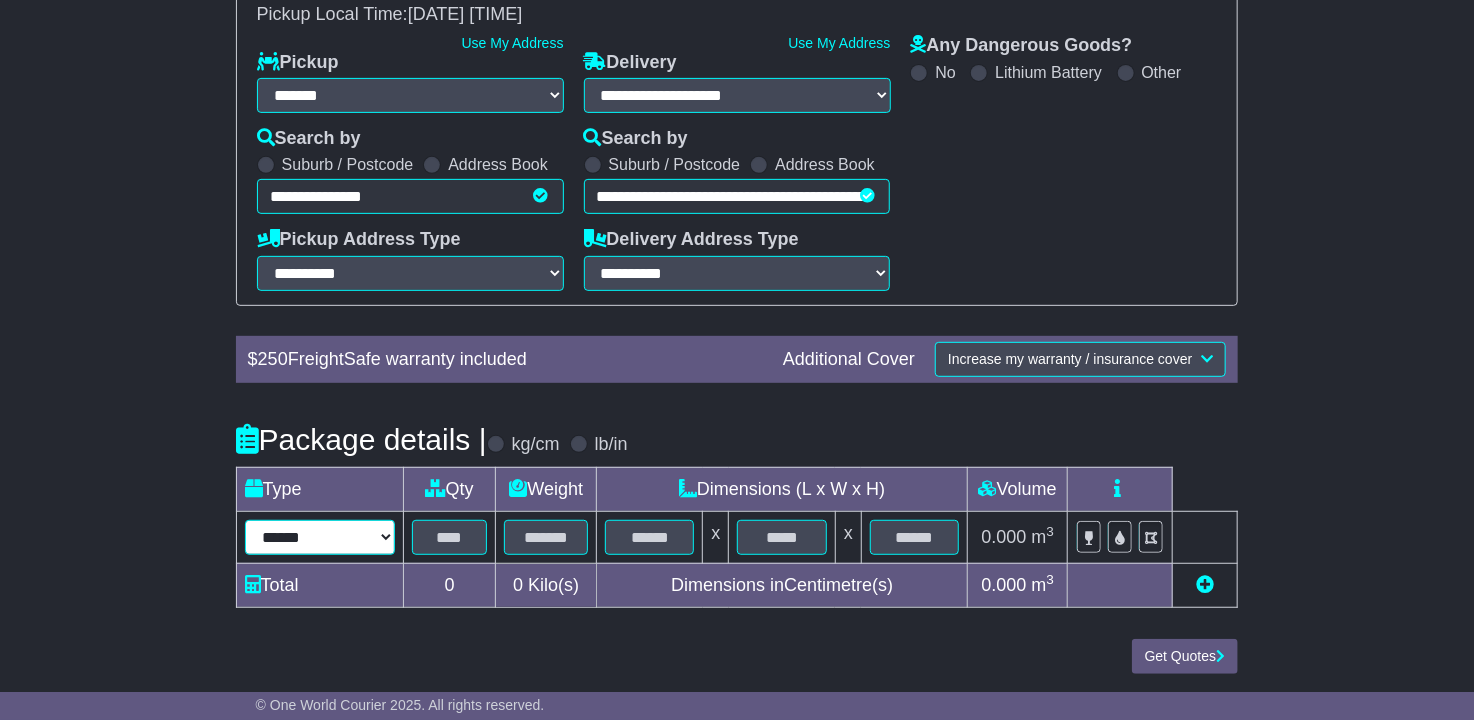 click on "****** ****** *** ******** ***** **** **** ****** *** *******" at bounding box center (320, 537) 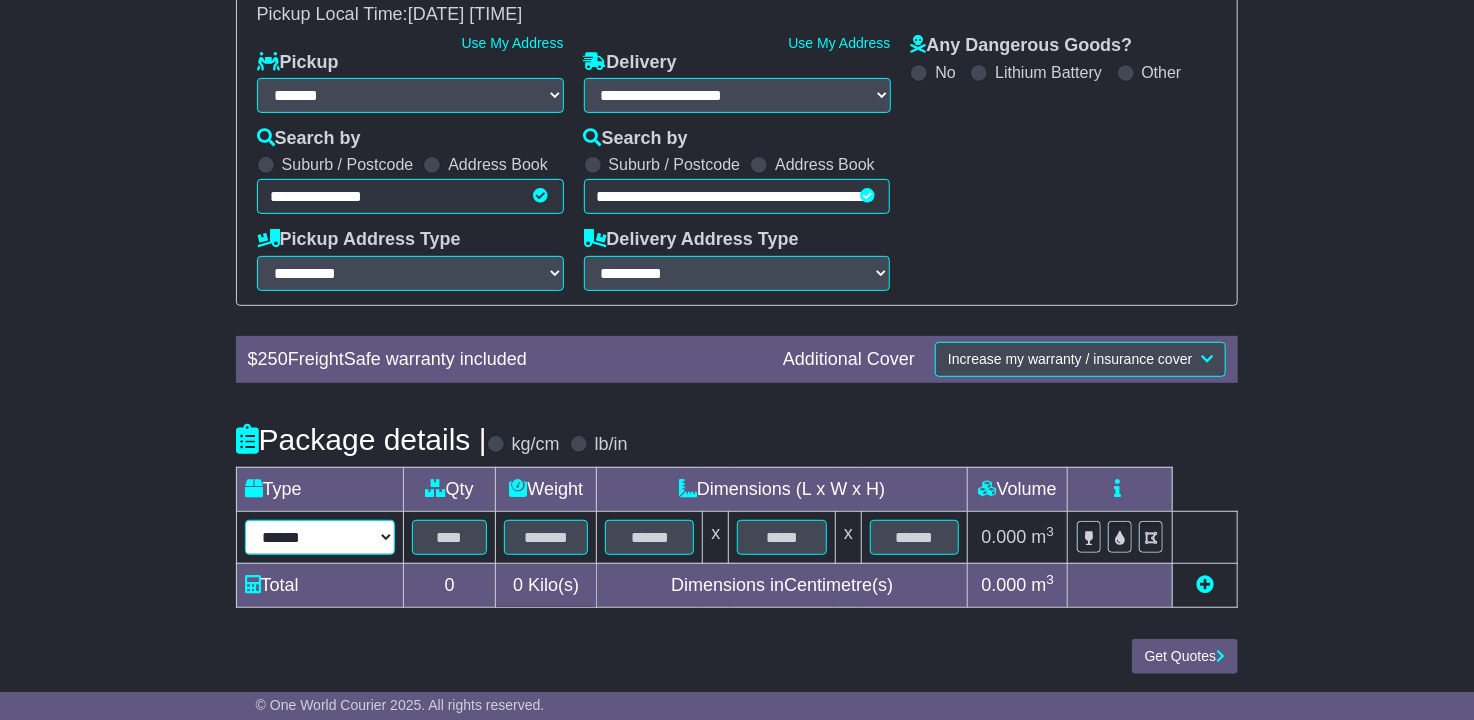 select on "****" 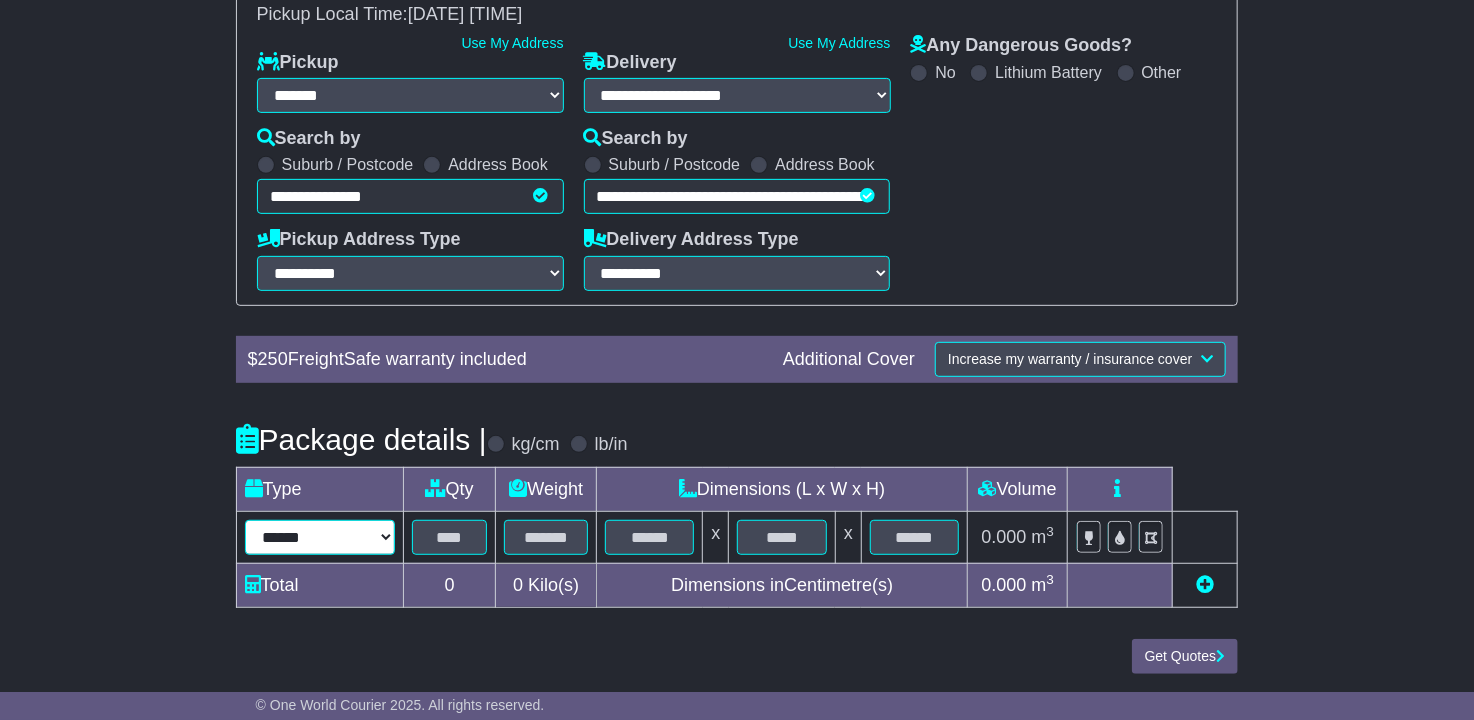 click on "****** ****** *** ******** ***** **** **** ****** *** *******" at bounding box center [320, 537] 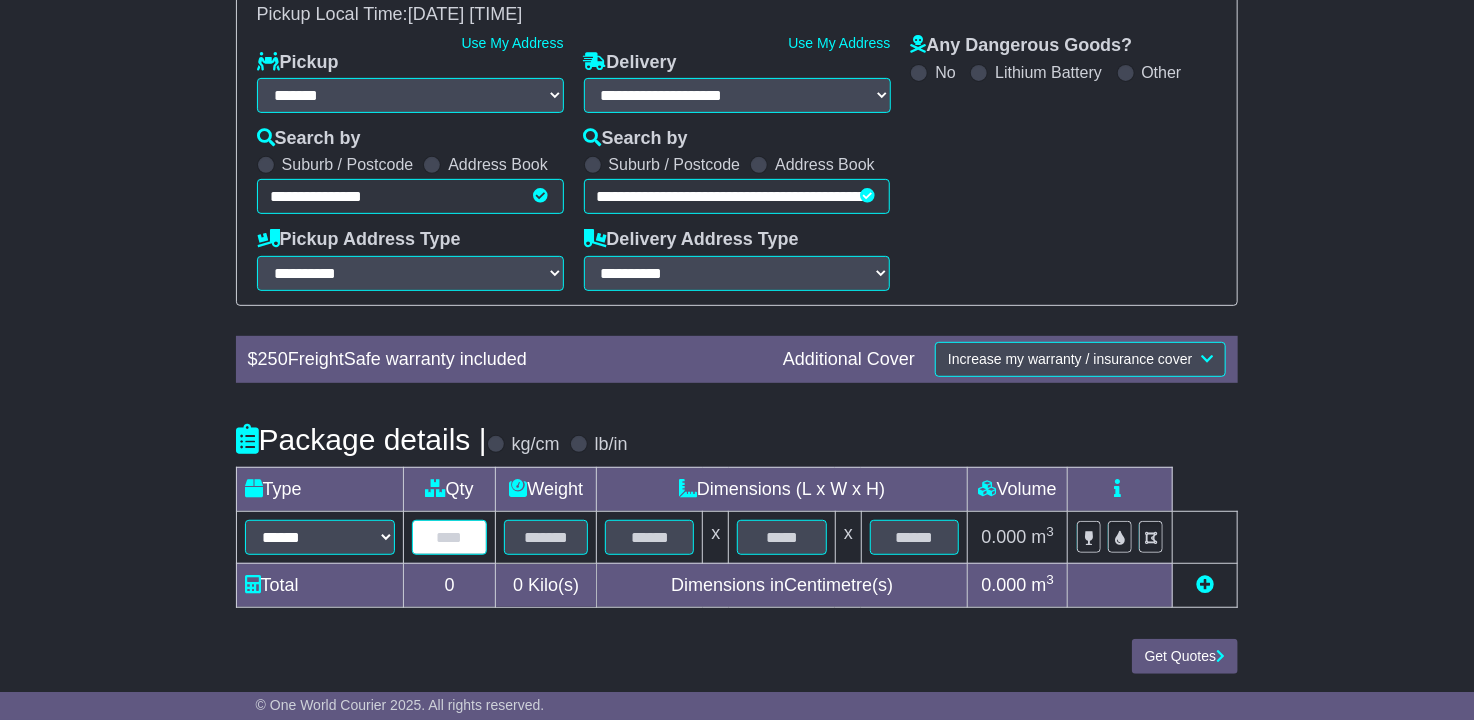 click at bounding box center (450, 537) 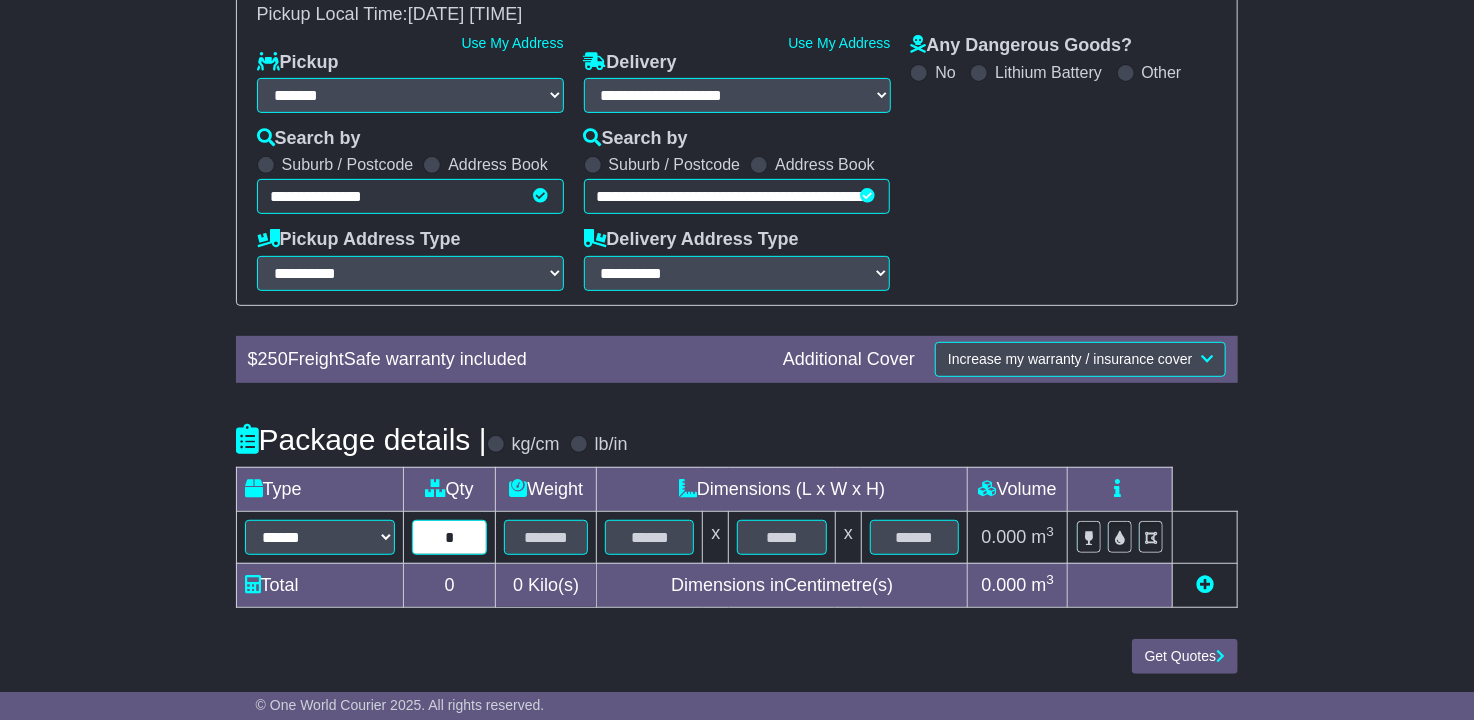 type on "*" 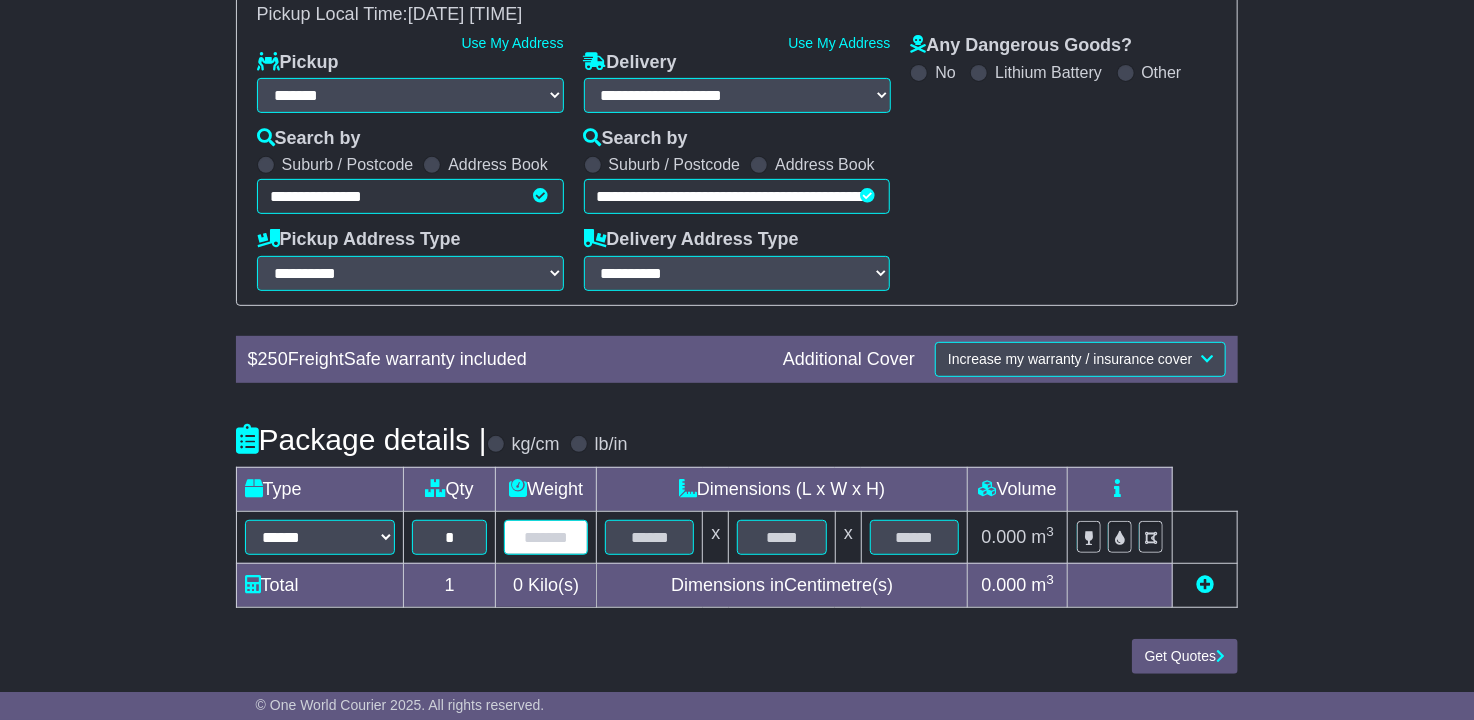 click at bounding box center [546, 537] 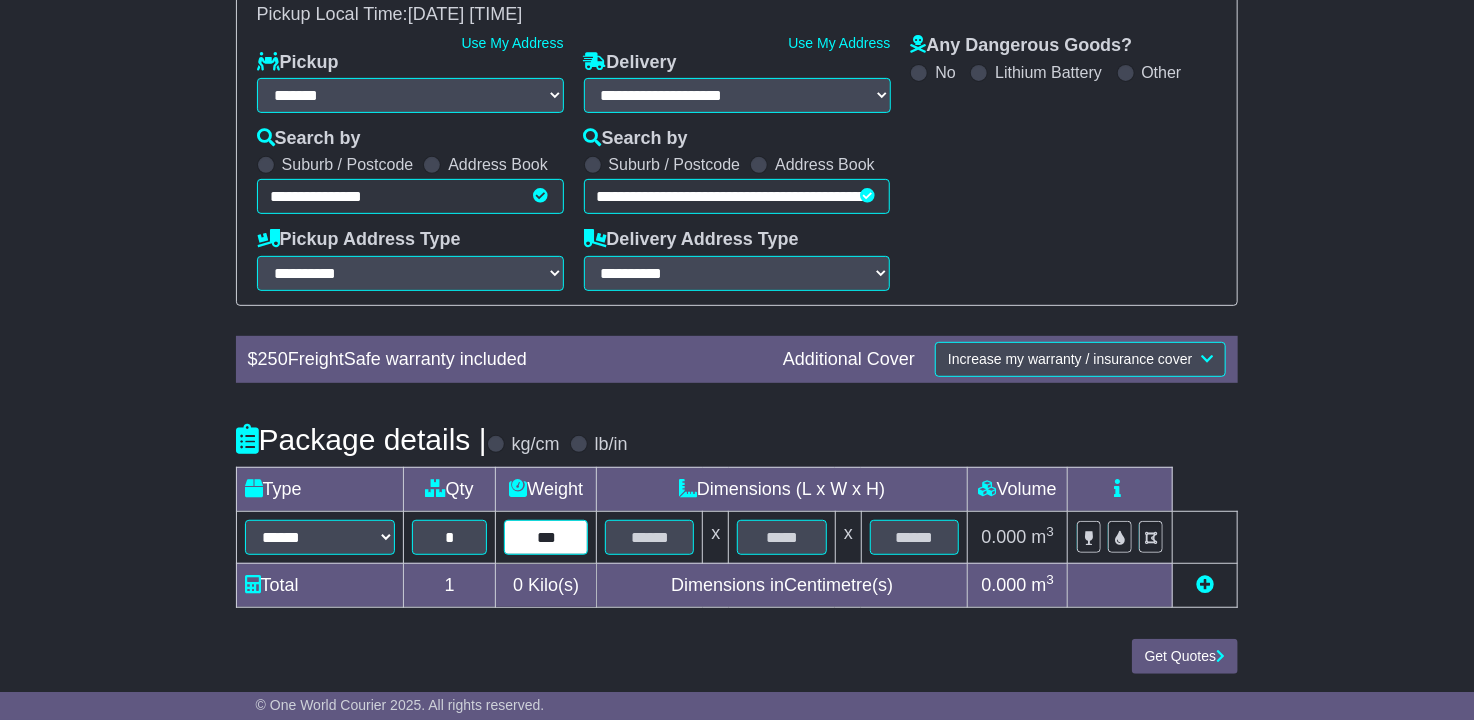 type on "***" 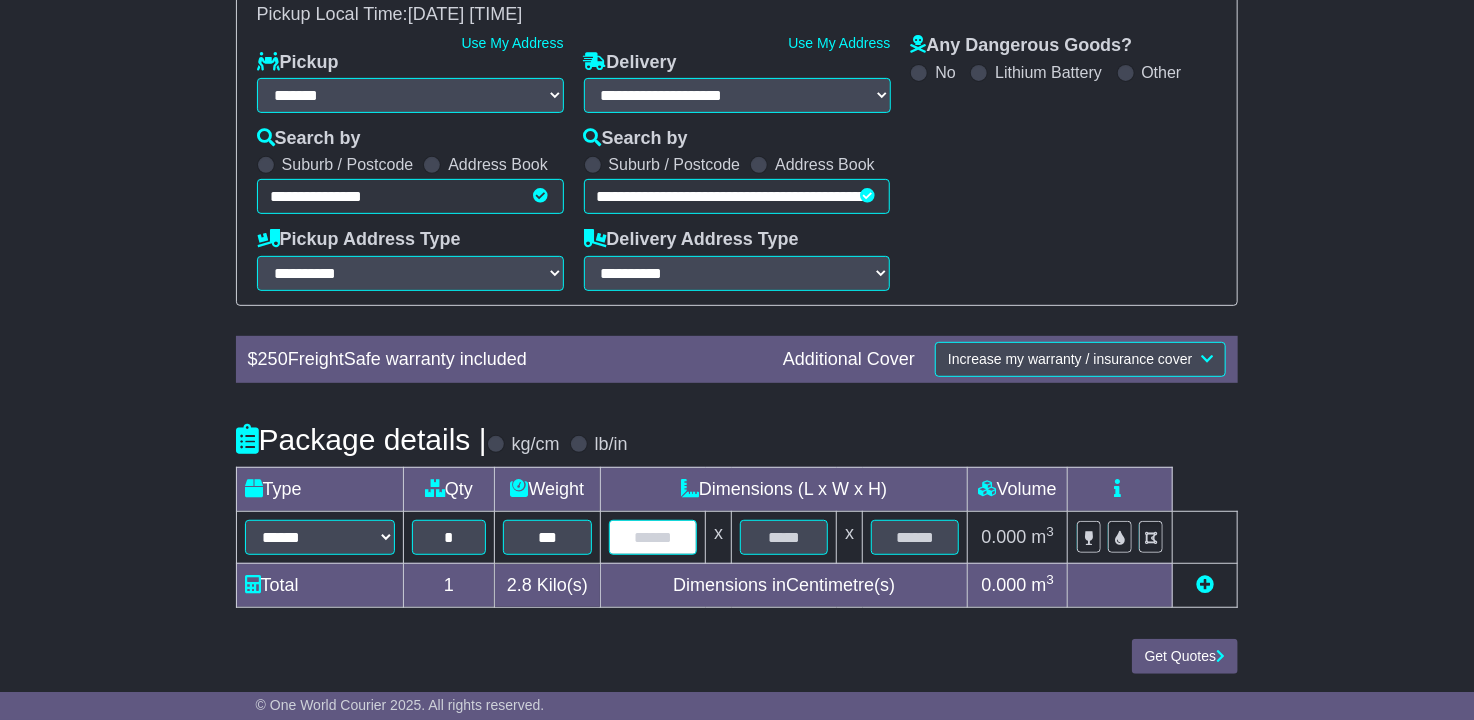 click at bounding box center (653, 537) 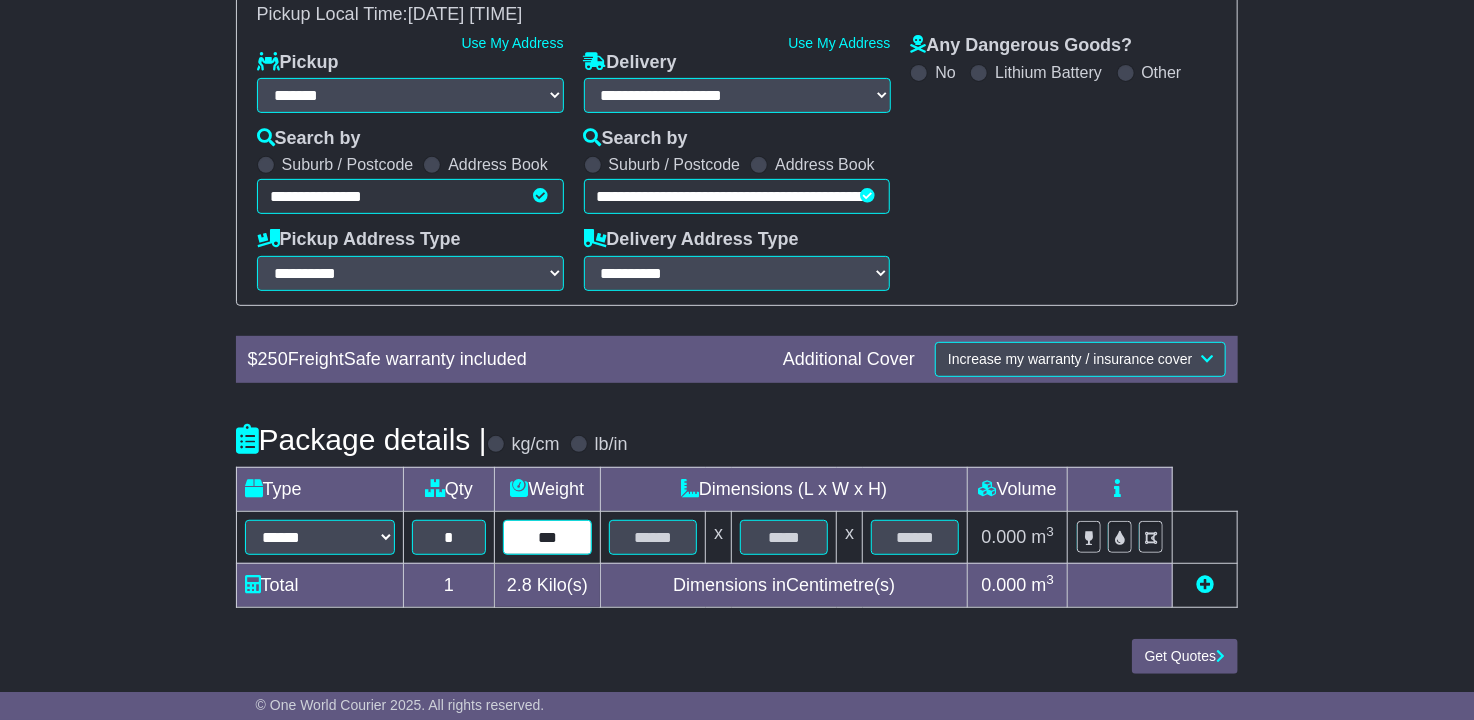 click on "***" at bounding box center (547, 537) 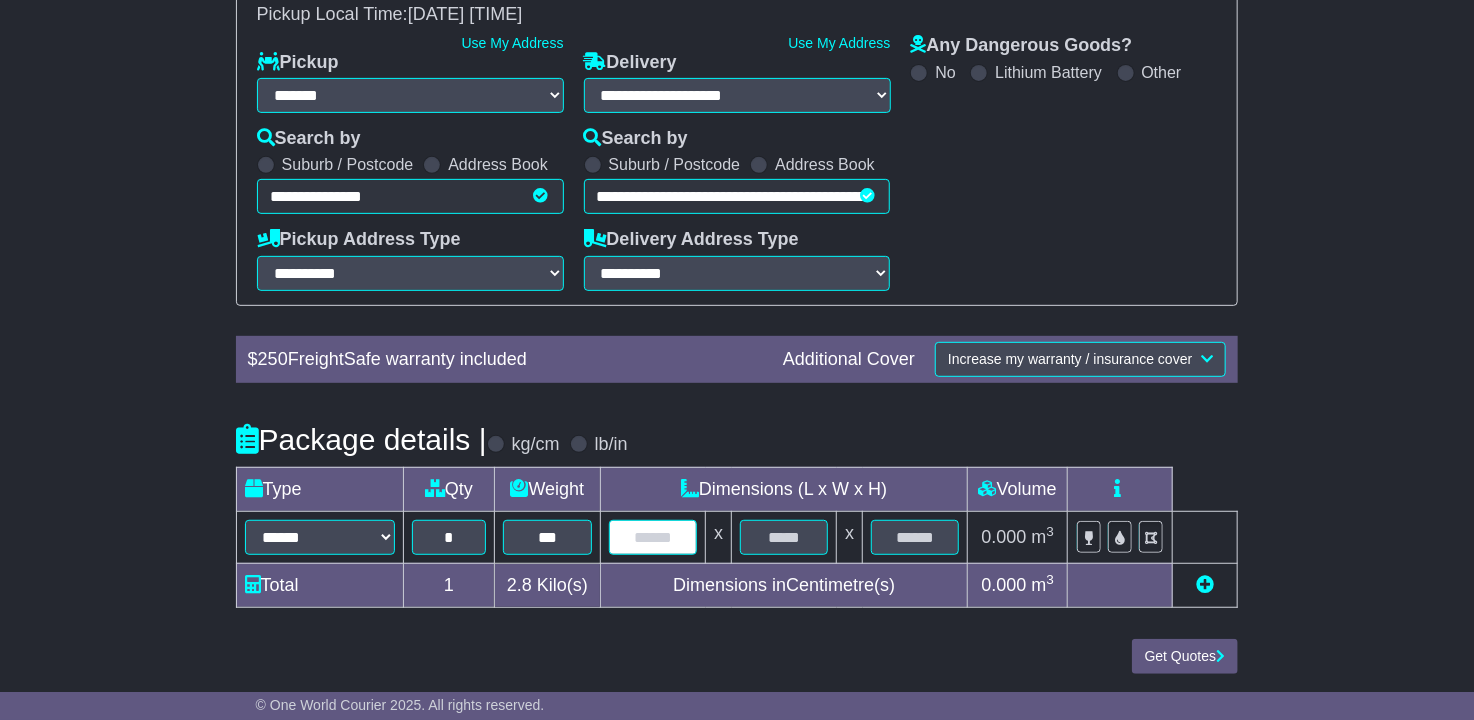click at bounding box center (653, 537) 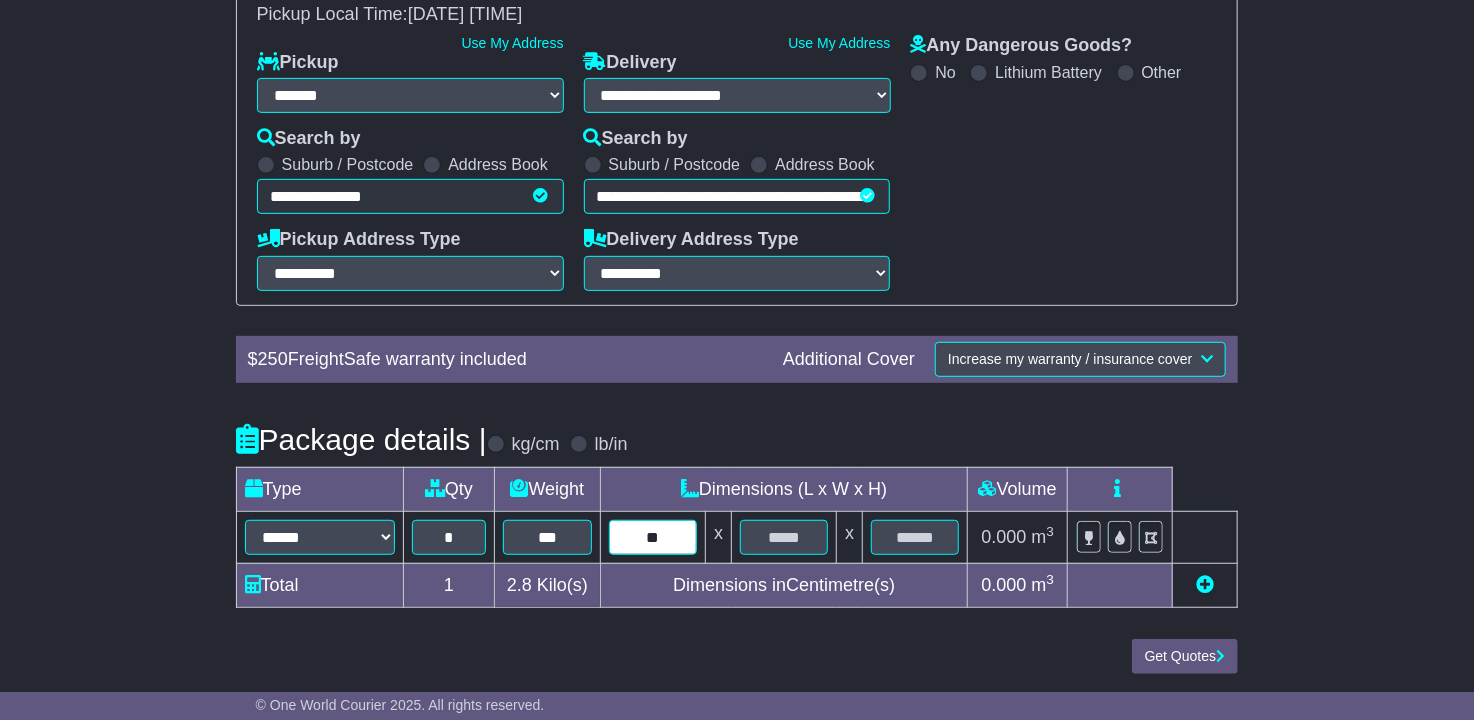 type on "**" 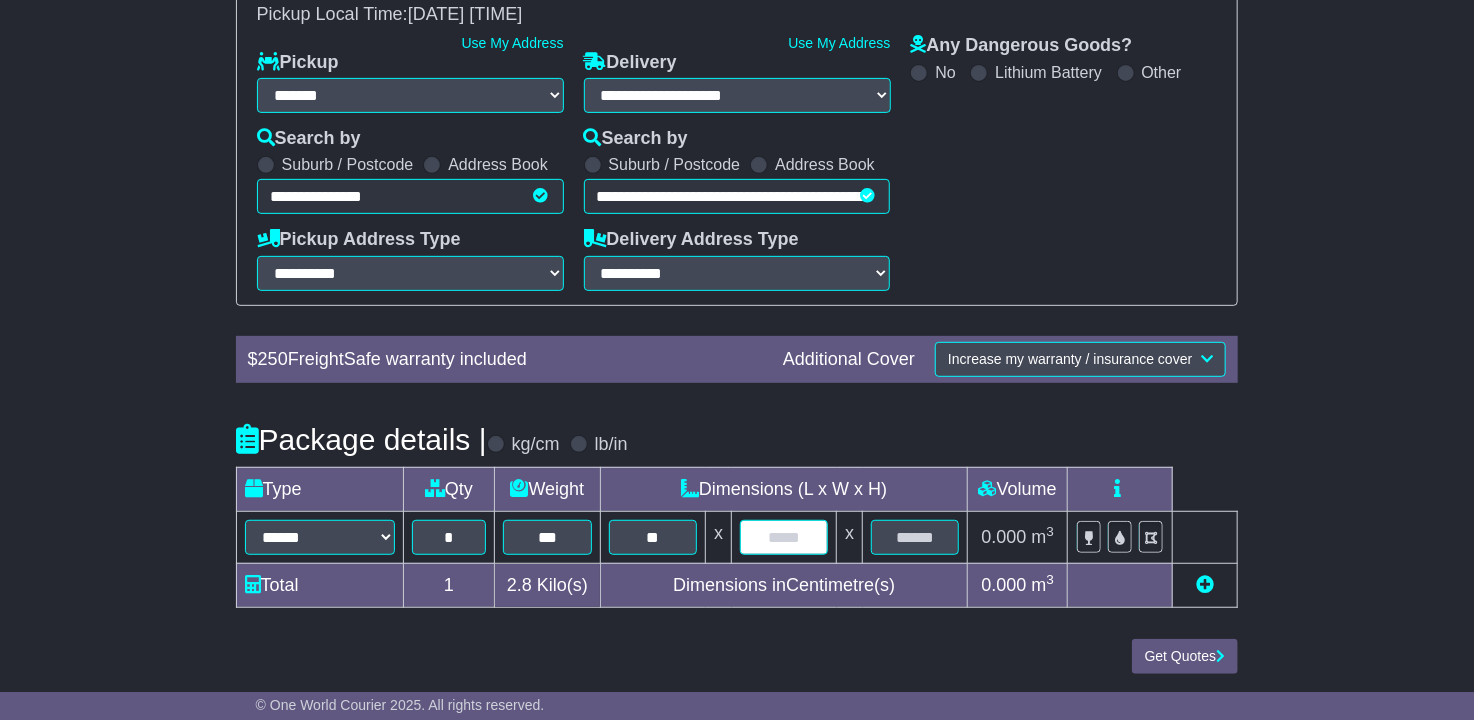 click at bounding box center (784, 537) 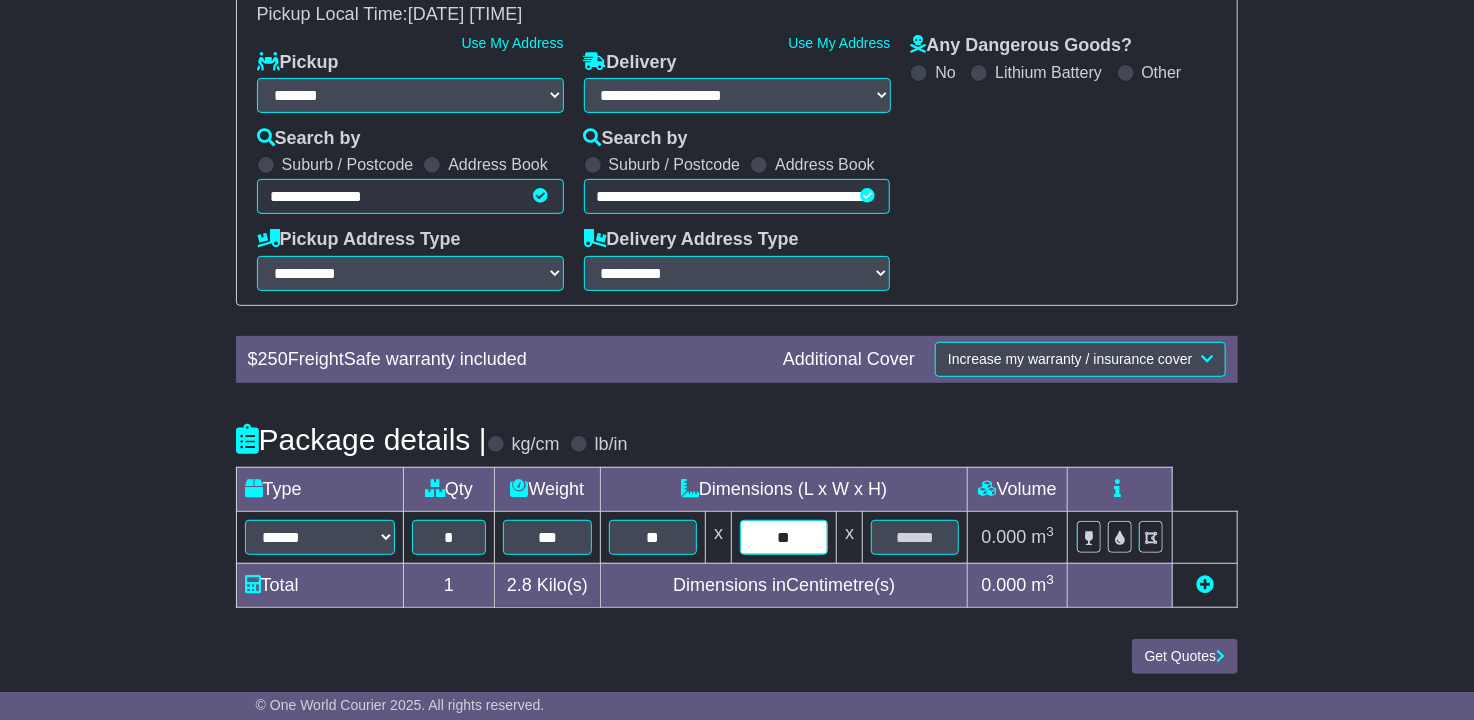 type on "**" 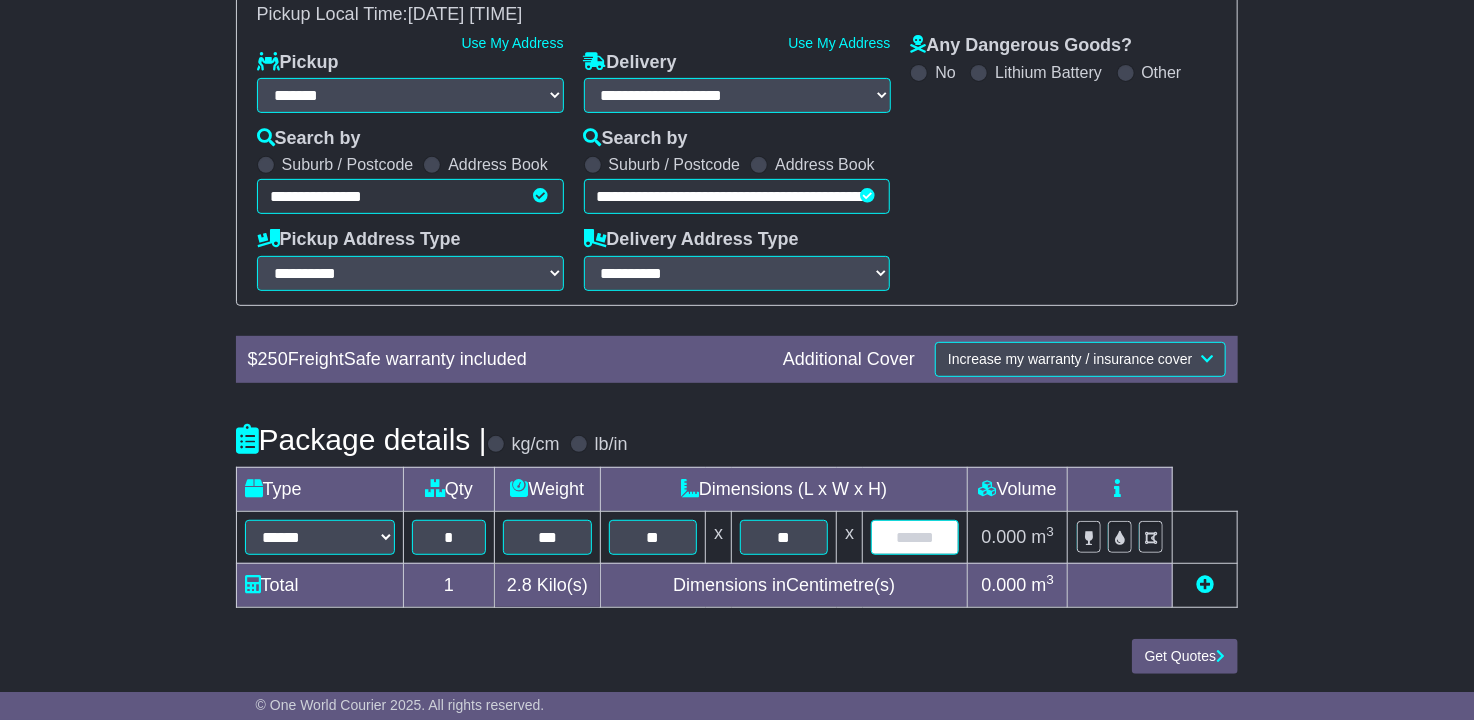 click at bounding box center [915, 537] 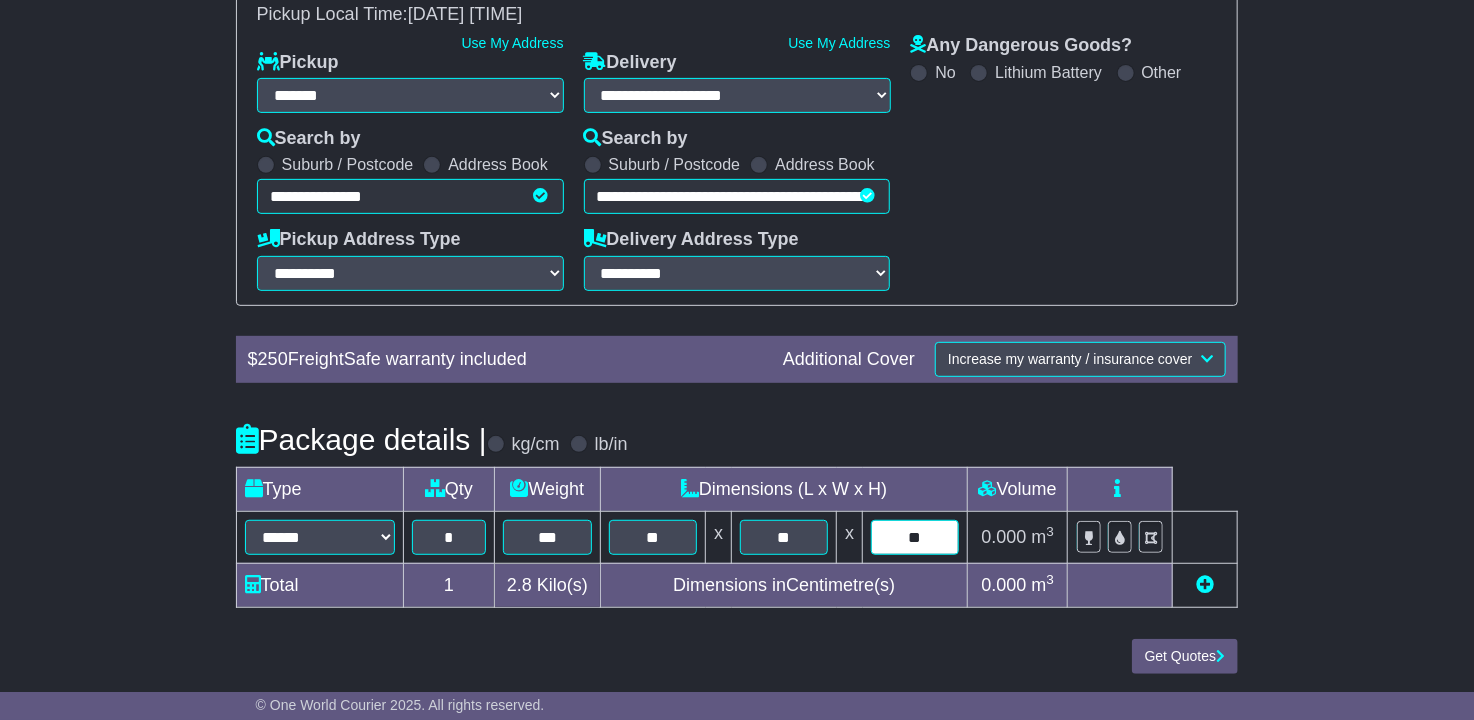 type on "**" 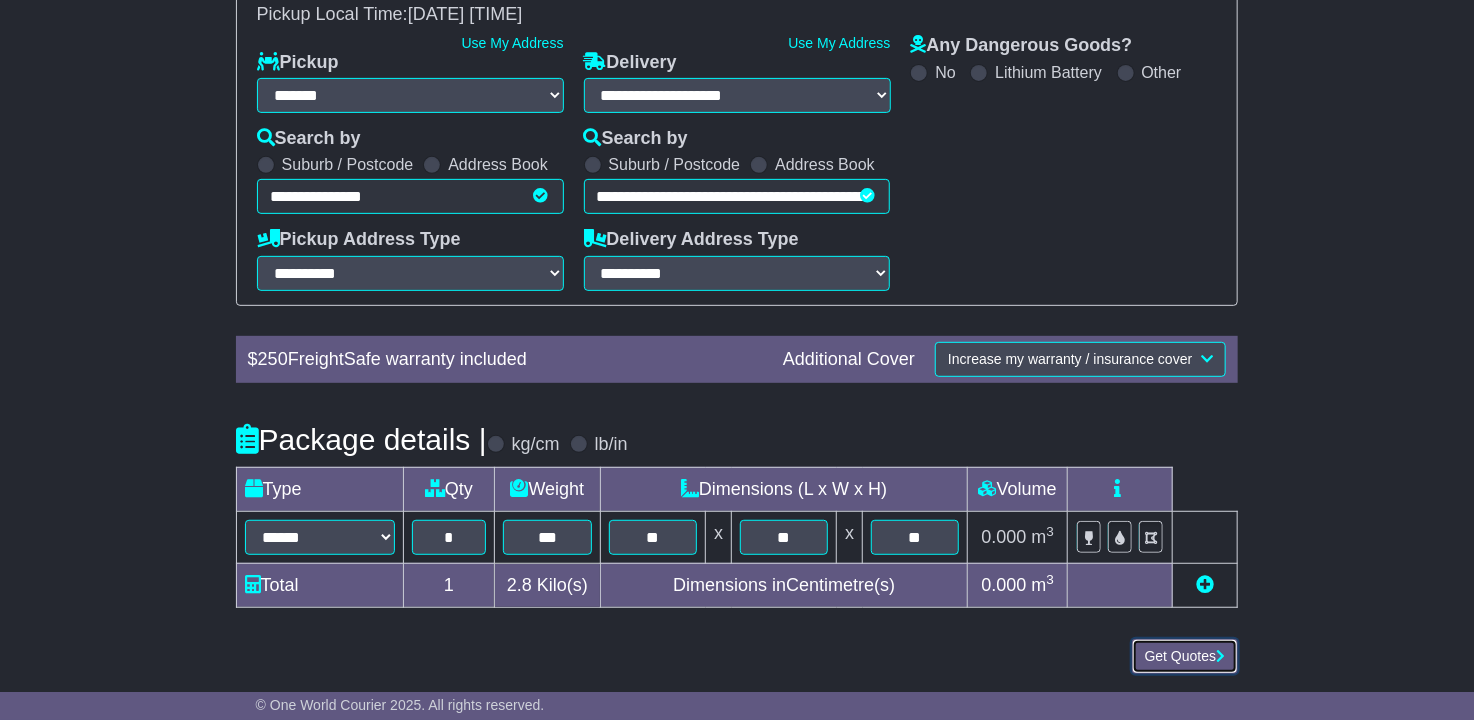 click on "Get Quotes" at bounding box center (1185, 656) 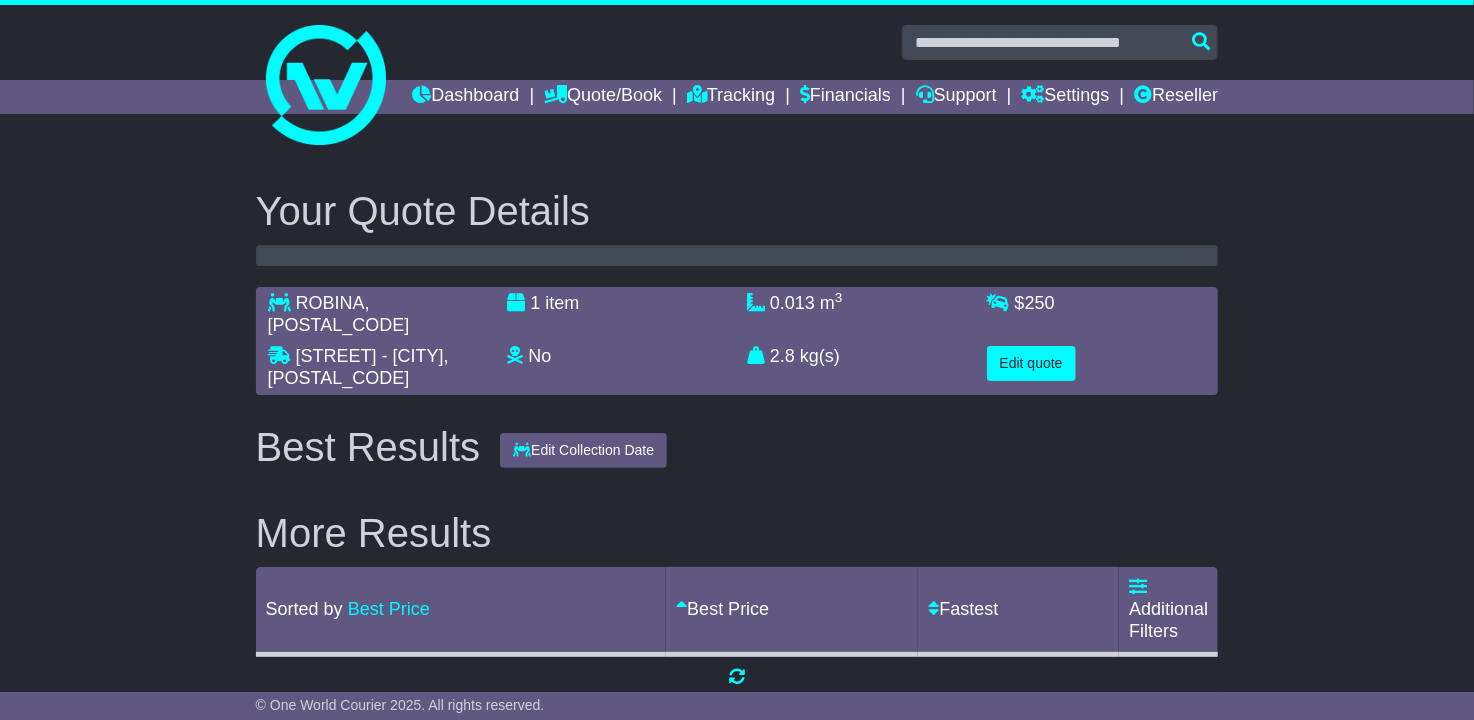 scroll, scrollTop: 0, scrollLeft: 0, axis: both 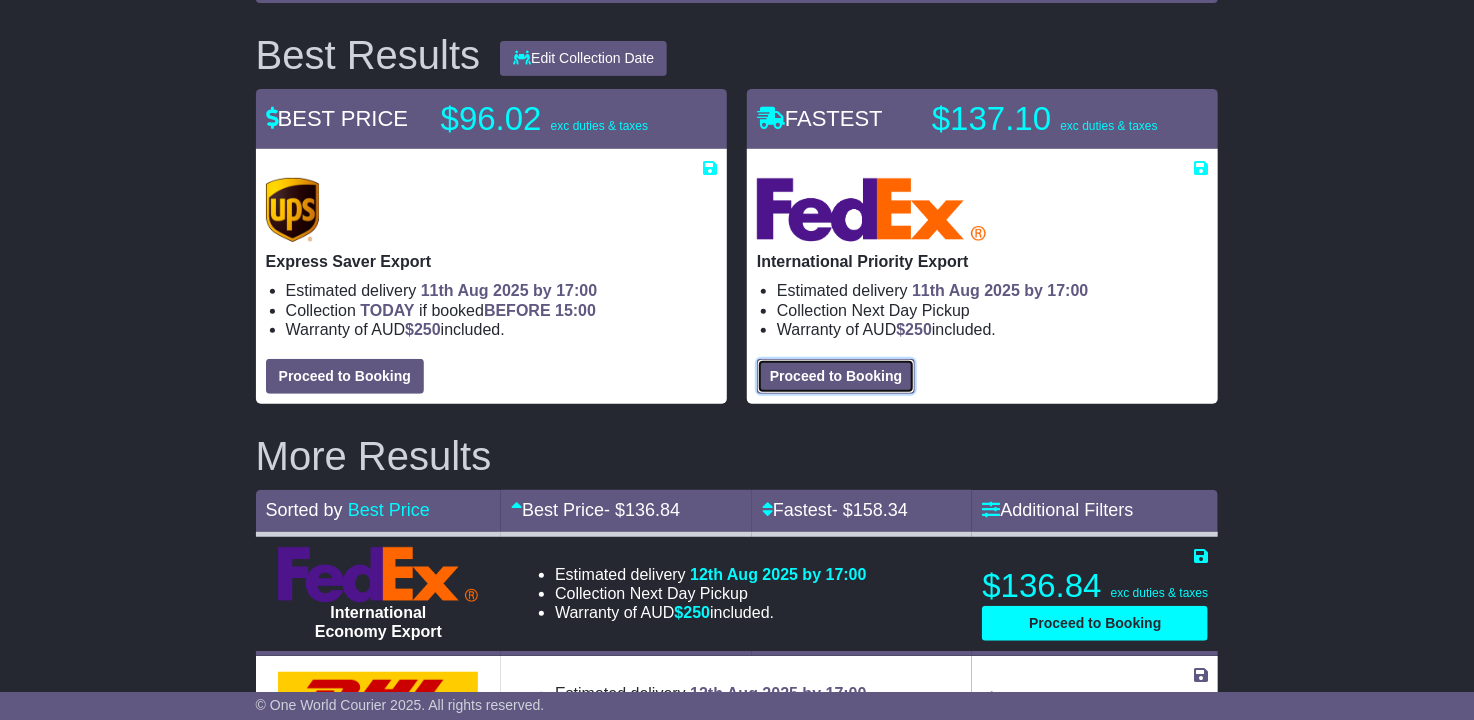 click on "Proceed to Booking" at bounding box center [836, 376] 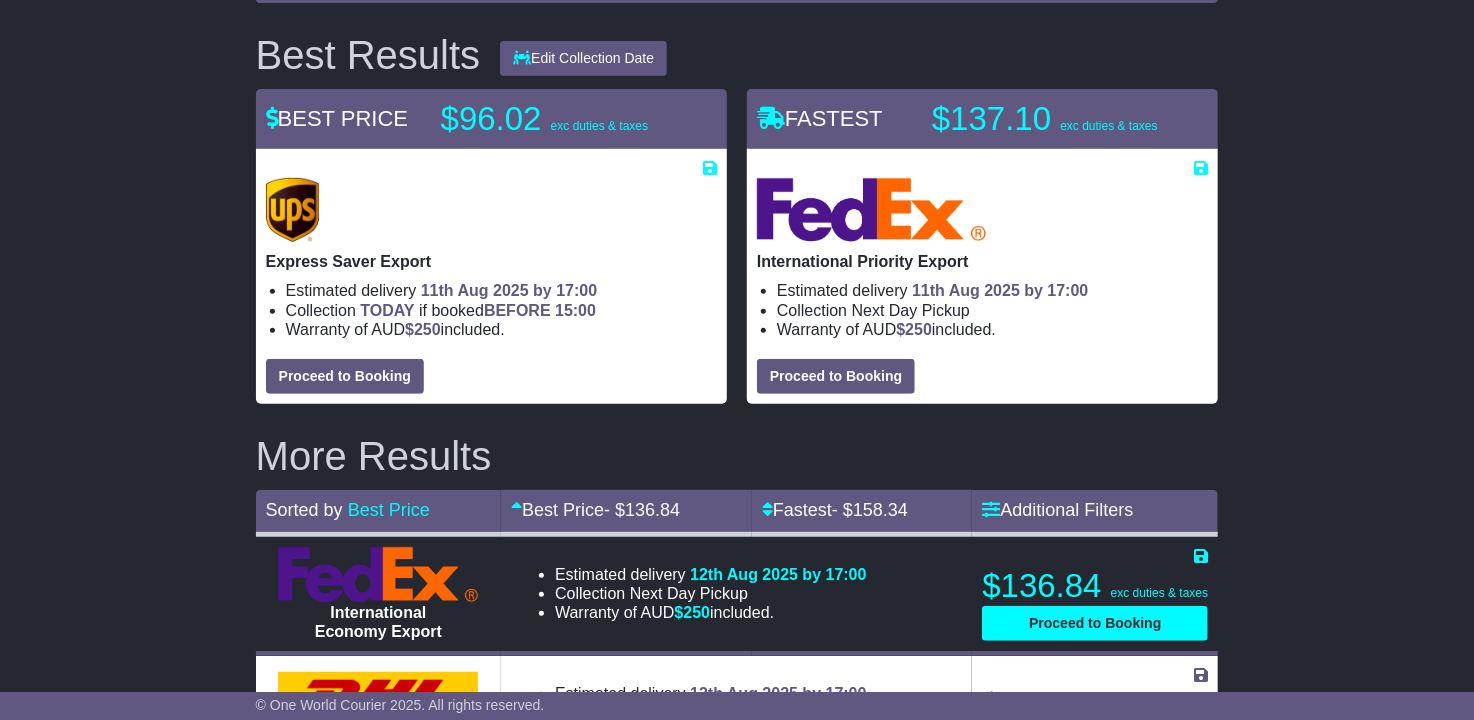 select on "***" 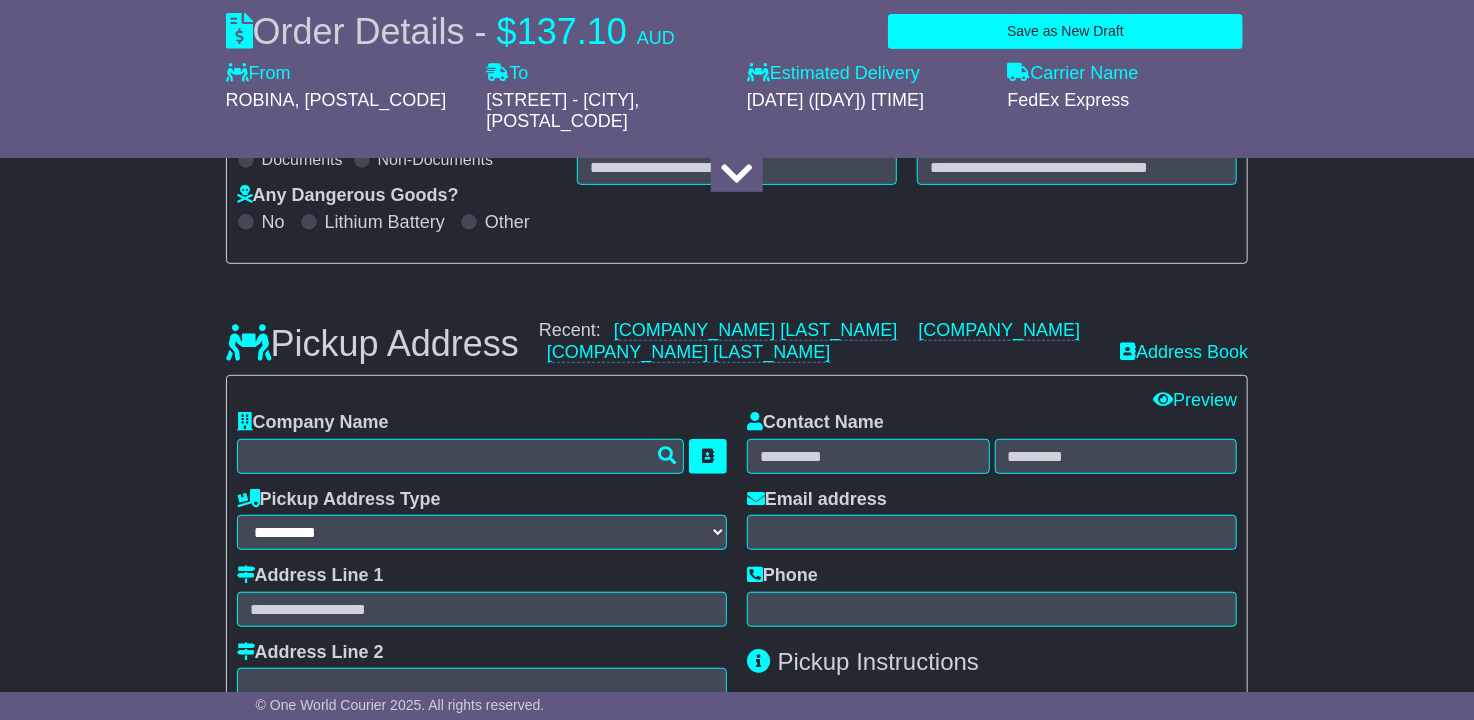 select on "***" 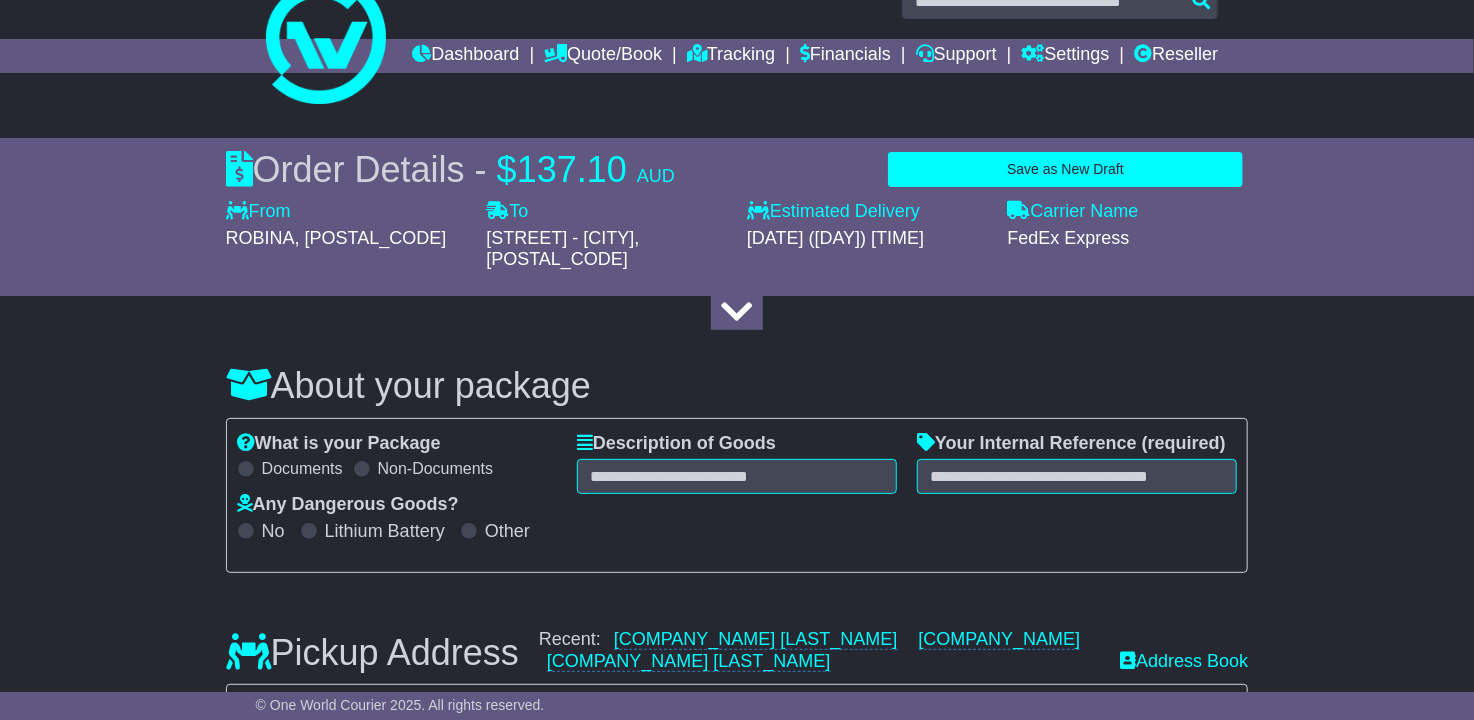 scroll, scrollTop: 0, scrollLeft: 0, axis: both 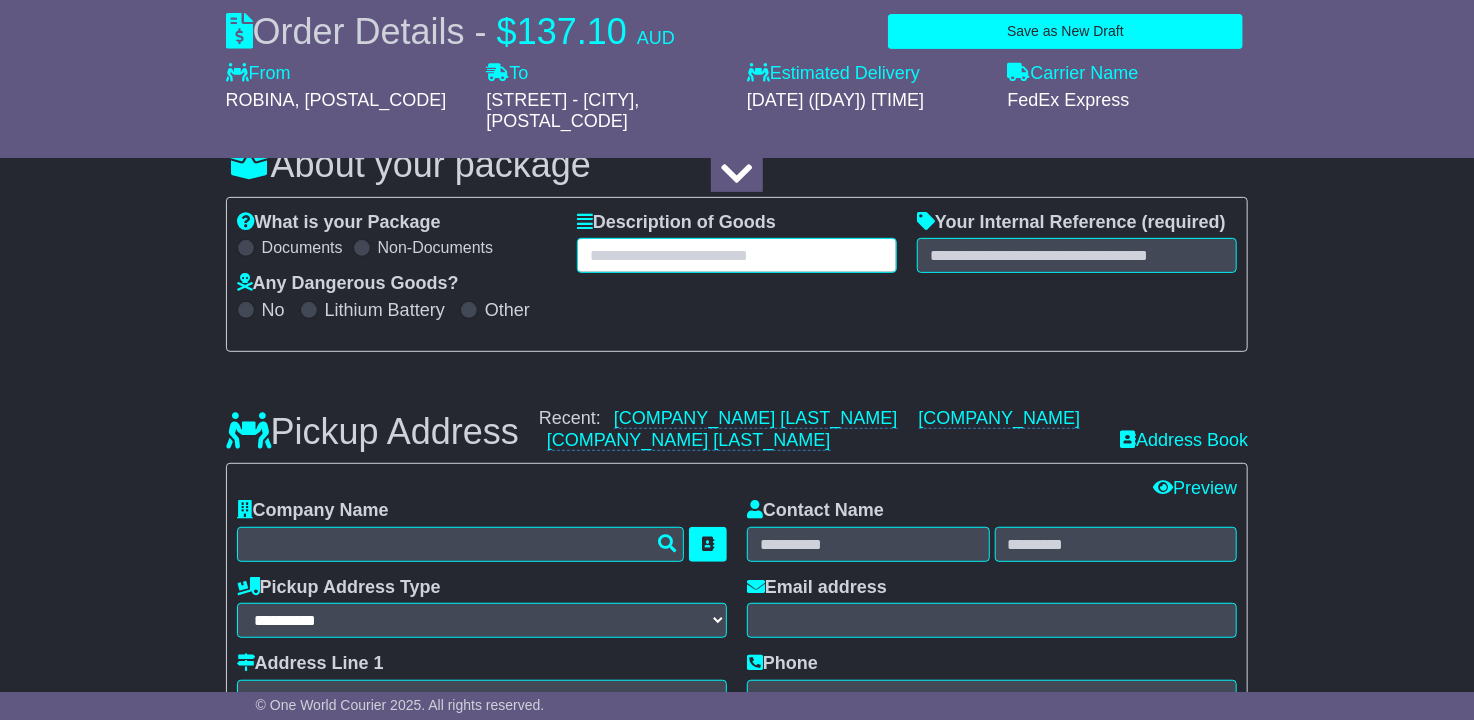 click at bounding box center [737, 255] 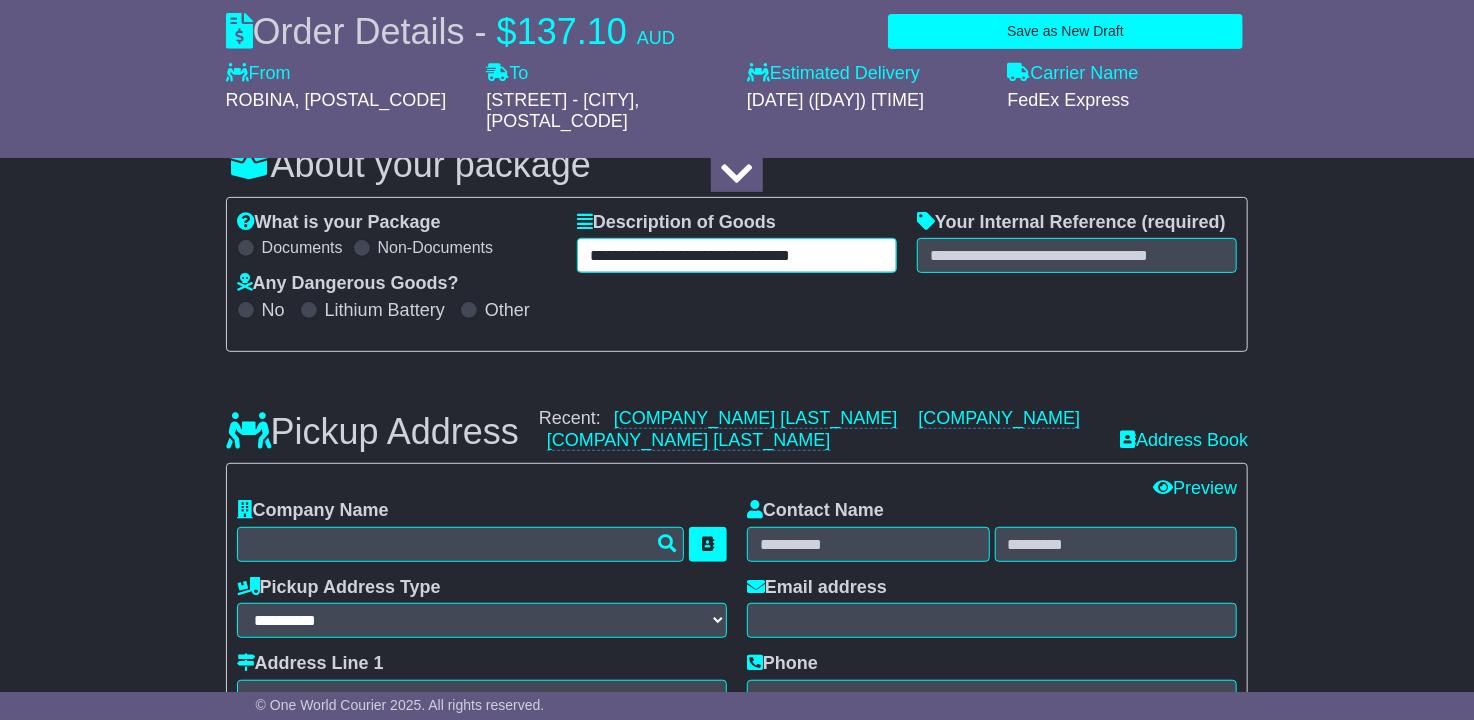 type on "**********" 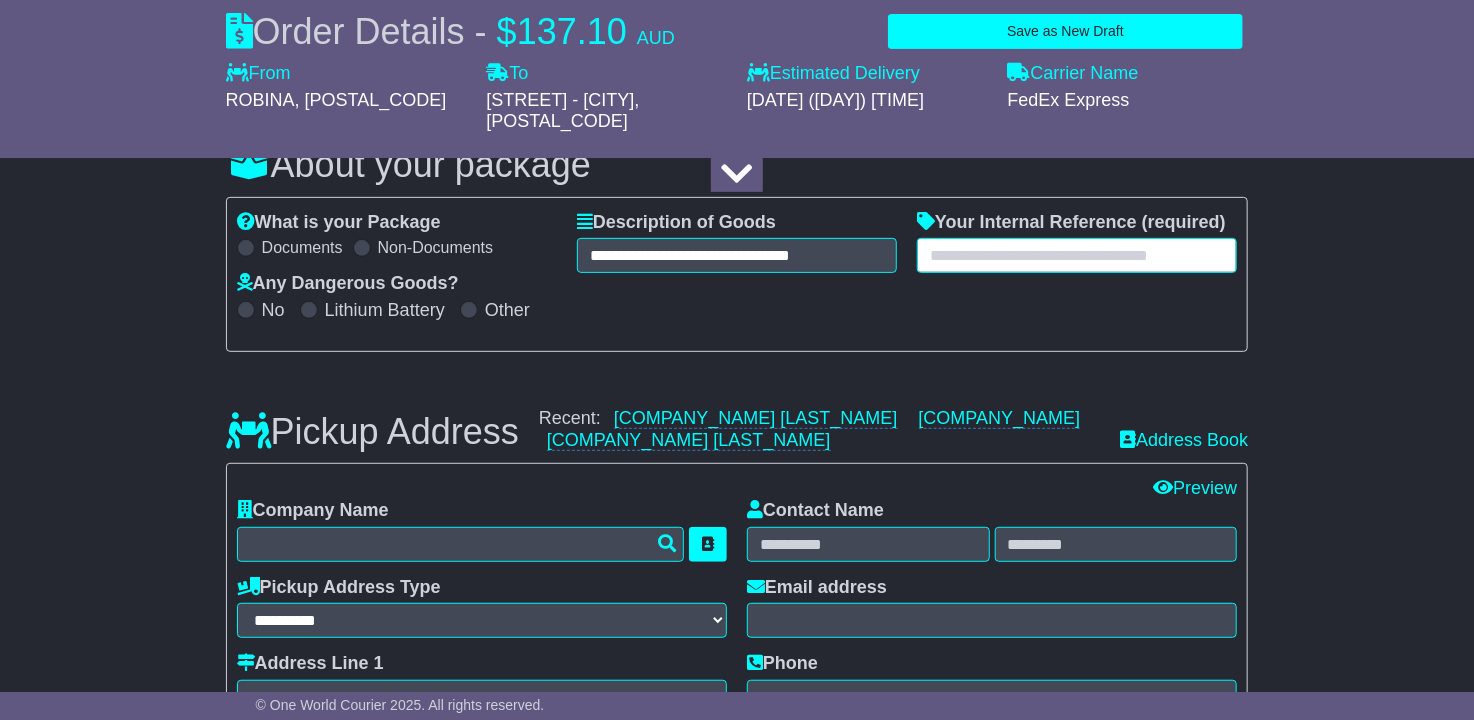 click at bounding box center (1077, 255) 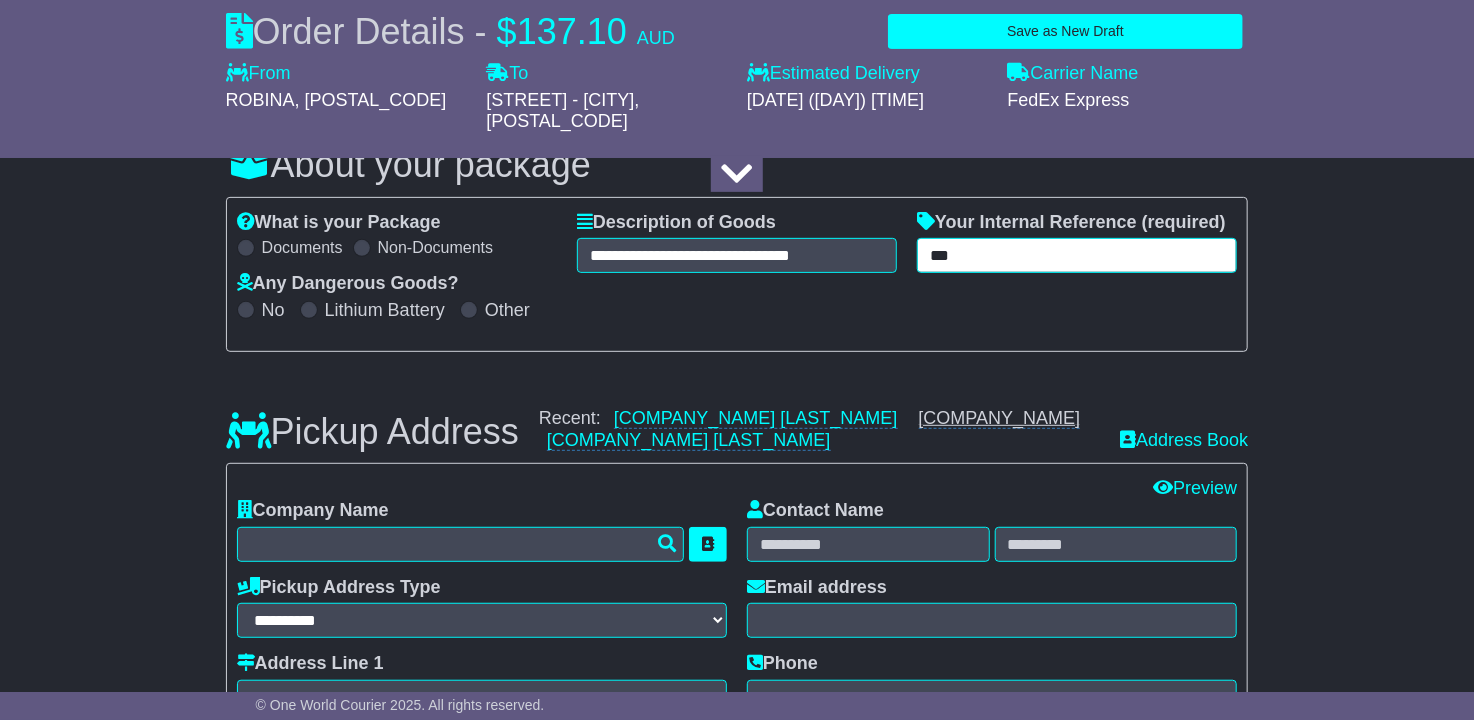 type on "***" 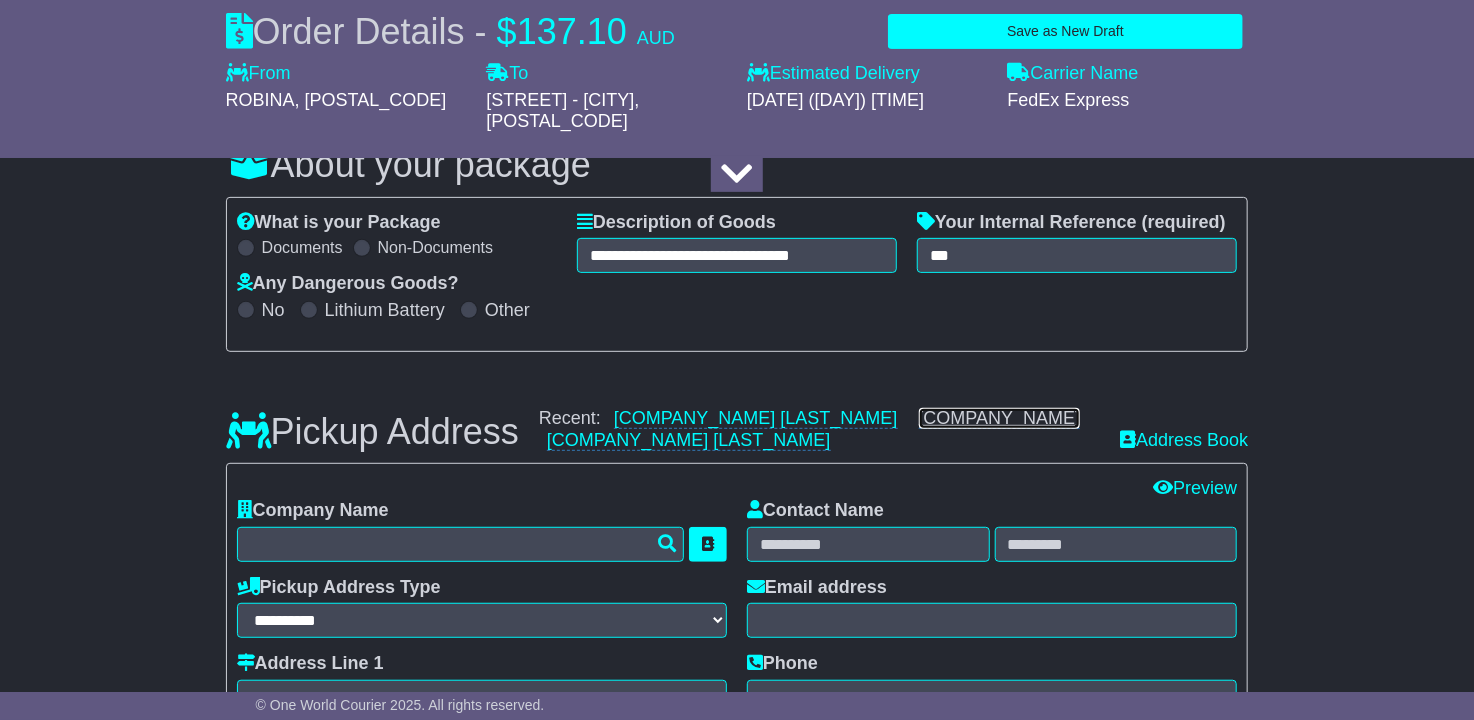 click on "[COMPANY_NAME]" at bounding box center [1000, 418] 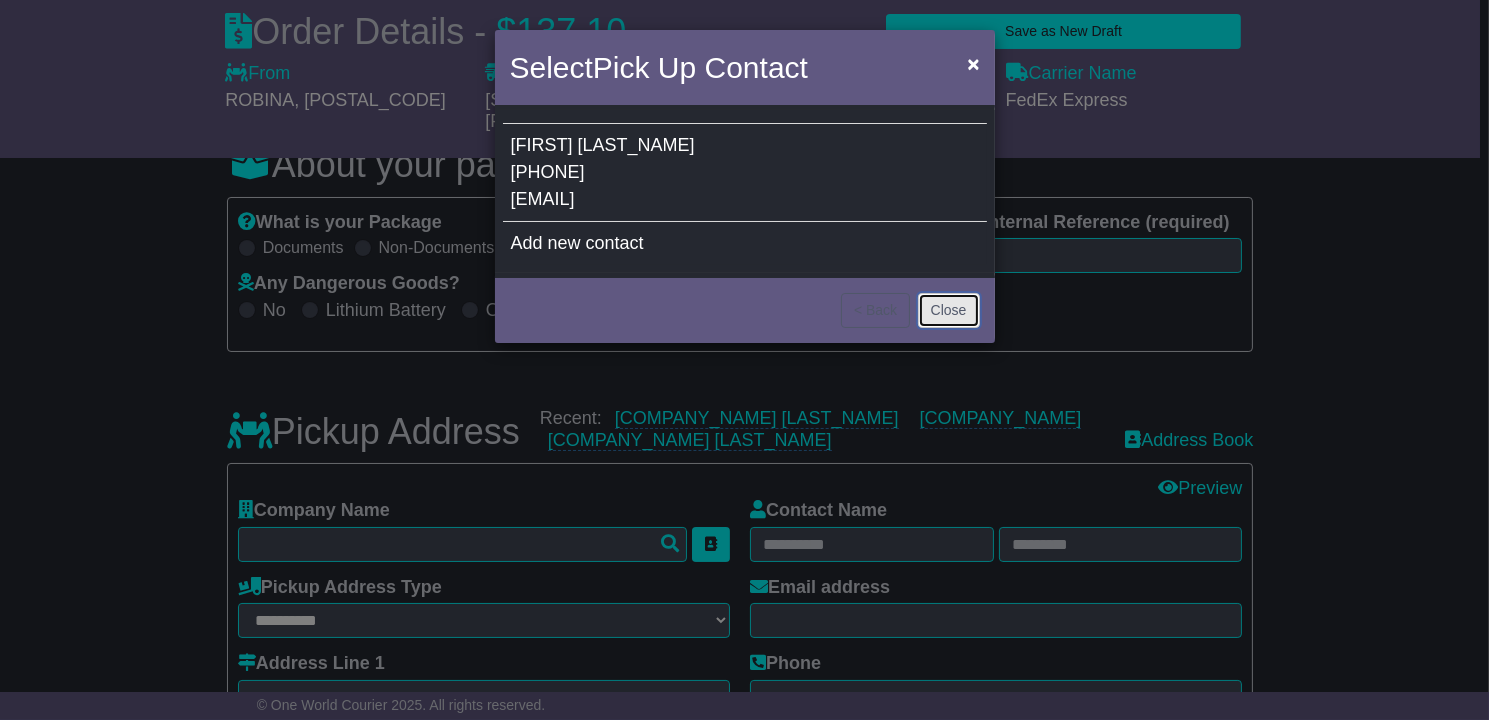 click on "Close" at bounding box center (949, 310) 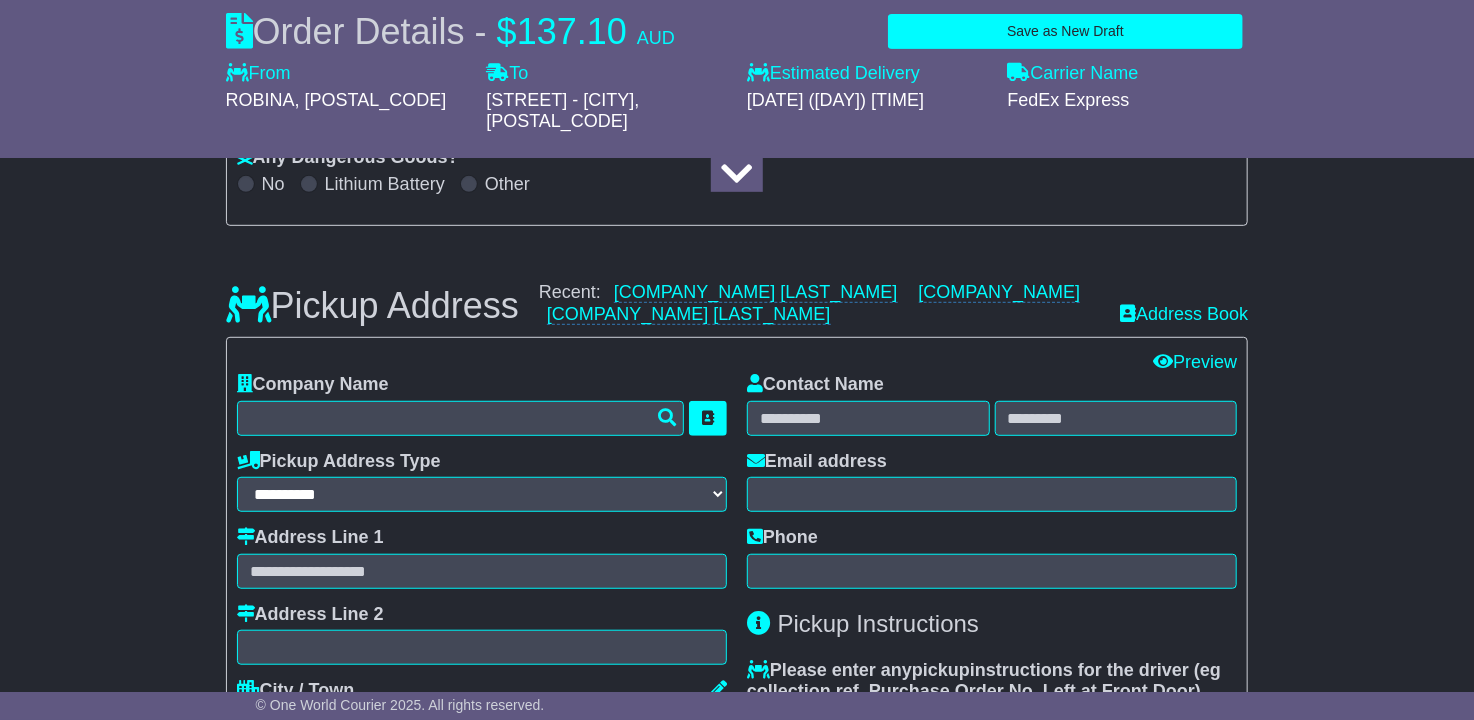 scroll, scrollTop: 365, scrollLeft: 0, axis: vertical 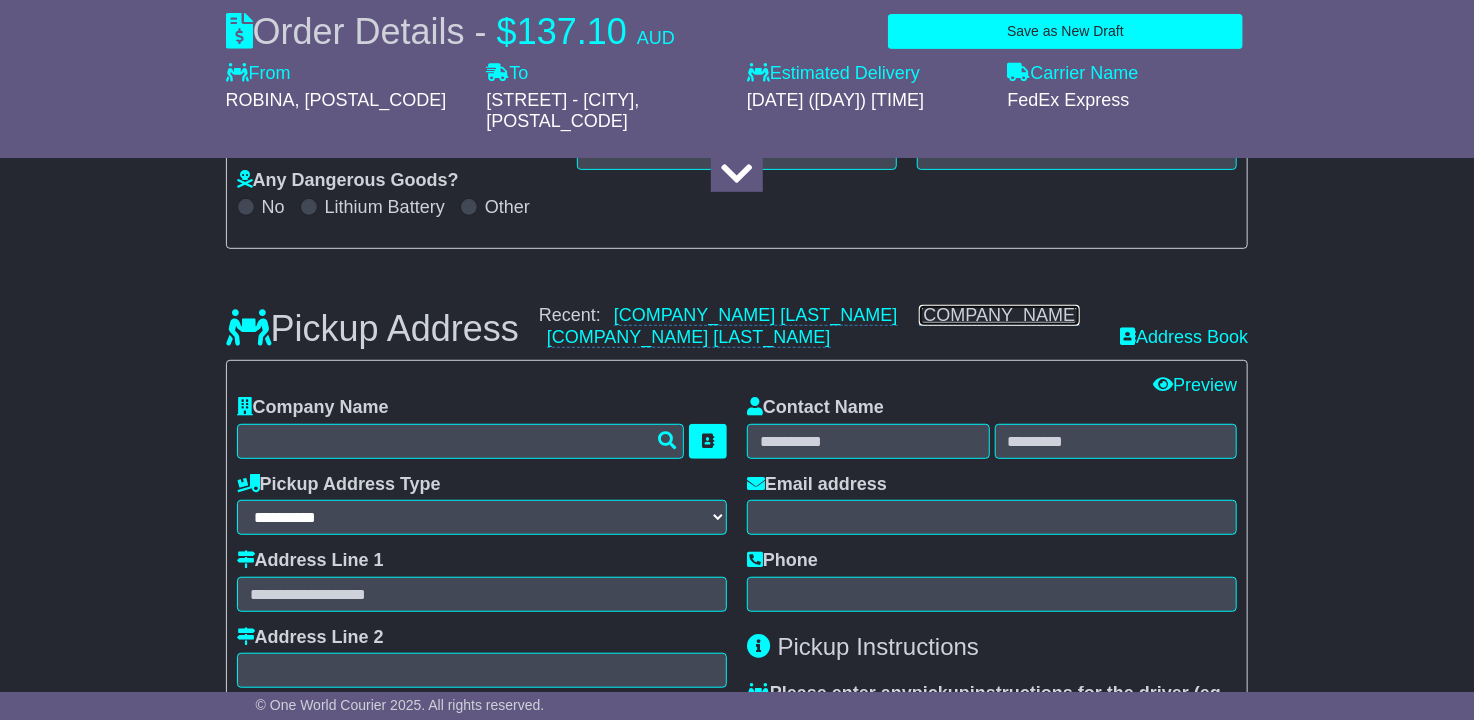 click on "[COMPANY_NAME]" at bounding box center (1000, 315) 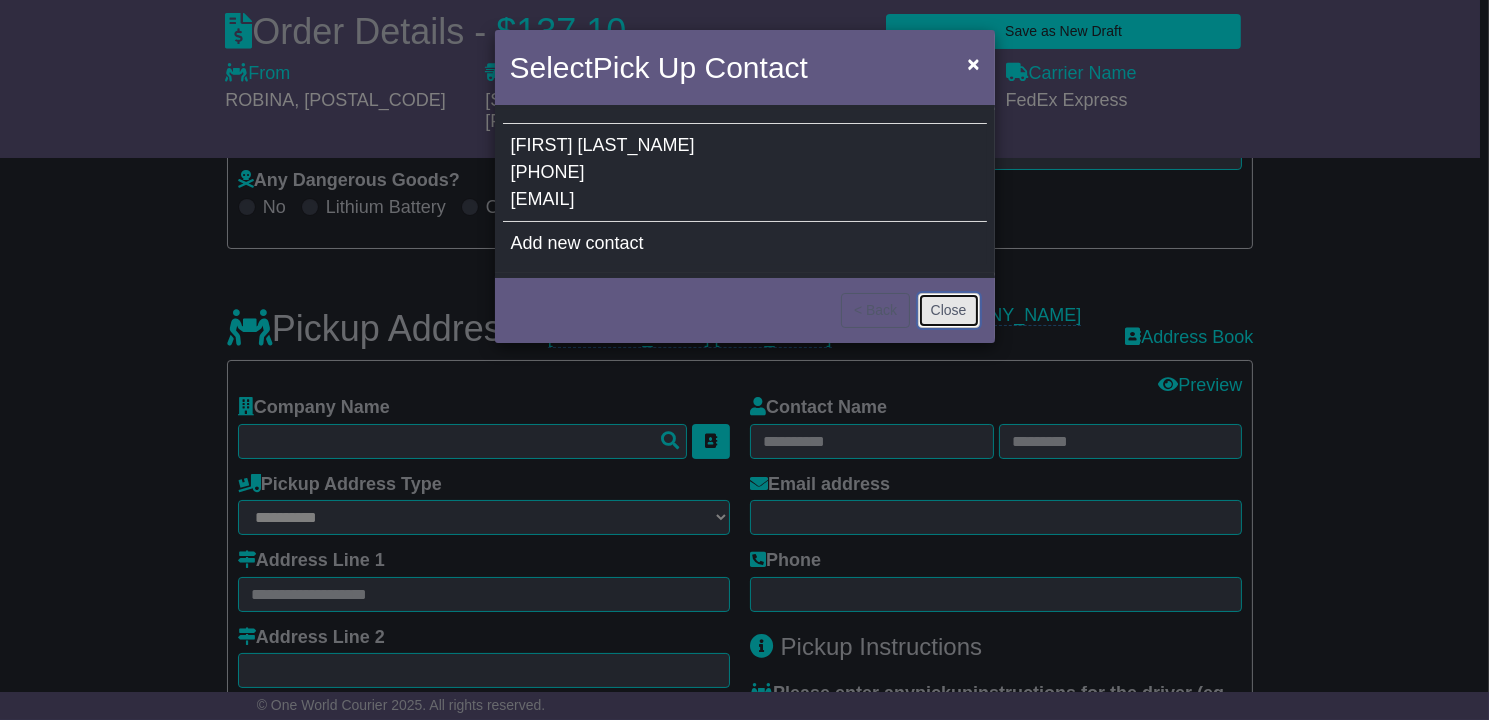 click on "Close" at bounding box center (949, 310) 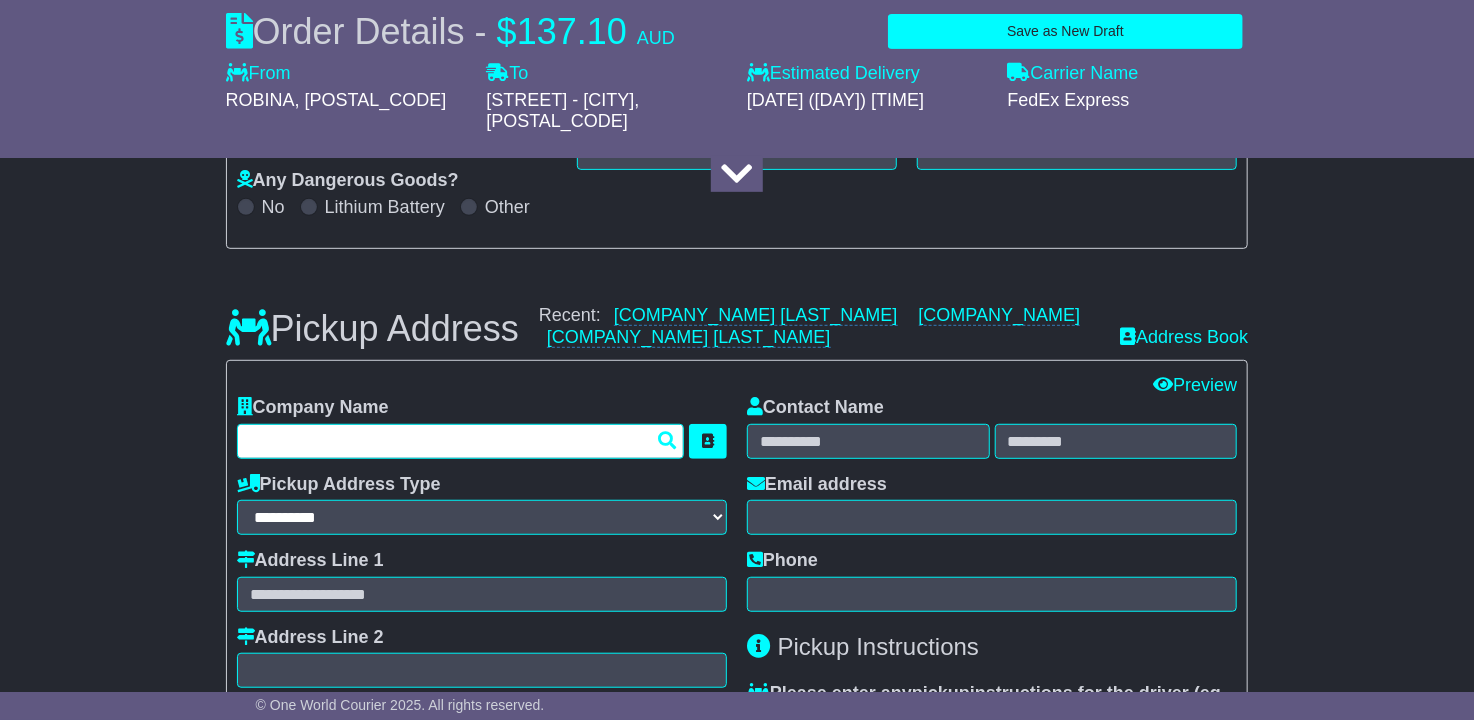 click at bounding box center [460, 441] 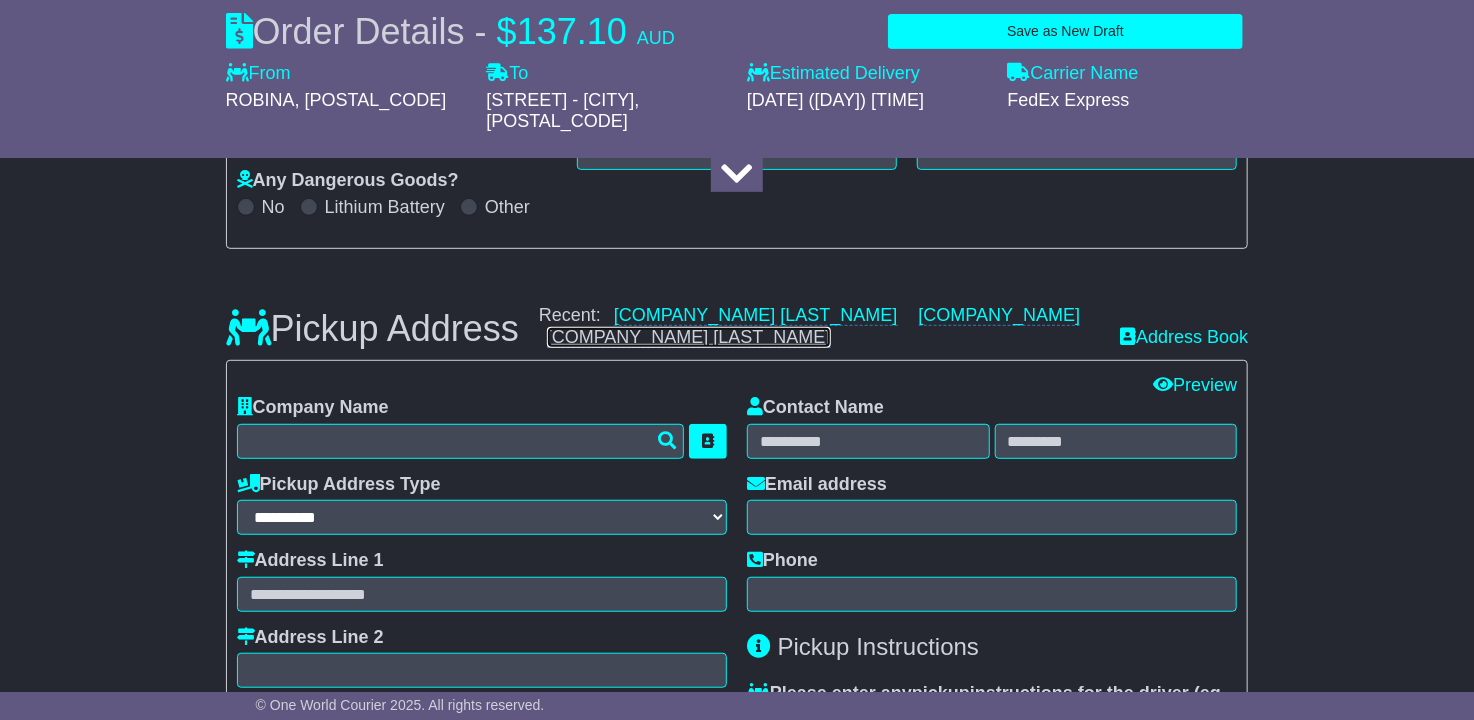 click on "[COMPANY_NAME] [LAST_NAME]" at bounding box center [689, 337] 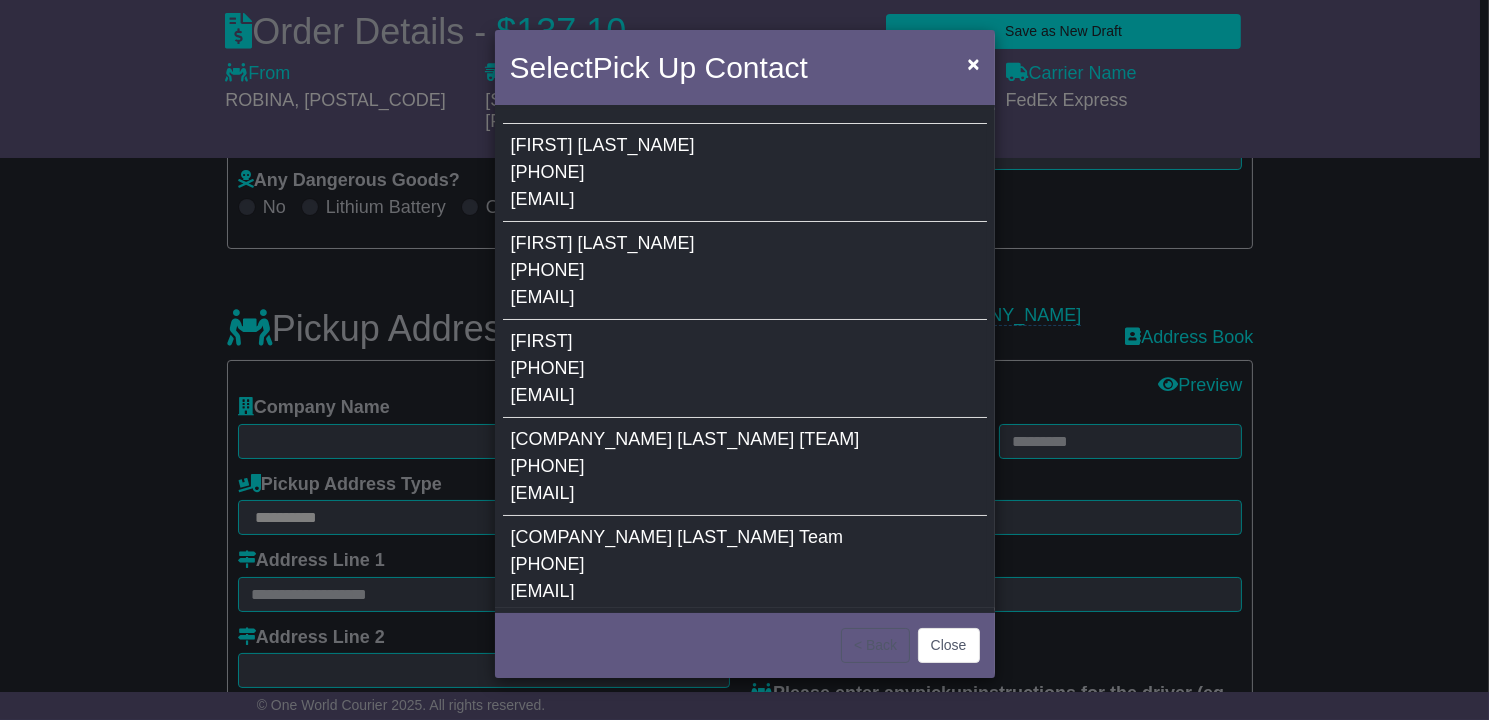 click on "[FIRST] [LAST]
[PHONE]
[EMAIL]" at bounding box center (745, 173) 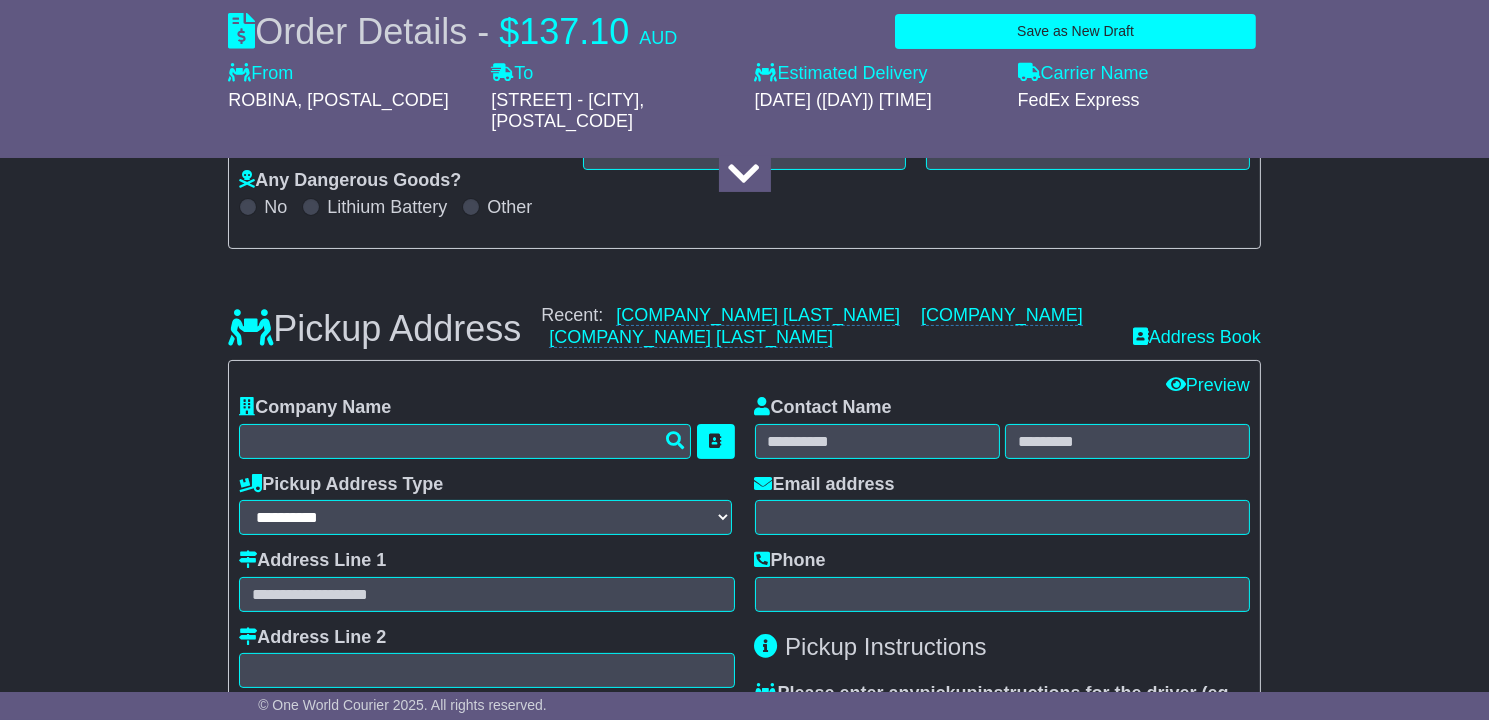 type on "**********" 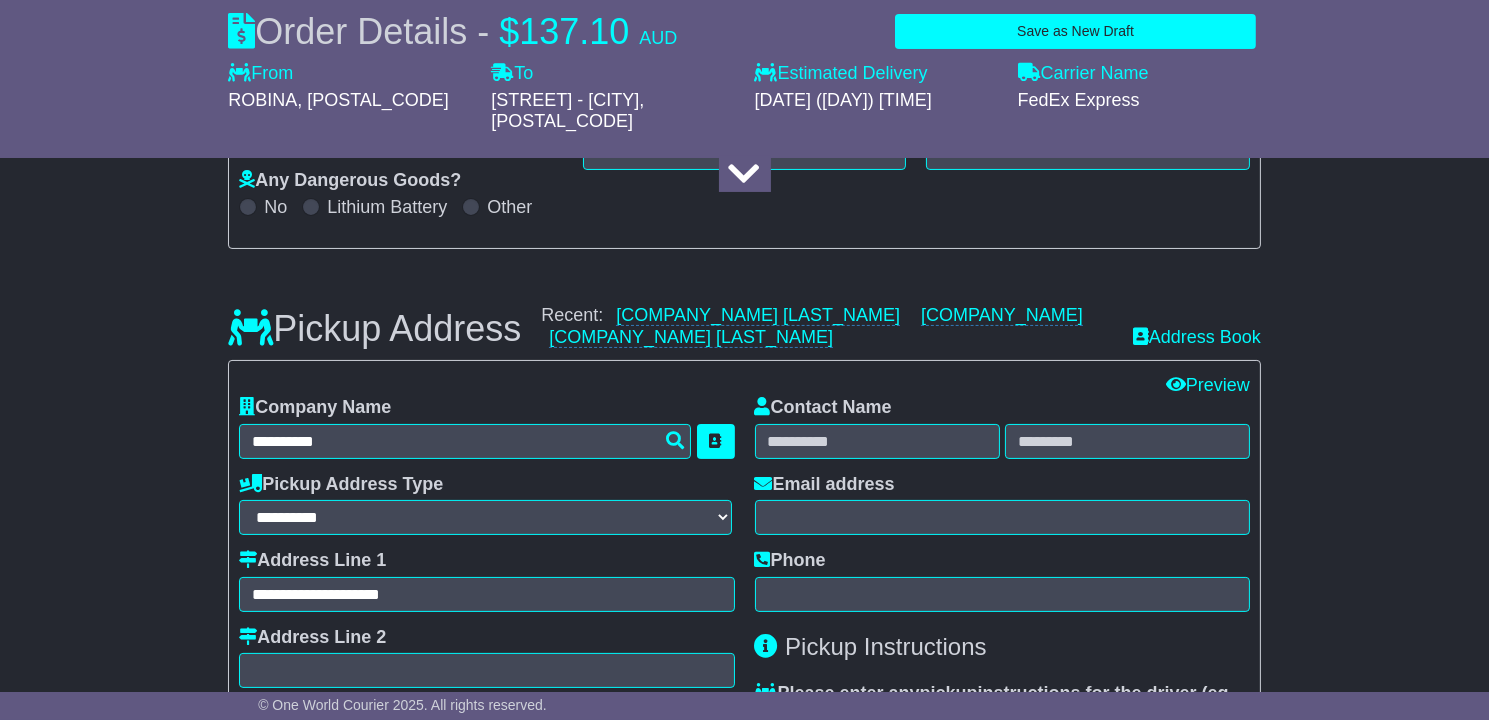 type on "**********" 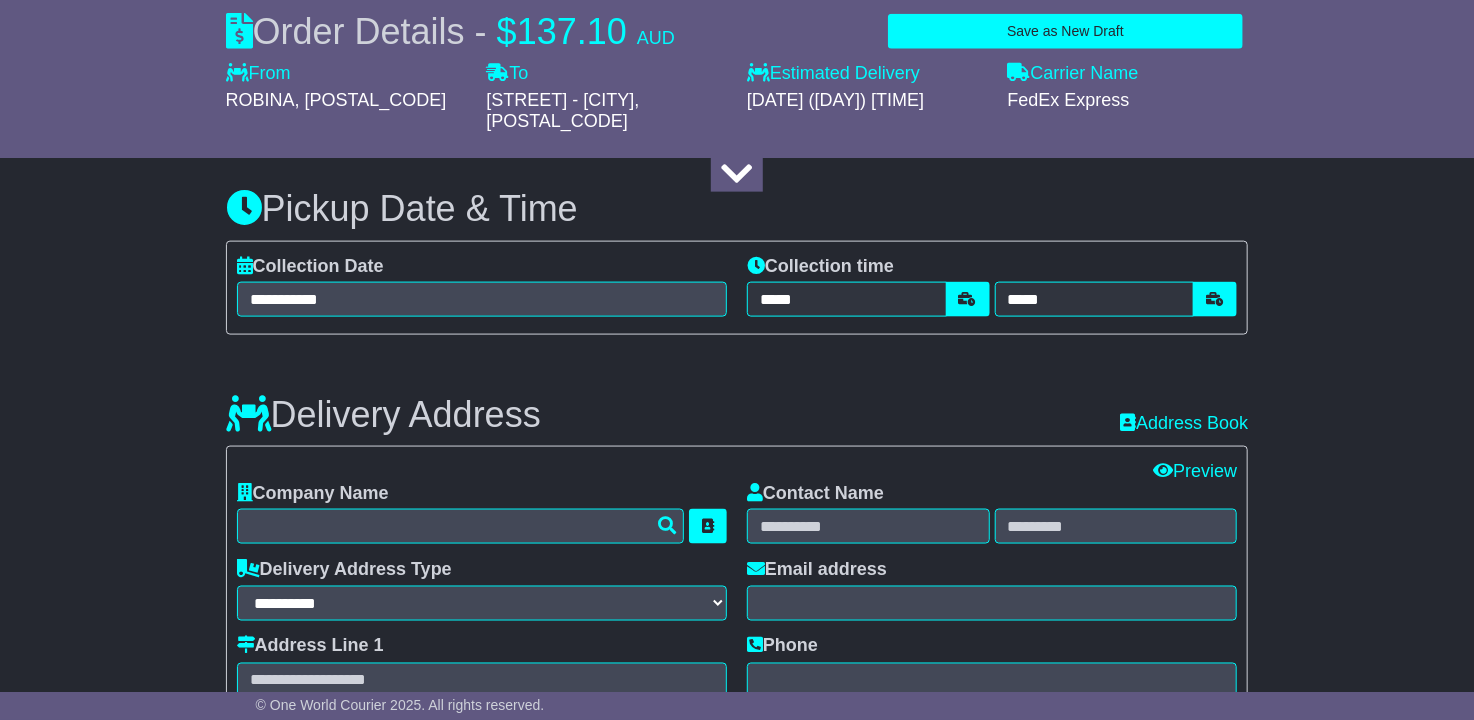 scroll, scrollTop: 1134, scrollLeft: 0, axis: vertical 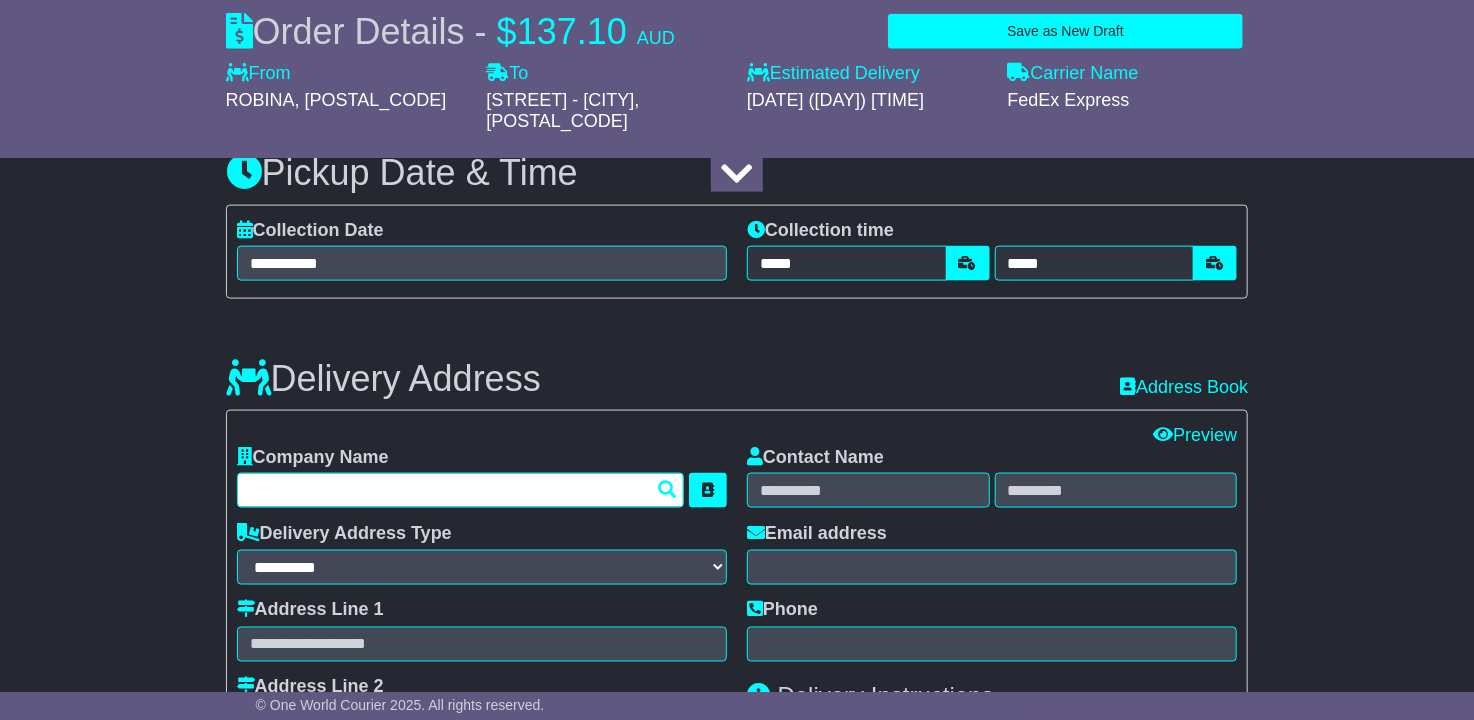click at bounding box center [460, 490] 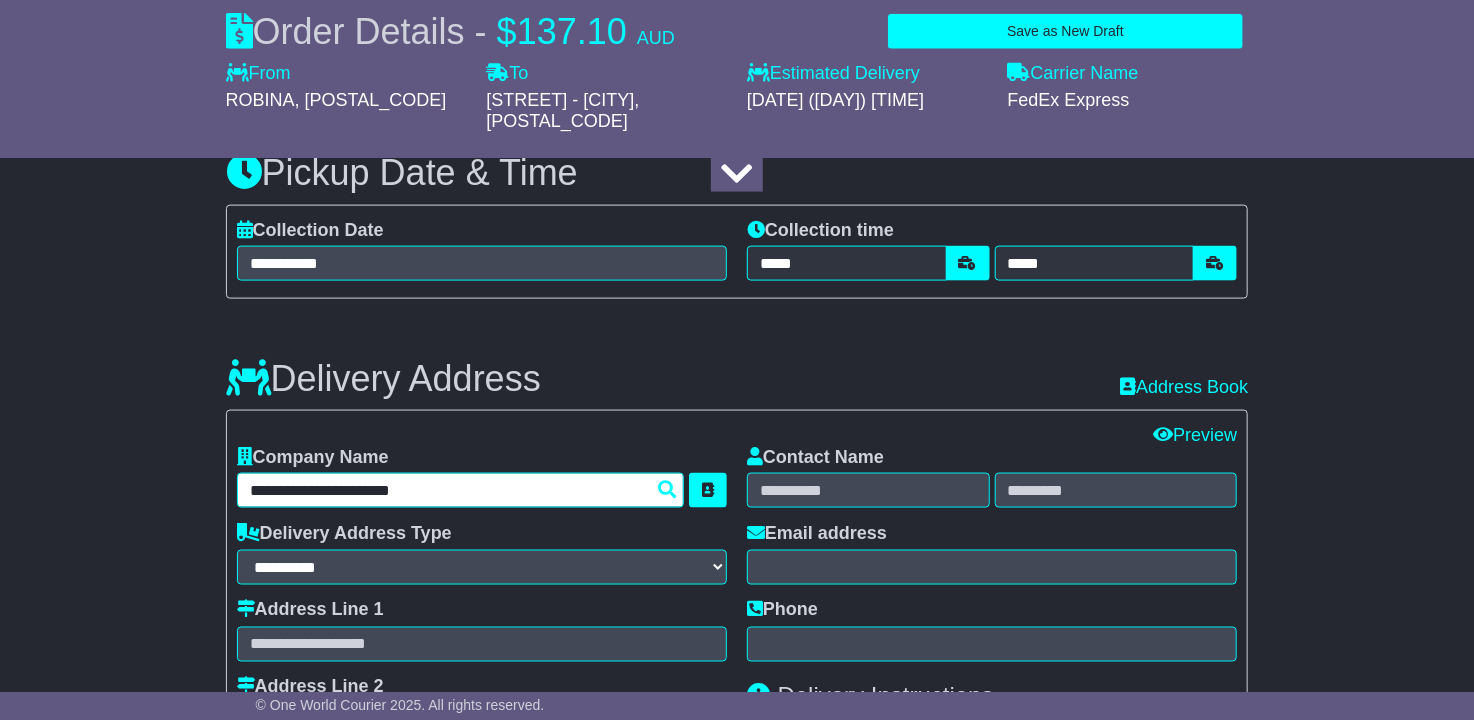 type on "**********" 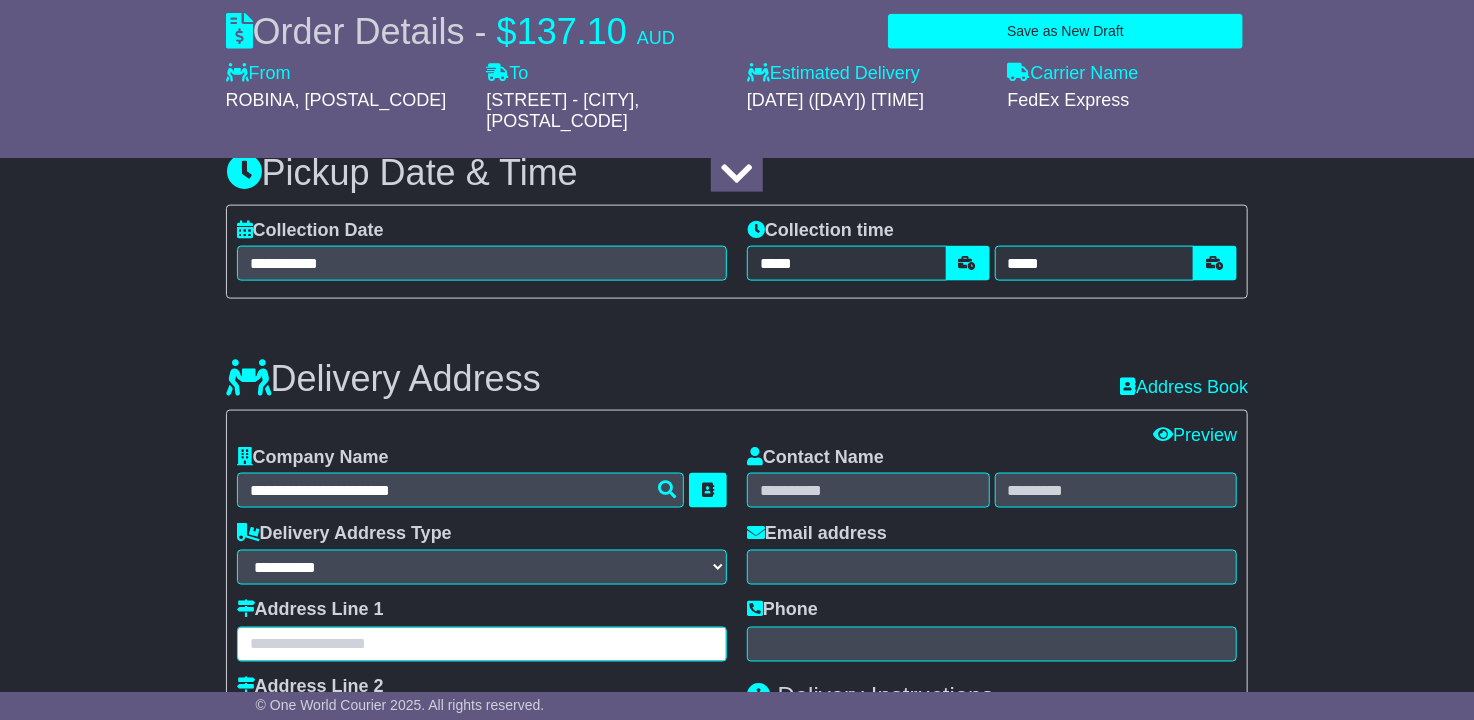 click at bounding box center [482, 644] 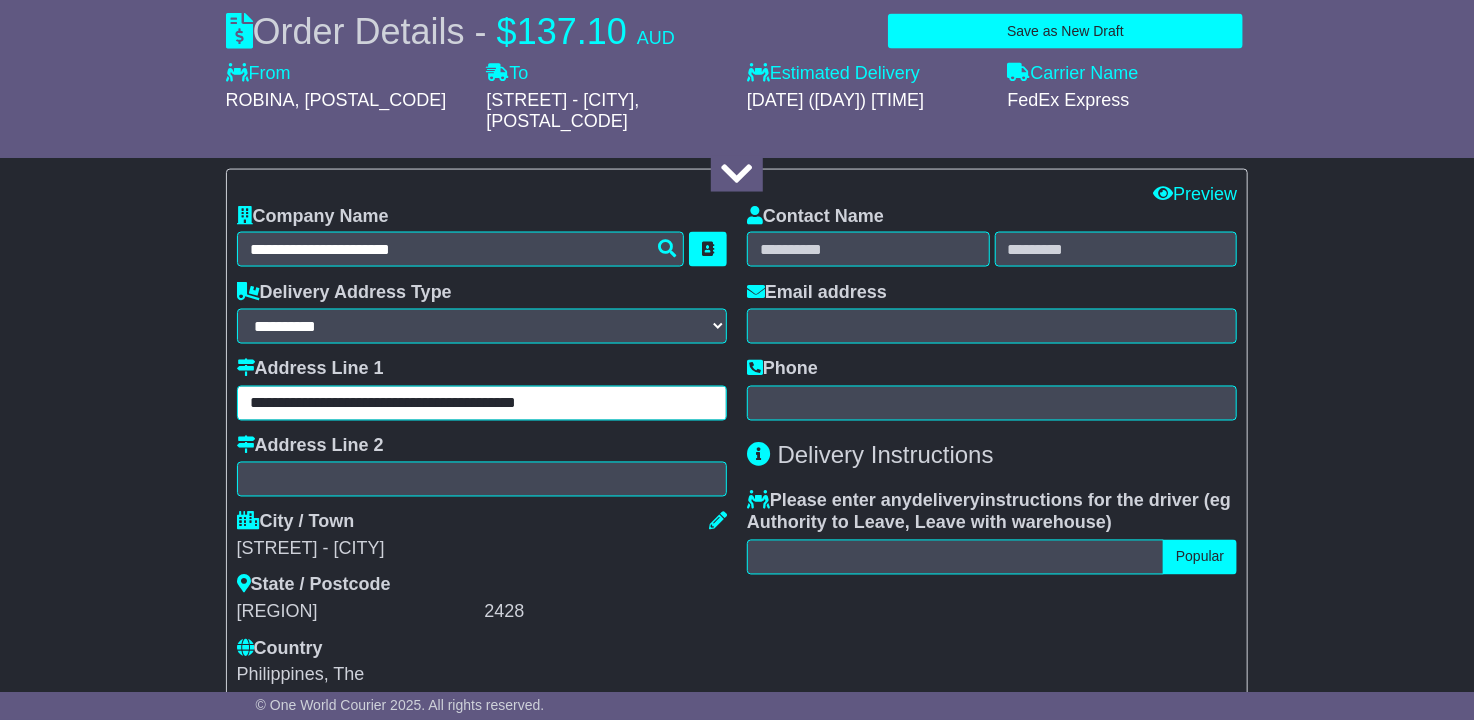 scroll, scrollTop: 1477, scrollLeft: 0, axis: vertical 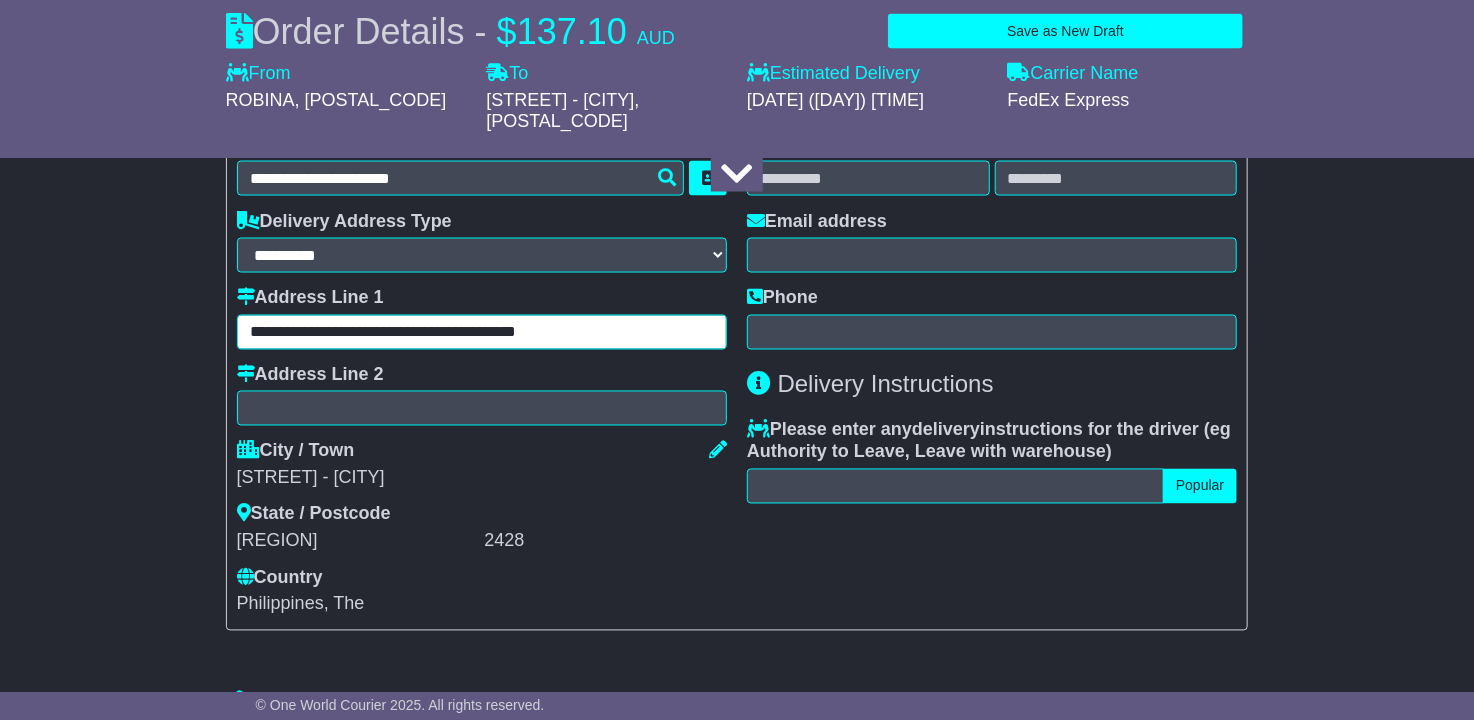 drag, startPoint x: 383, startPoint y: 304, endPoint x: 620, endPoint y: 309, distance: 237.05273 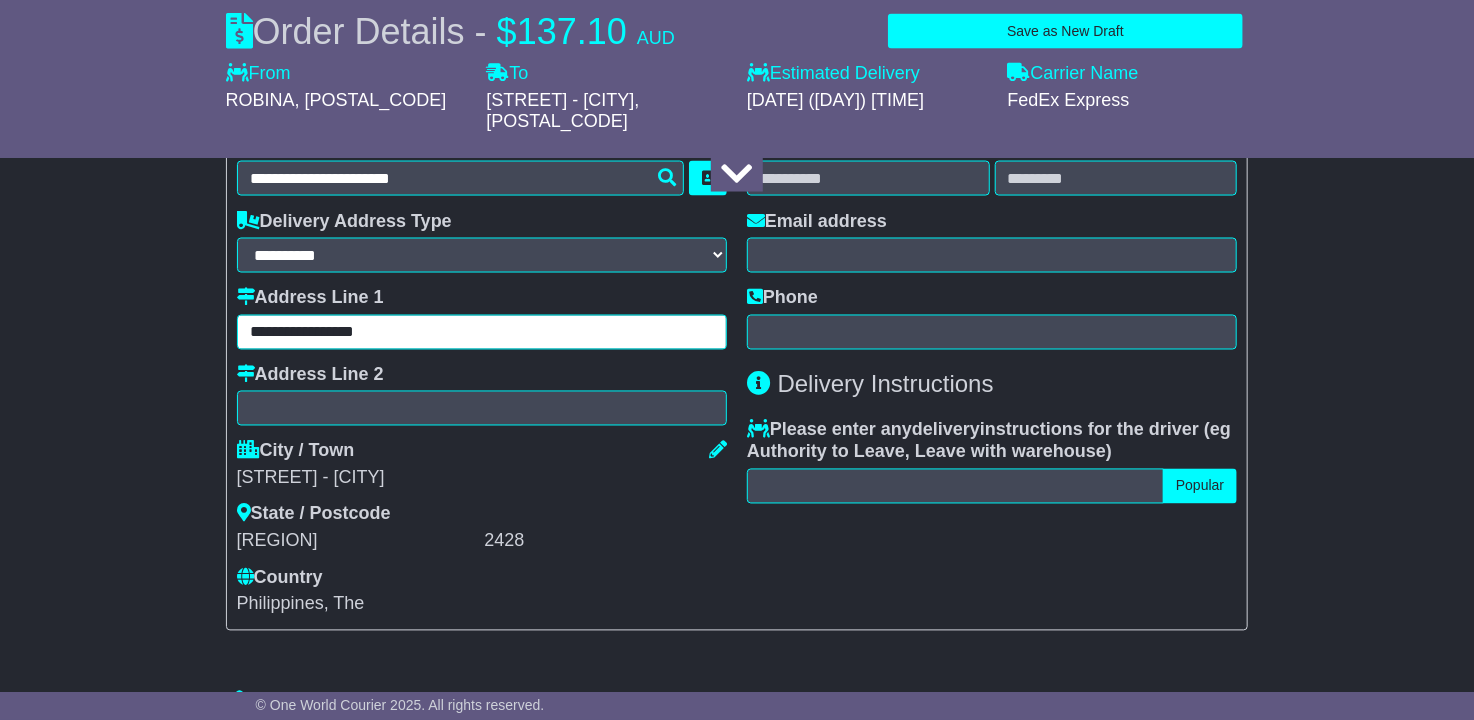 type on "**********" 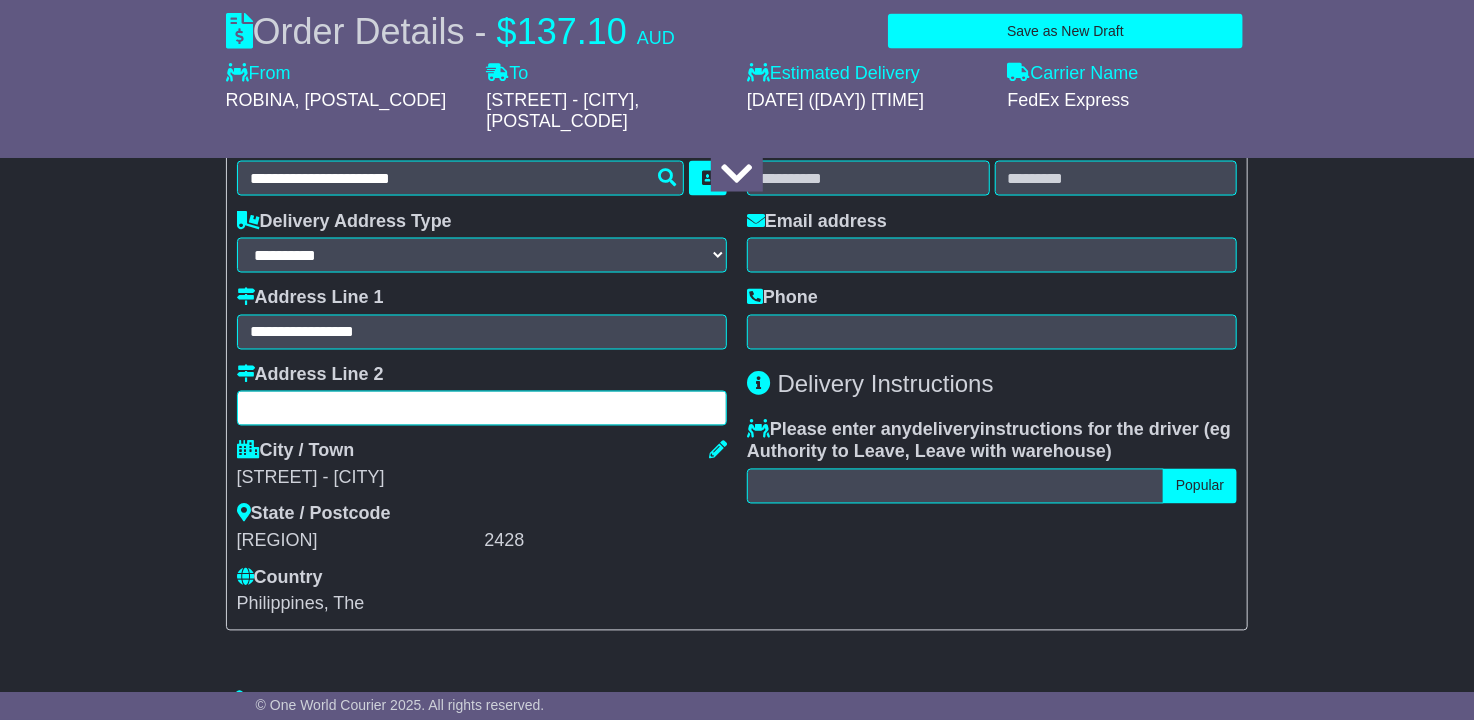 click at bounding box center [482, 408] 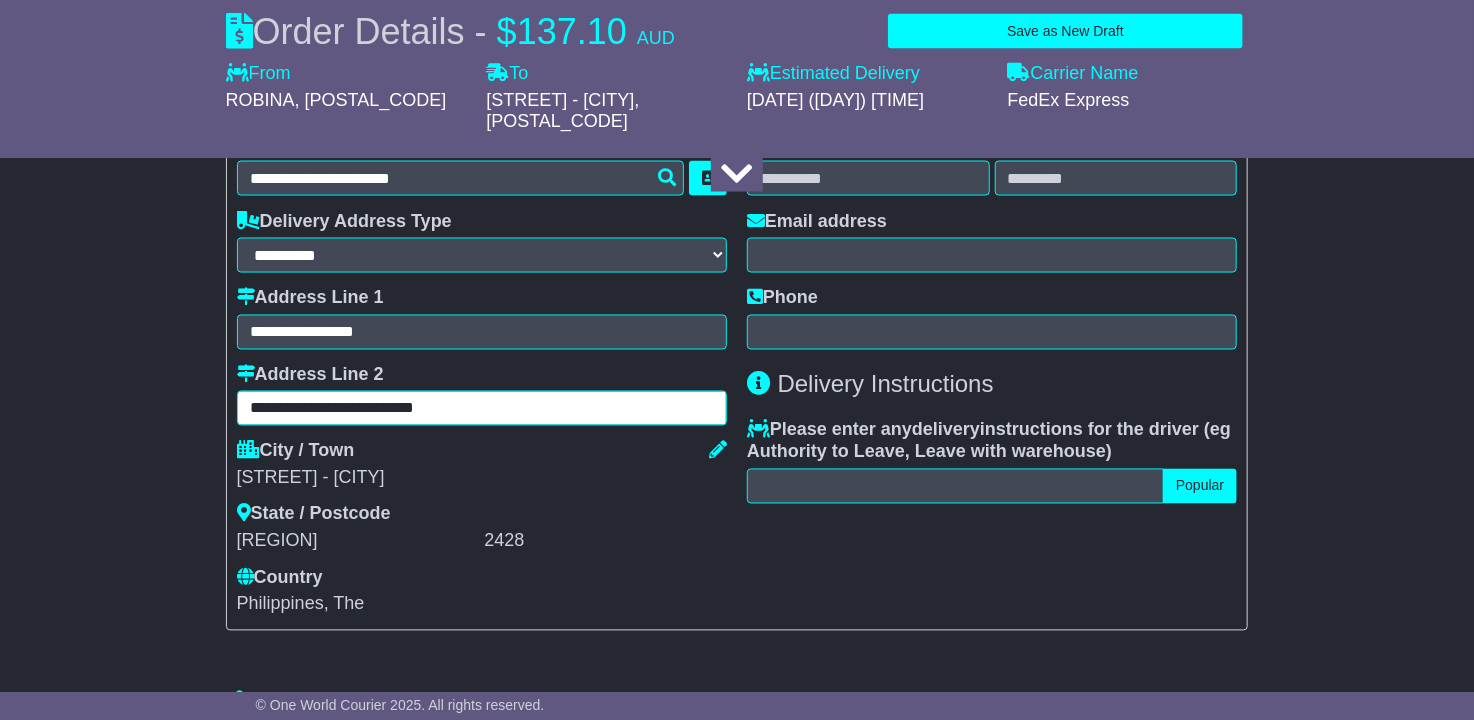 click on "**********" at bounding box center [482, 408] 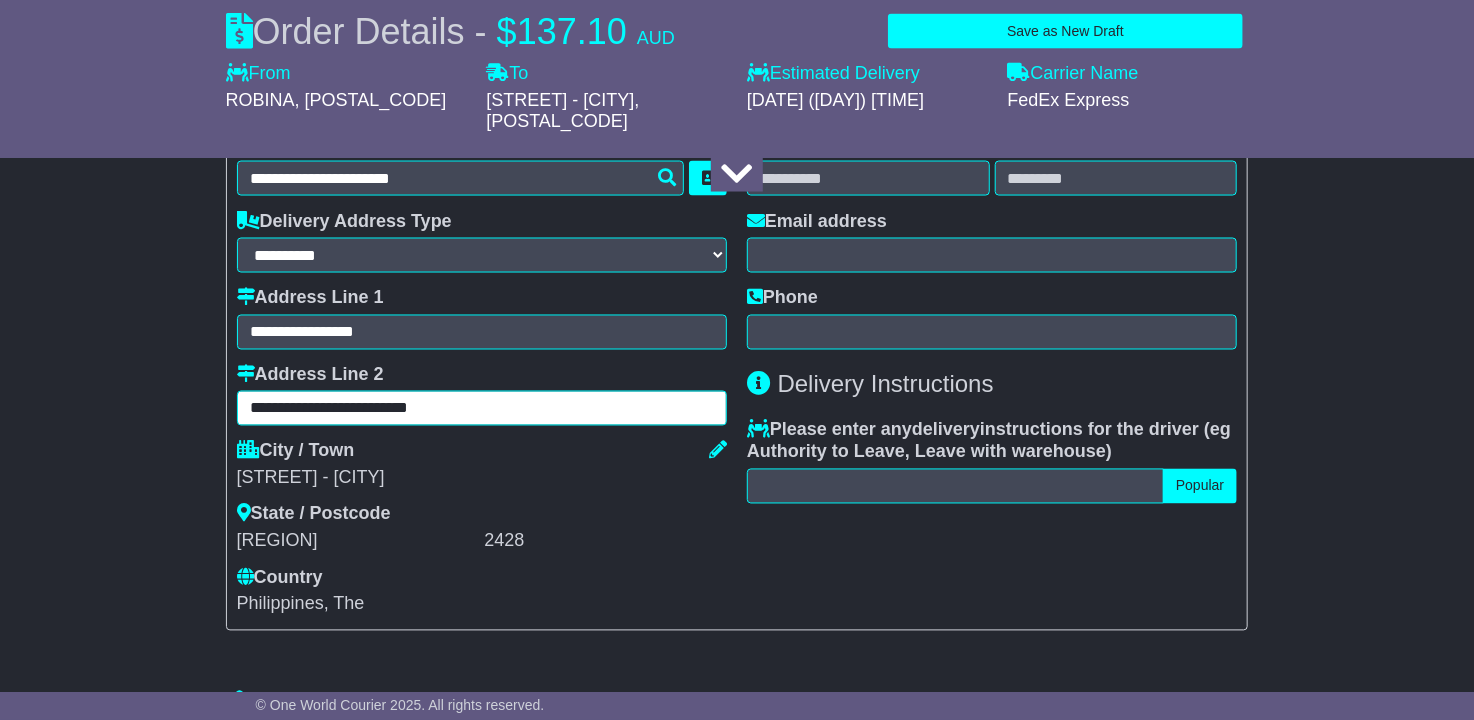 type on "**********" 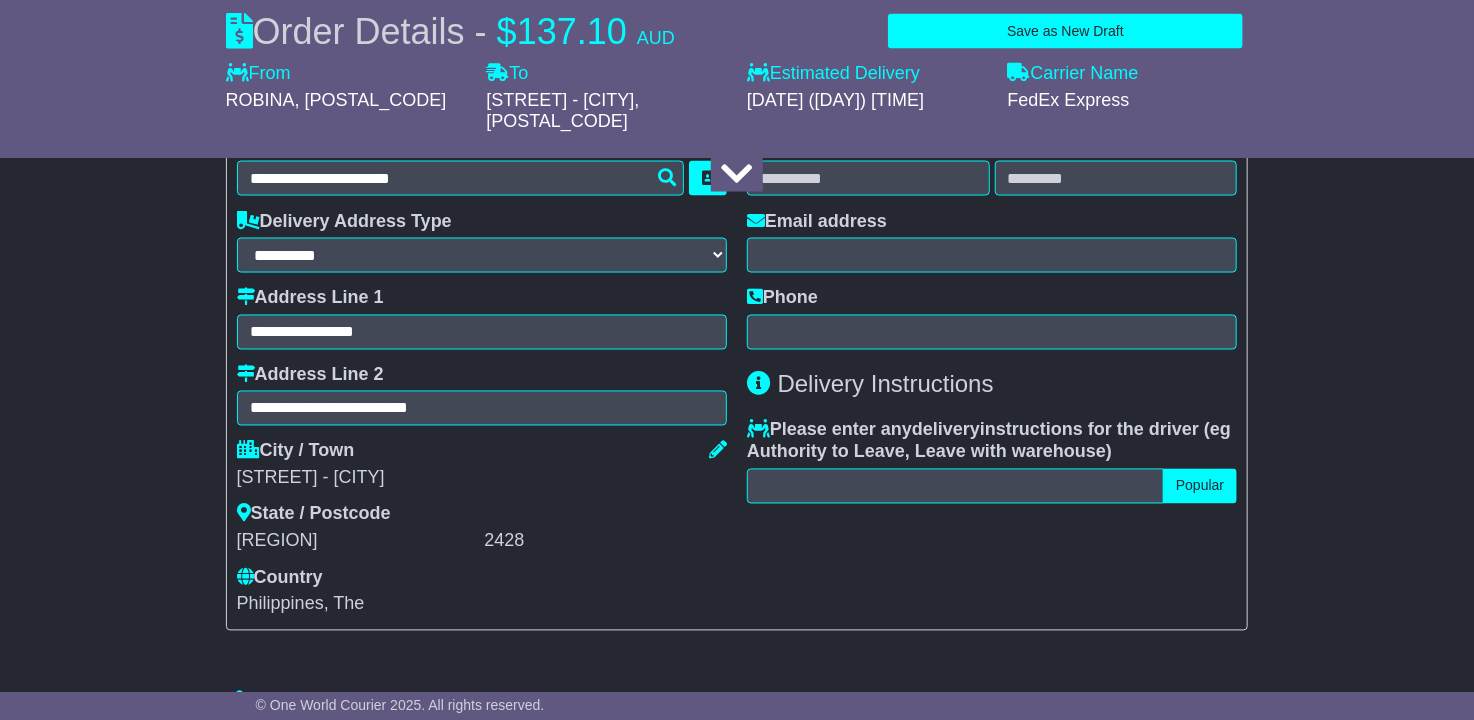 click on "2428" at bounding box center [605, 542] 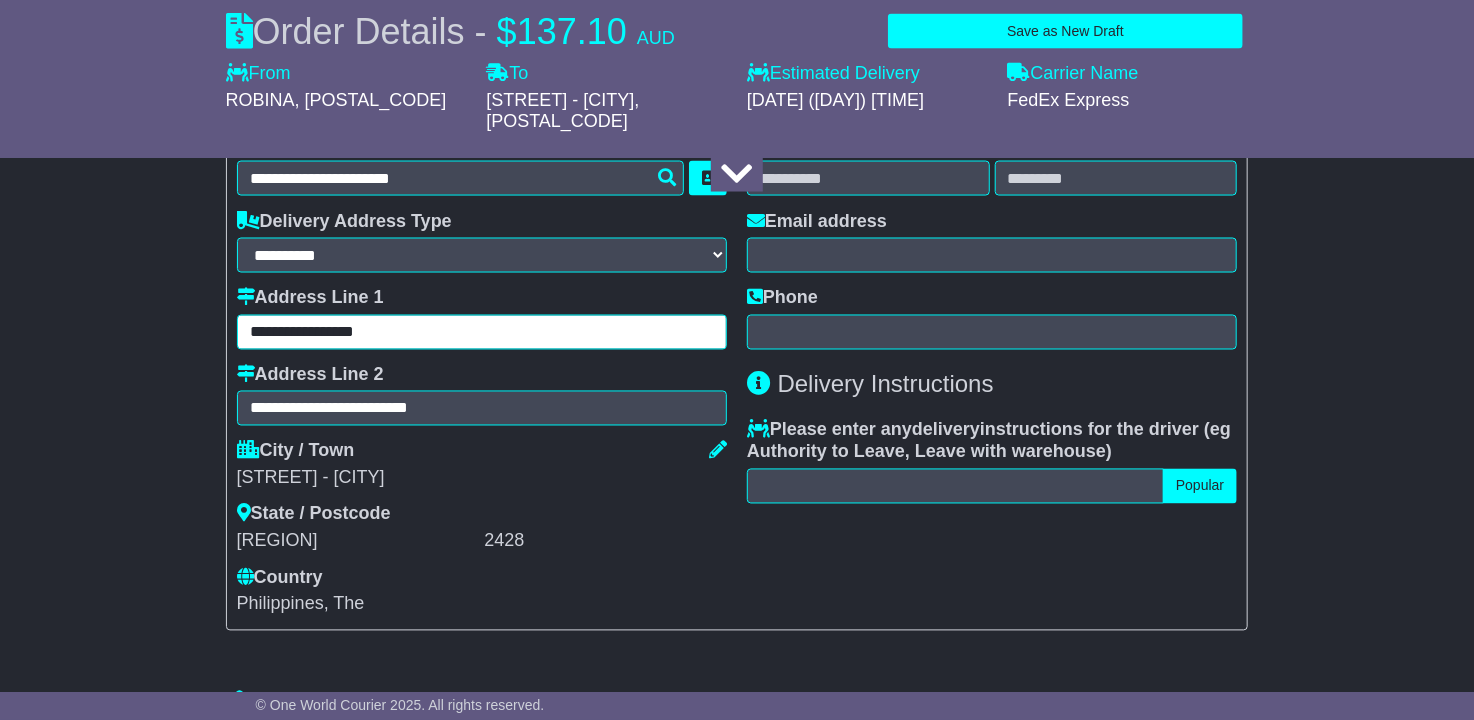 click on "**********" at bounding box center (482, 332) 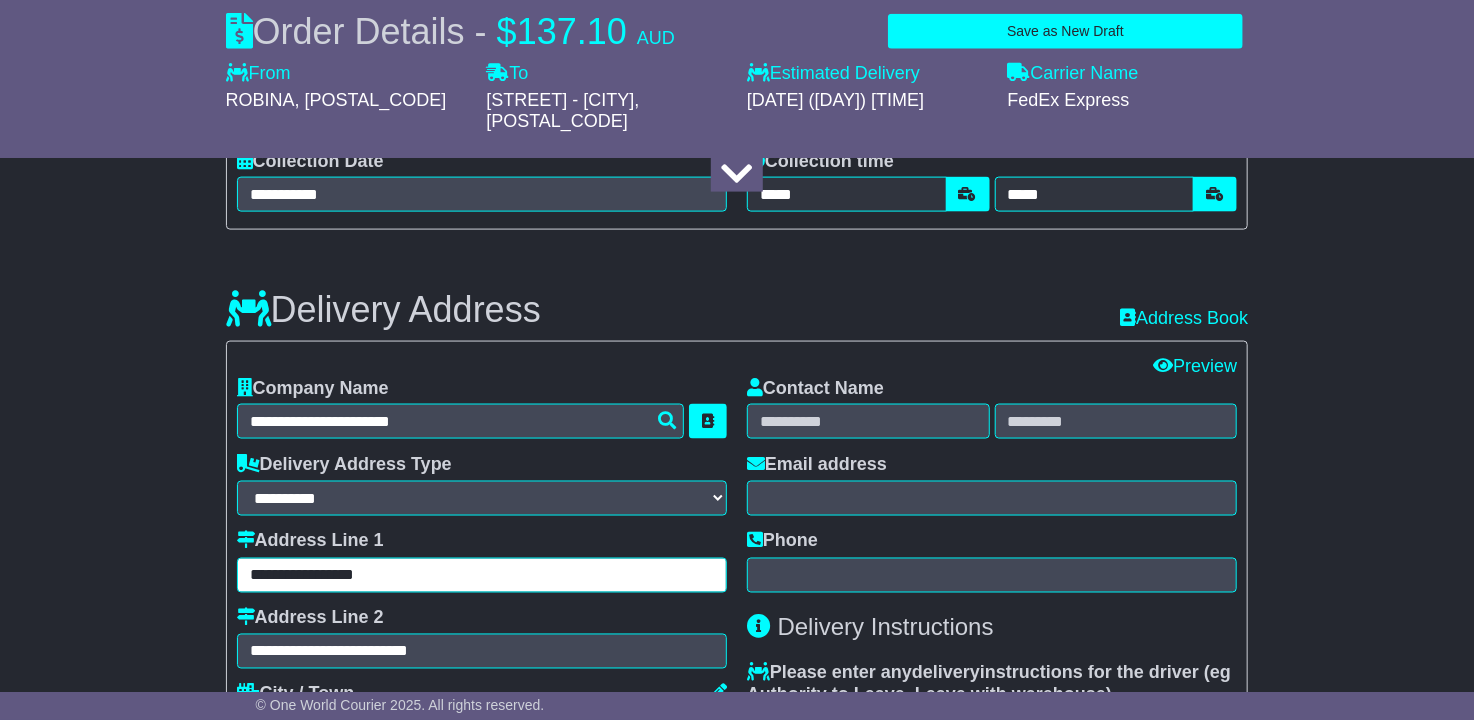 scroll, scrollTop: 1212, scrollLeft: 0, axis: vertical 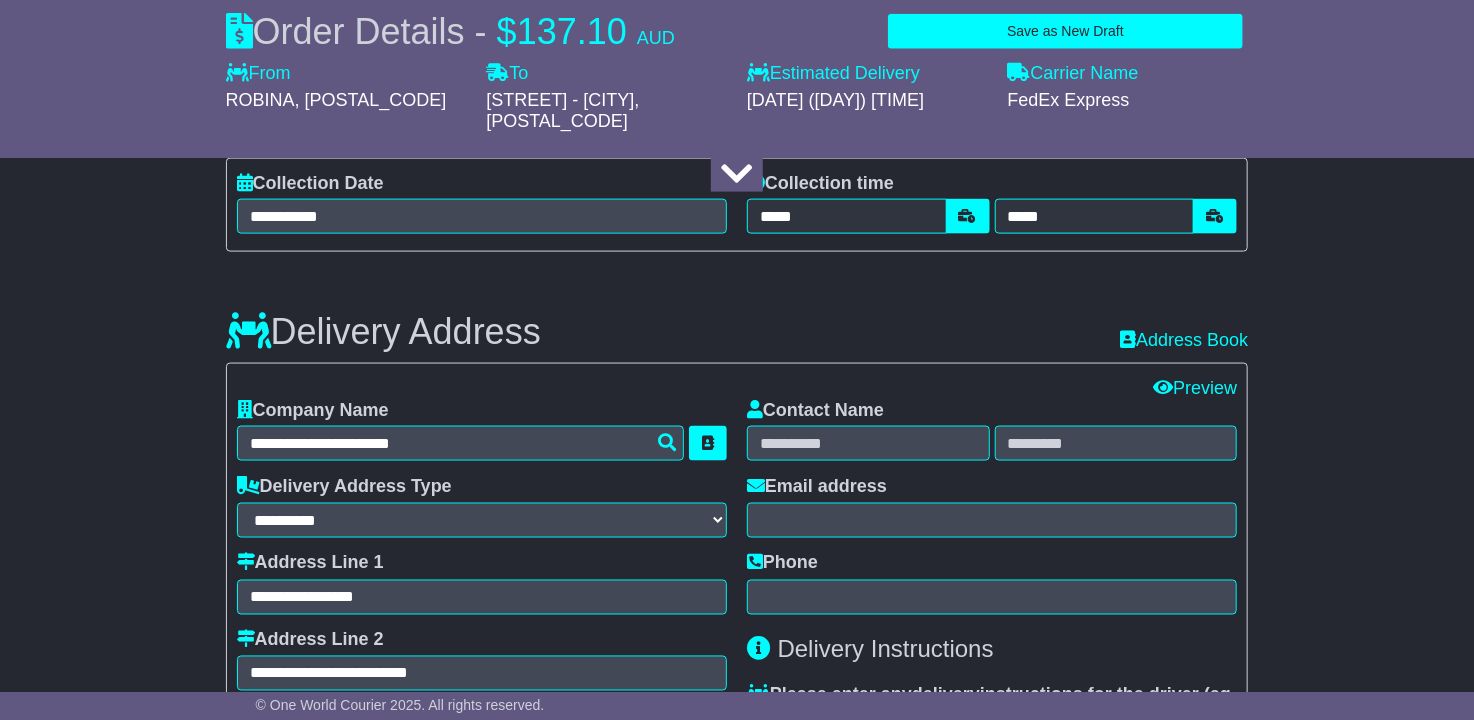 drag, startPoint x: 641, startPoint y: 368, endPoint x: 565, endPoint y: 461, distance: 120.10412 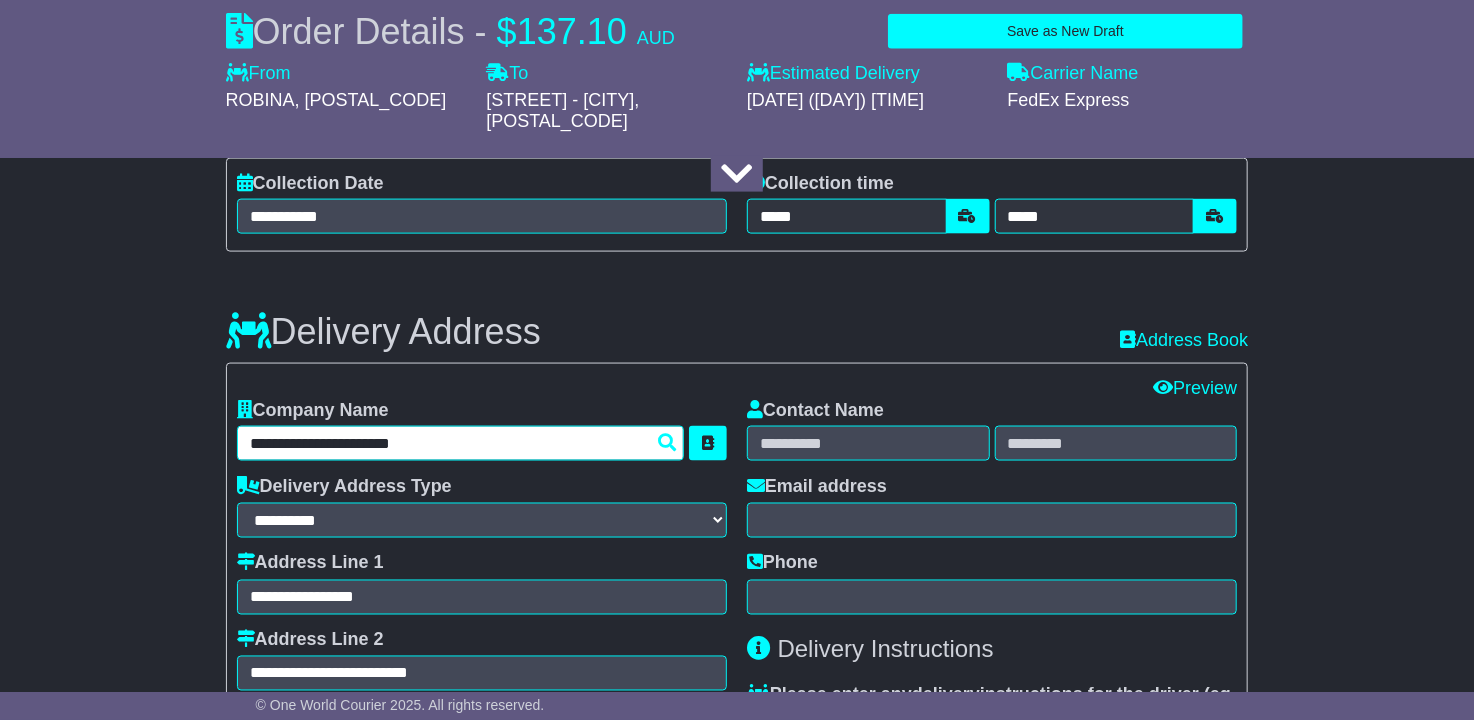 drag, startPoint x: 565, startPoint y: 461, endPoint x: 420, endPoint y: 412, distance: 153.05554 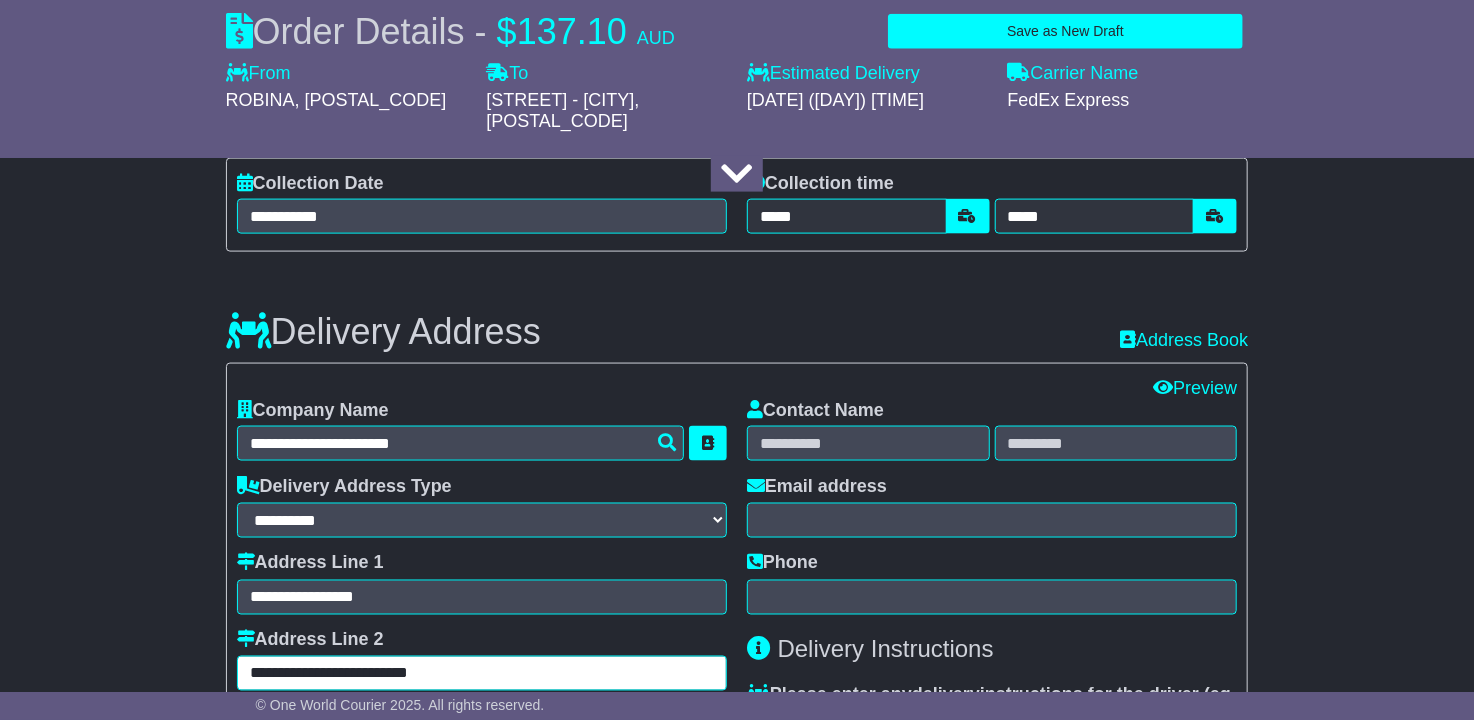 click on "**********" at bounding box center (482, 673) 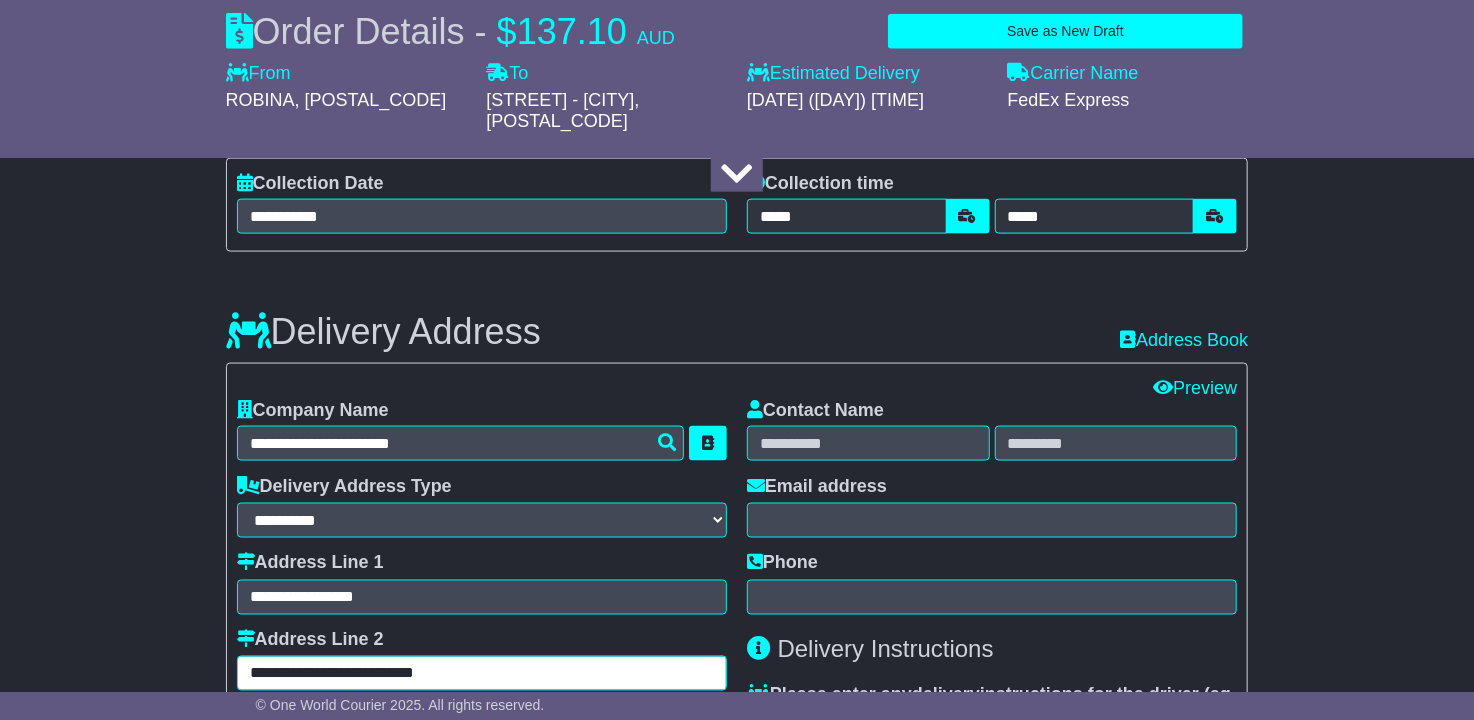 type on "**********" 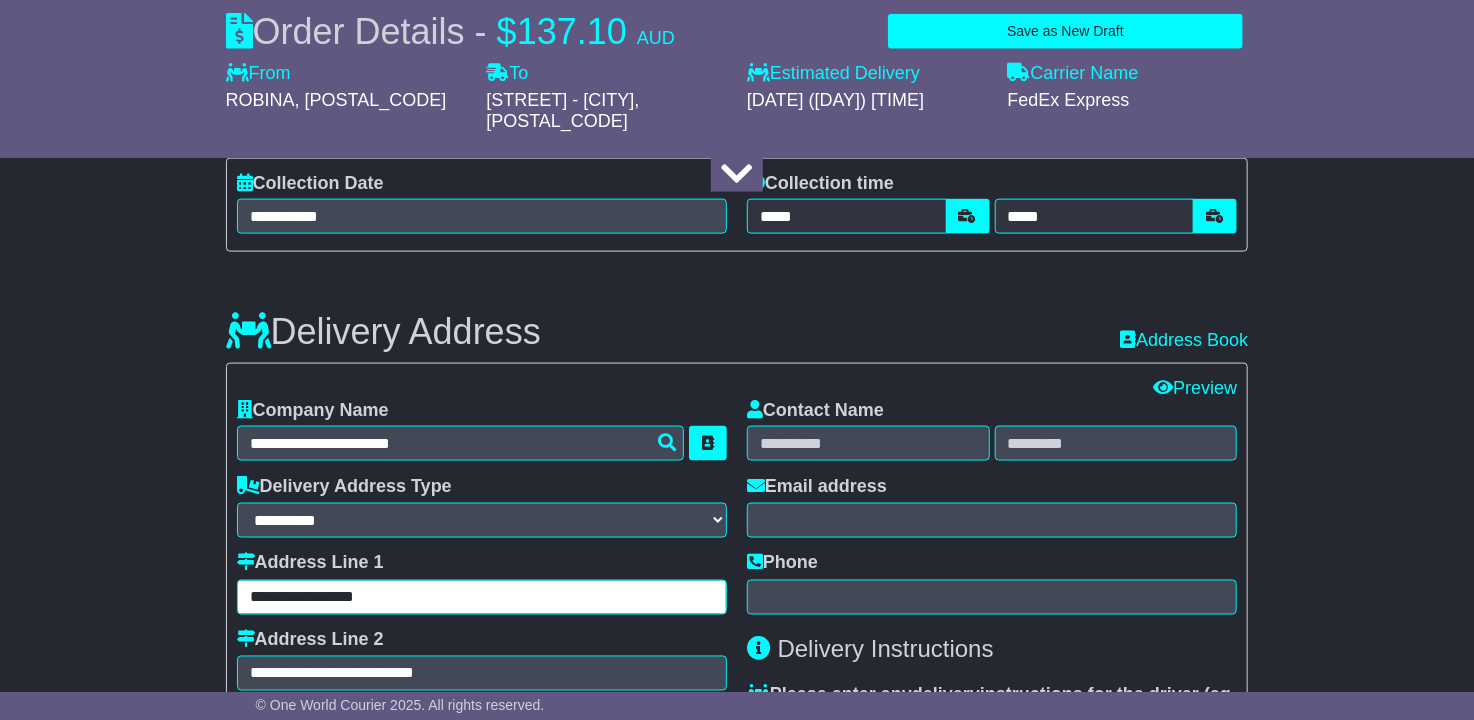 click on "**********" at bounding box center [482, 597] 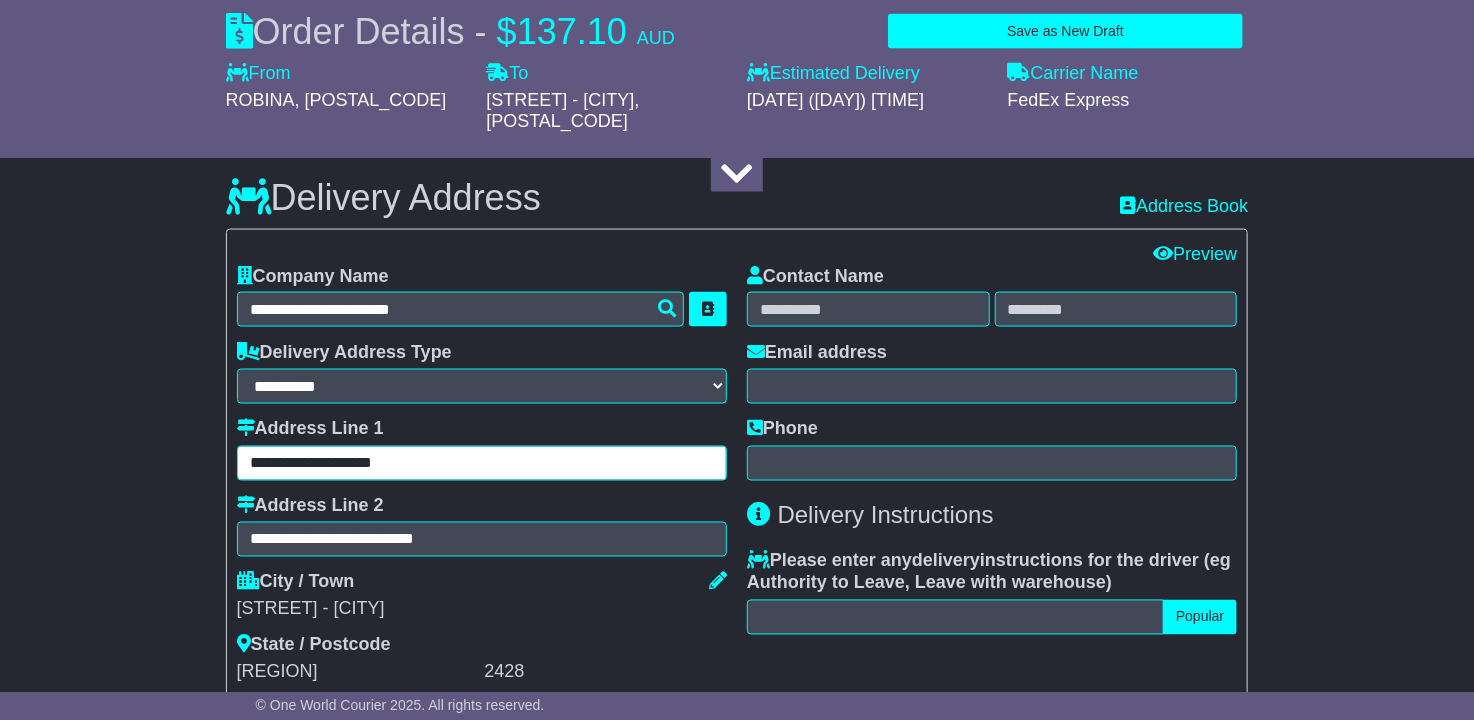 scroll, scrollTop: 1421, scrollLeft: 0, axis: vertical 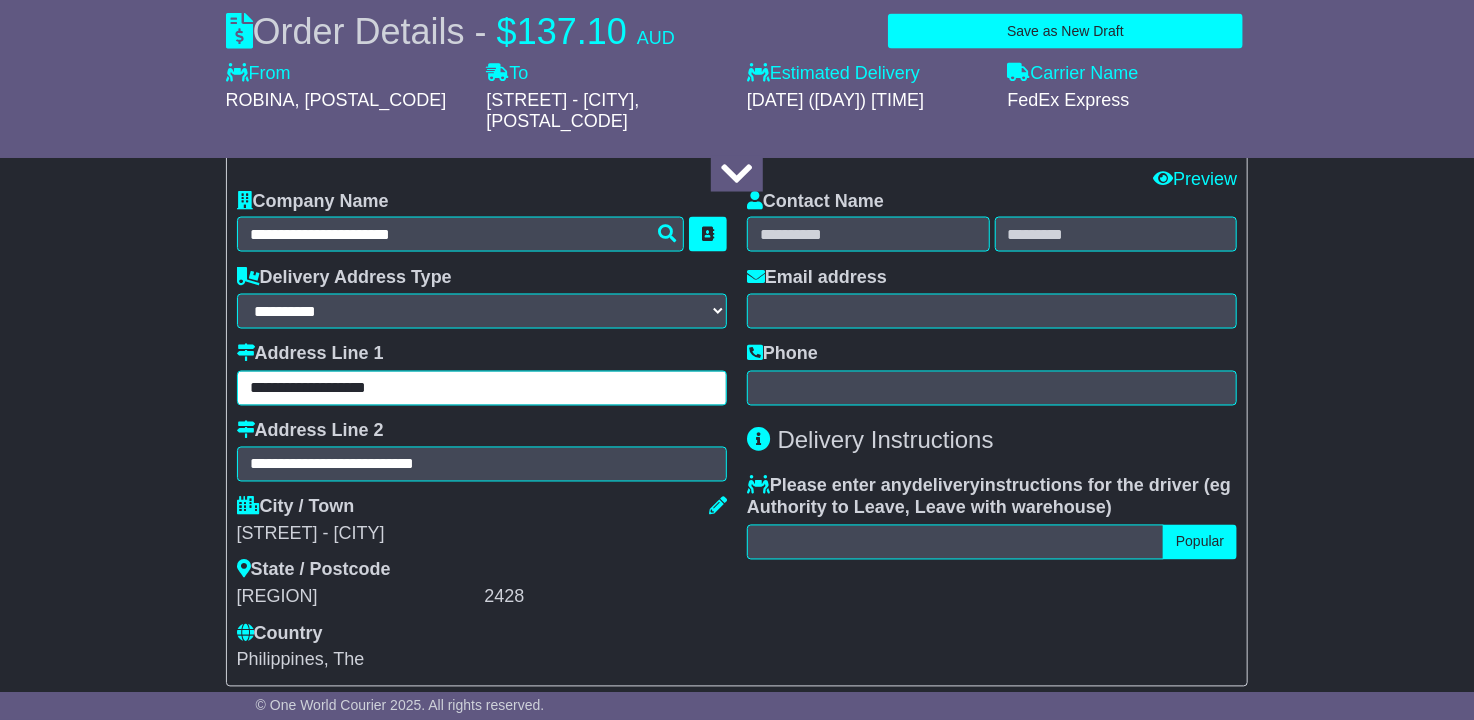 type on "**********" 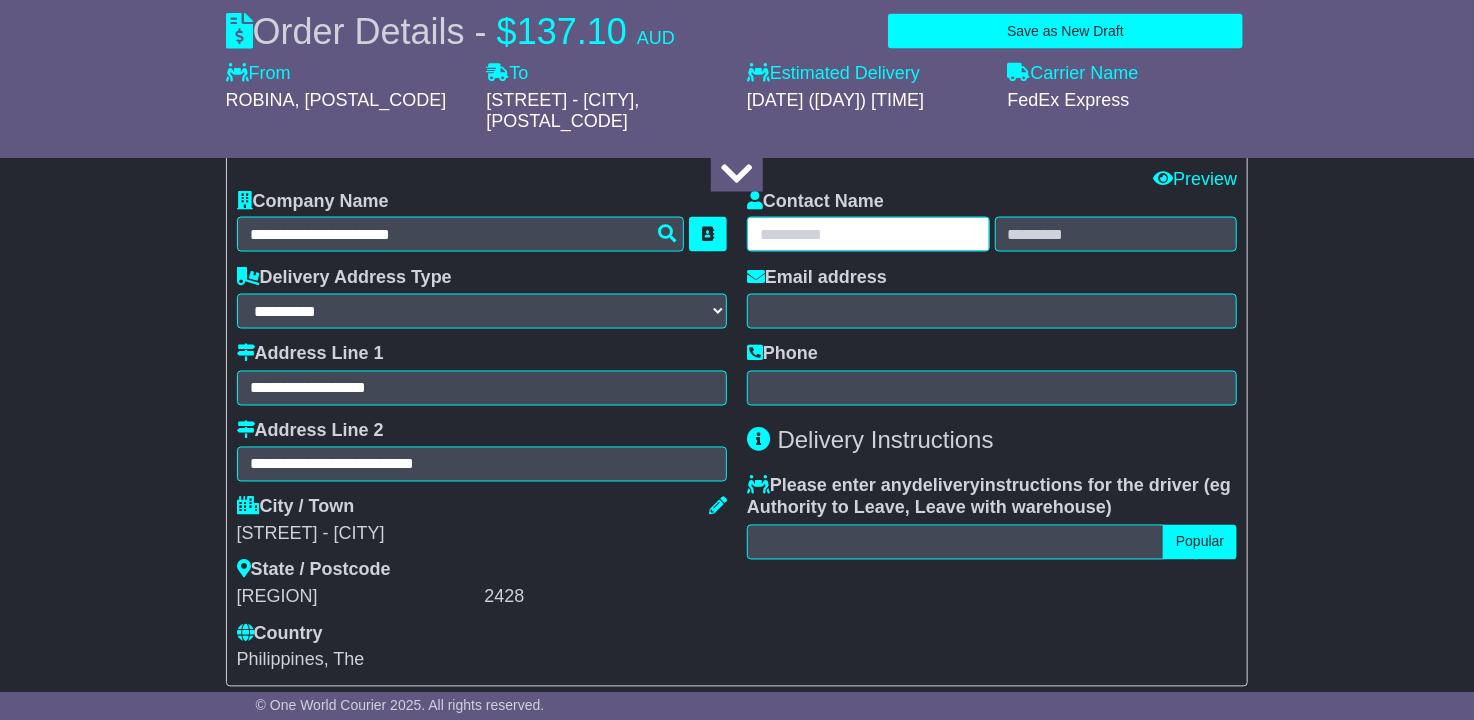 click at bounding box center (868, 234) 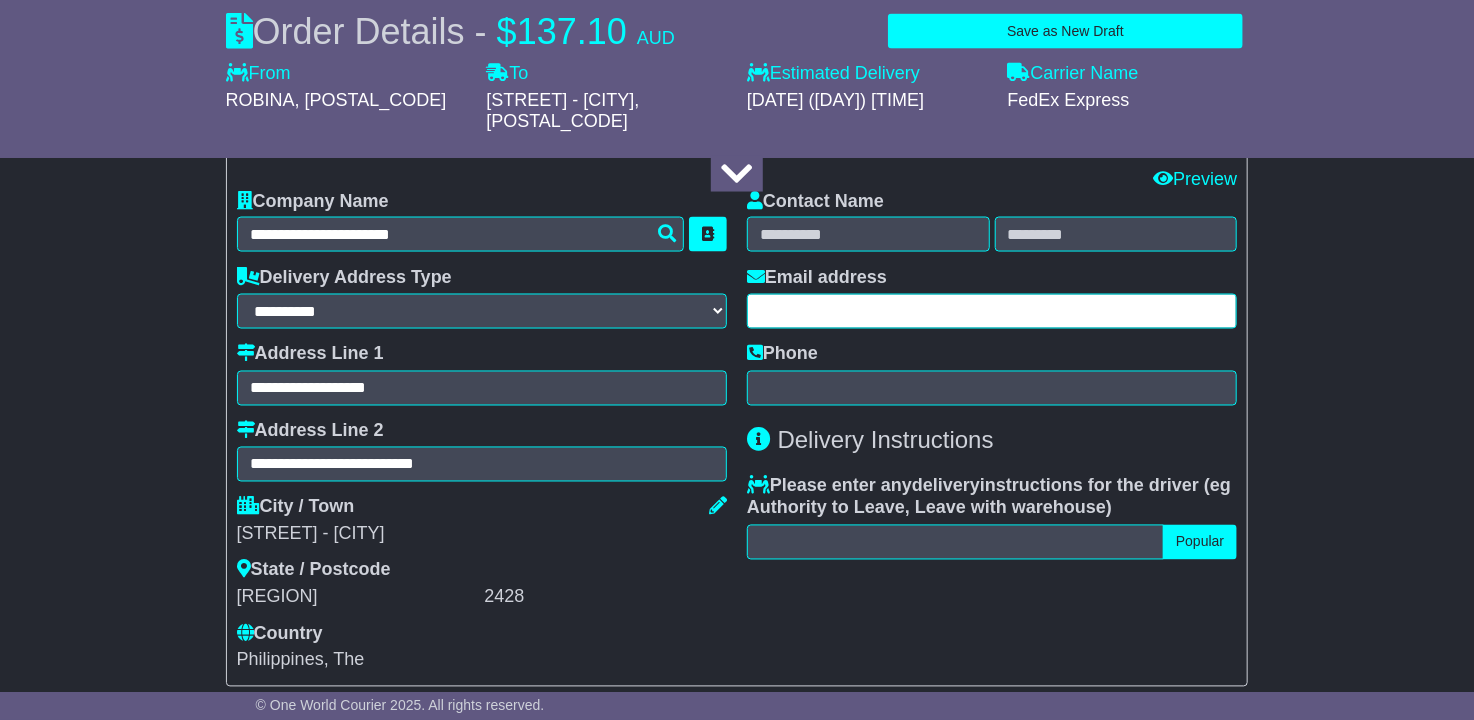 click at bounding box center (992, 311) 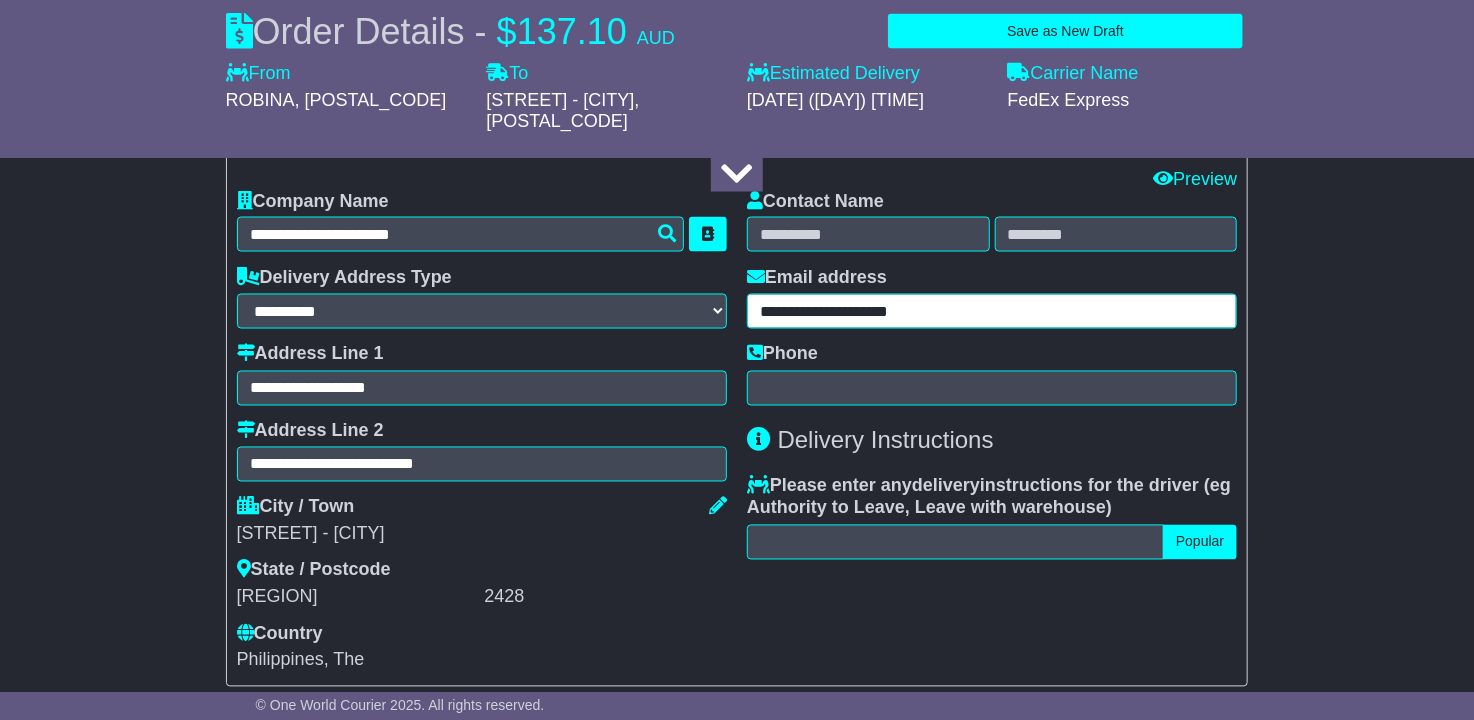 type on "**********" 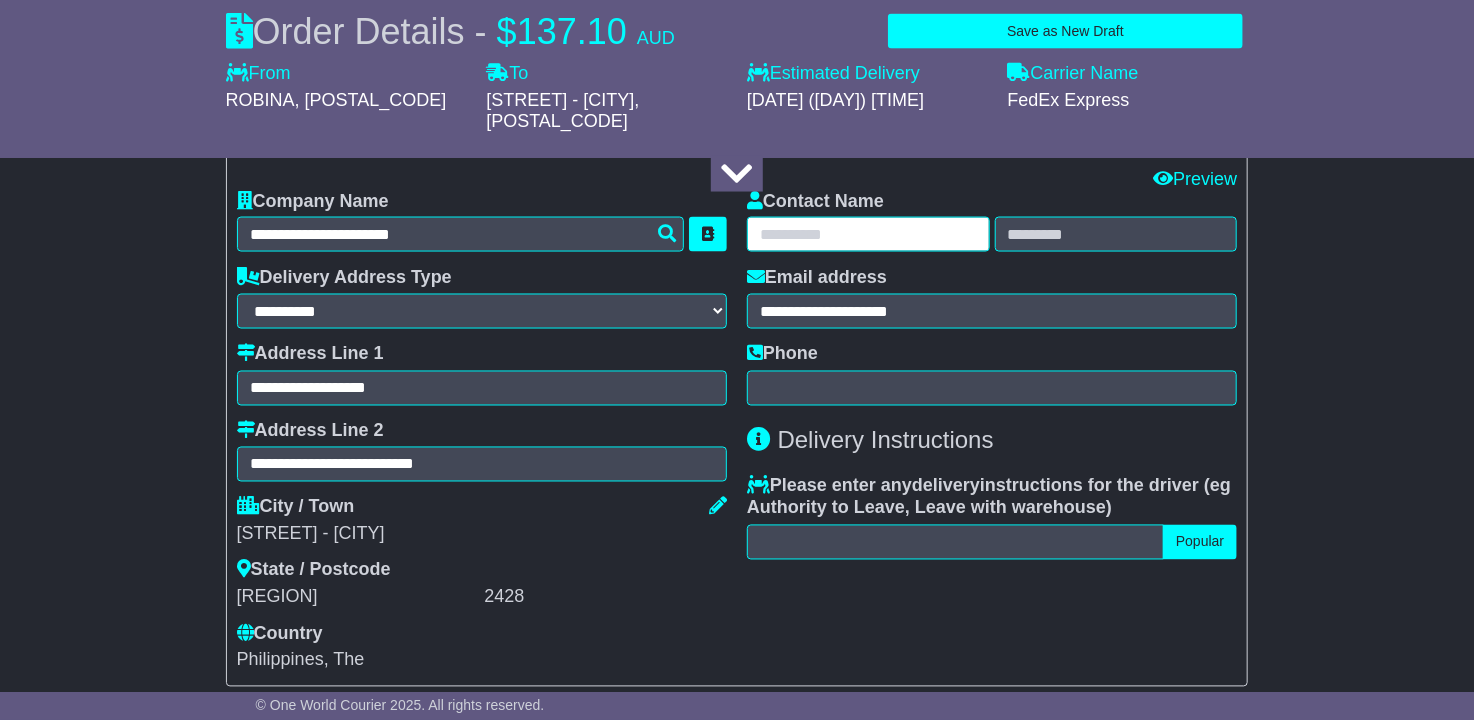 click at bounding box center (868, 234) 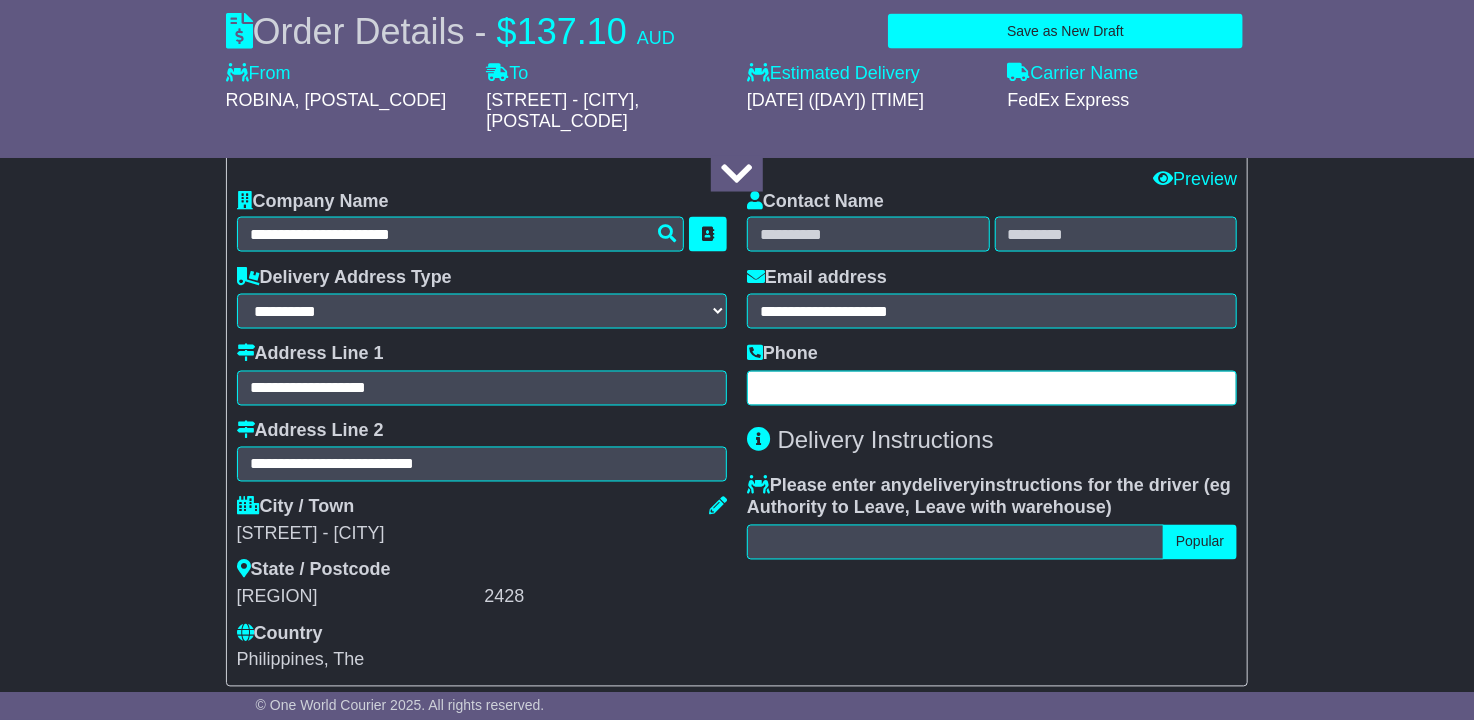 click at bounding box center (992, 388) 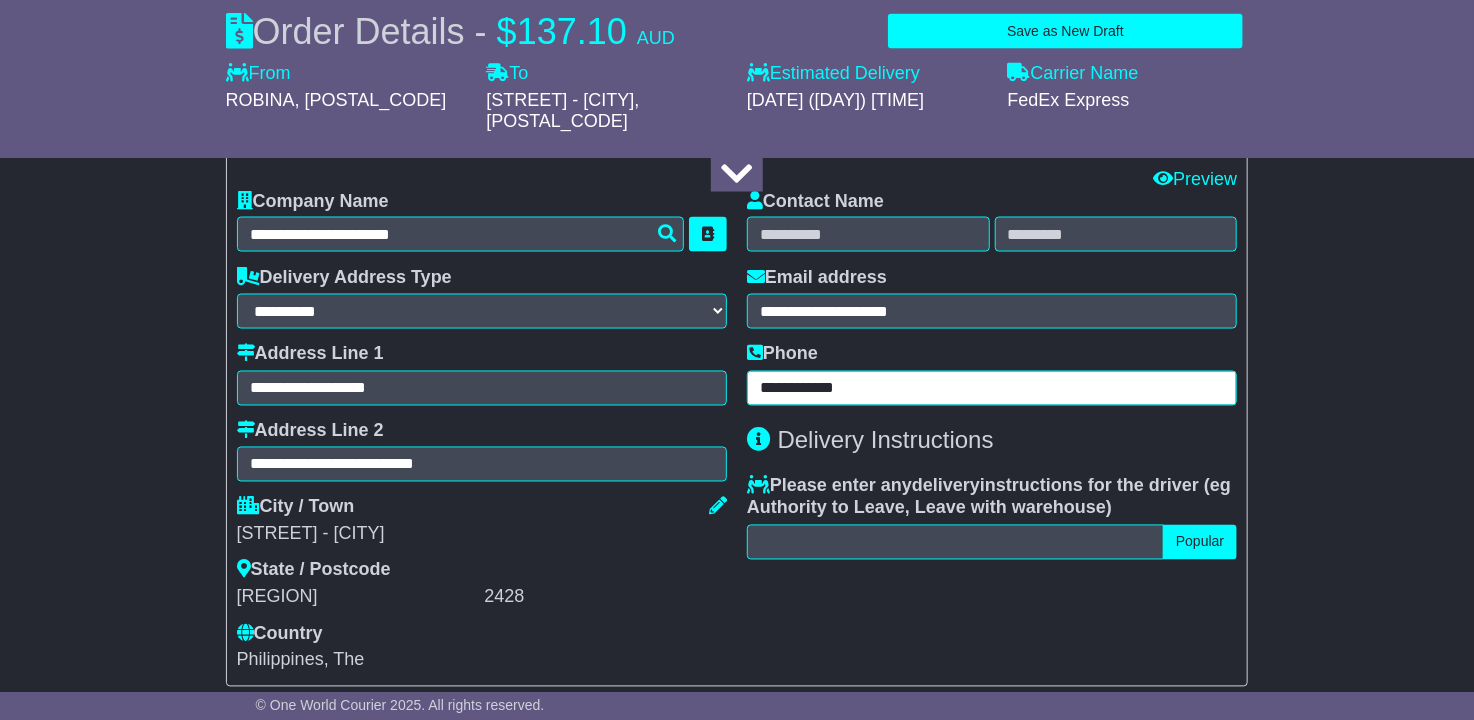 type on "**********" 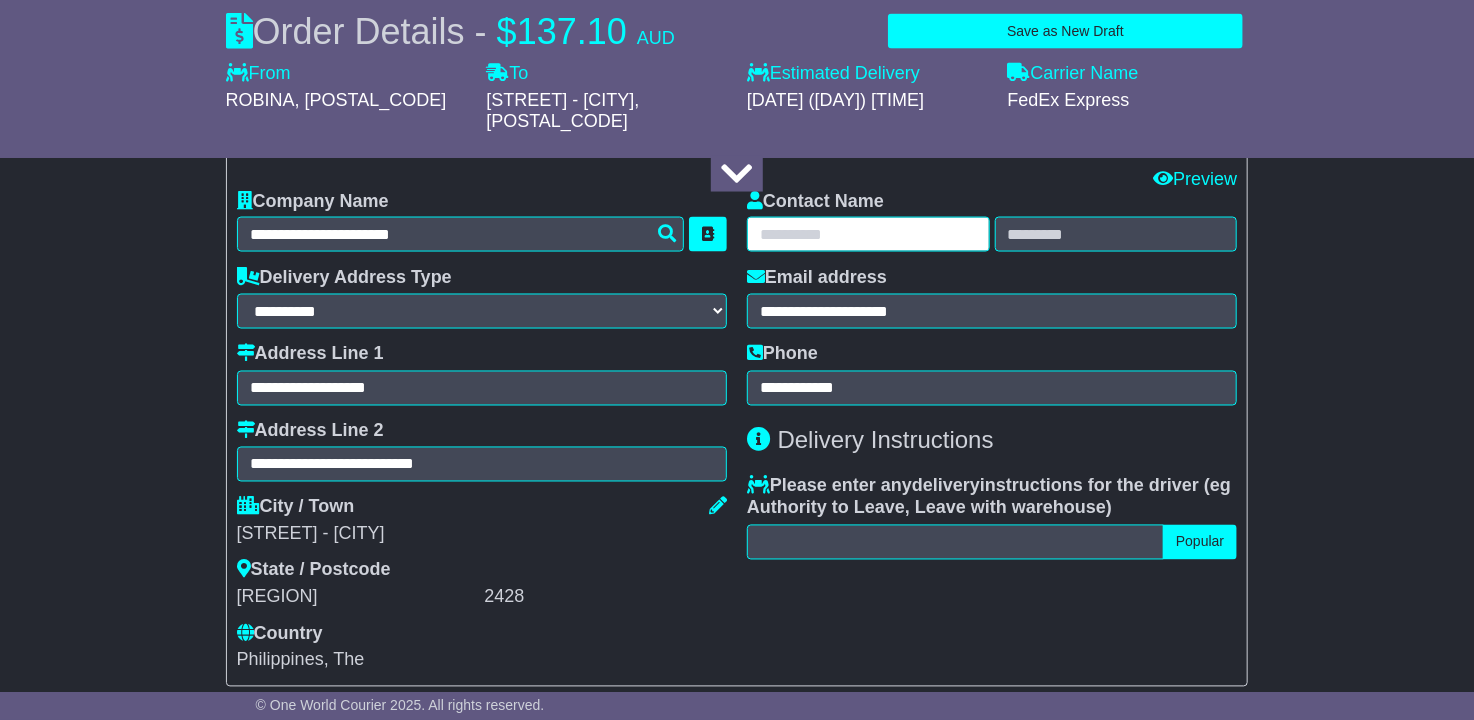 click at bounding box center [868, 234] 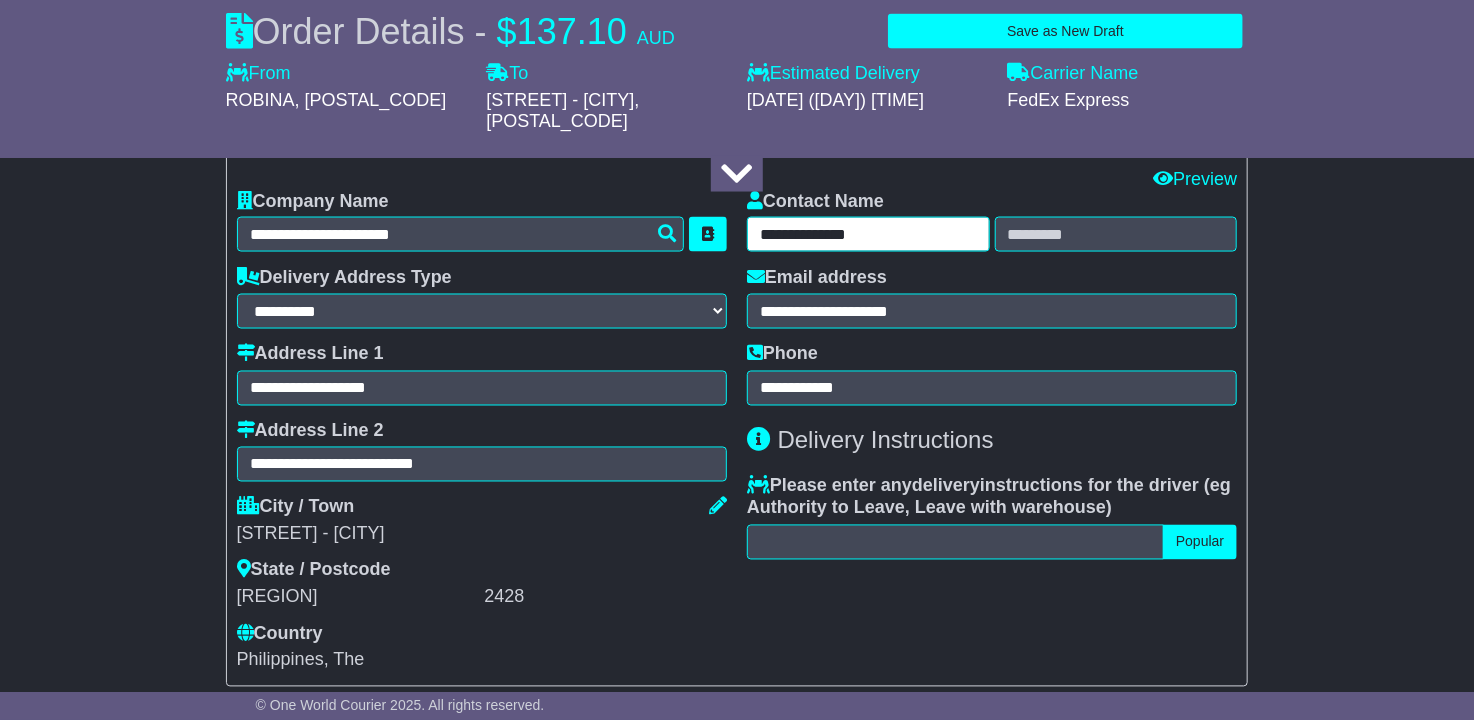 type on "**********" 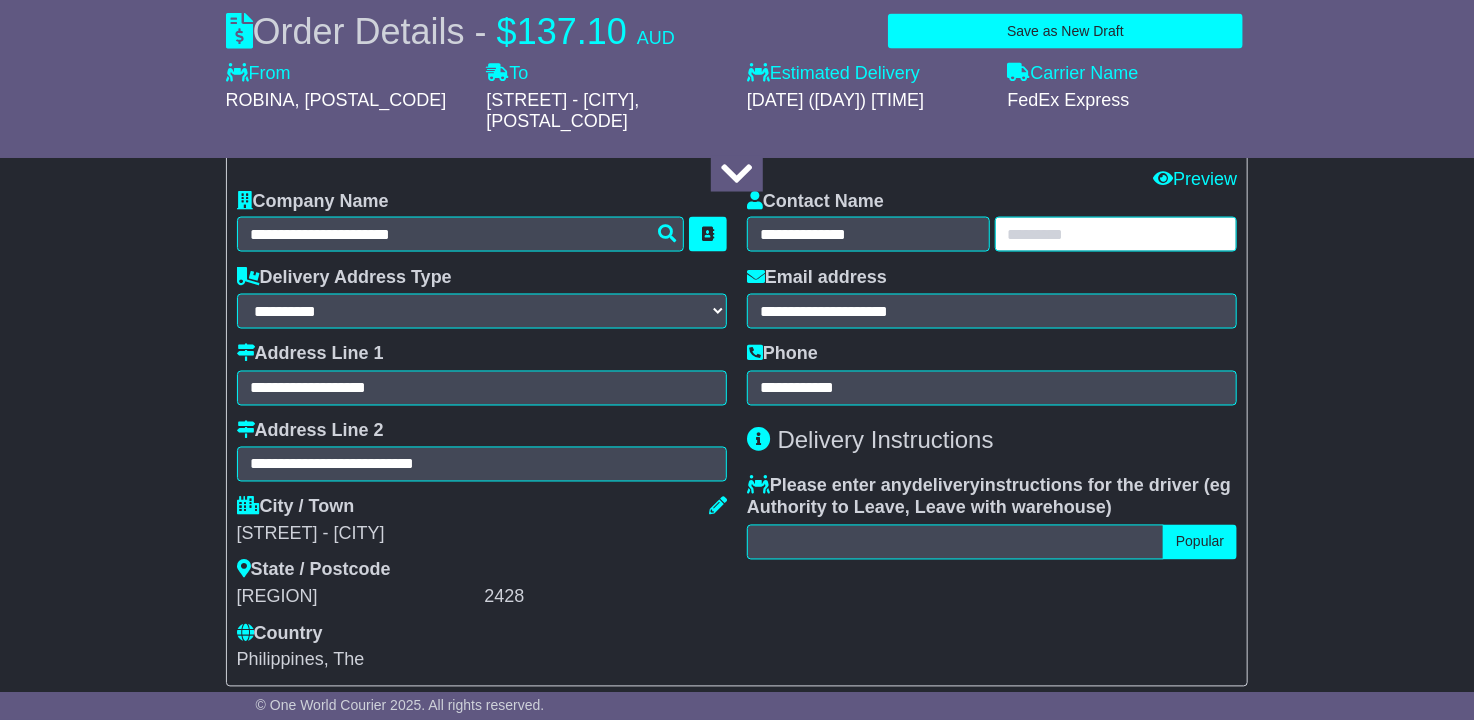 click at bounding box center [1116, 234] 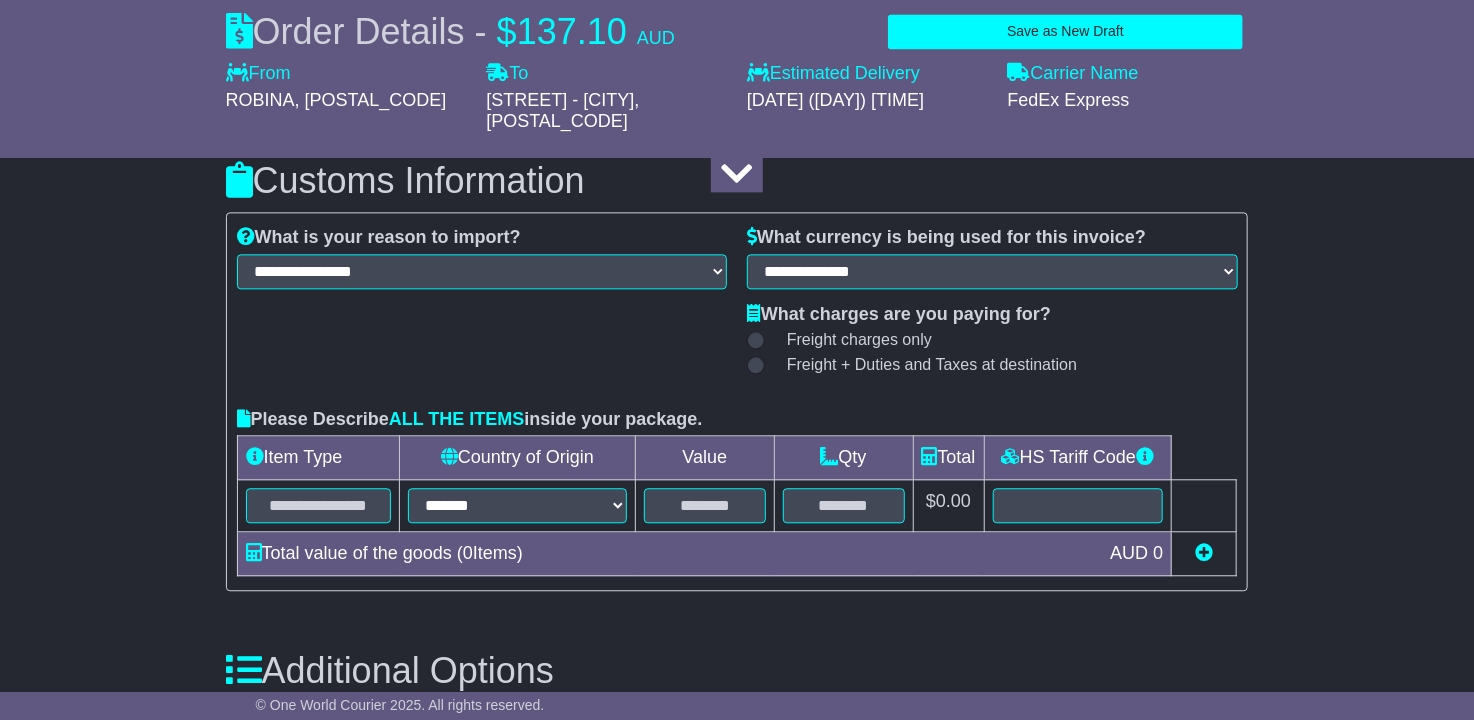 scroll, scrollTop: 2012, scrollLeft: 0, axis: vertical 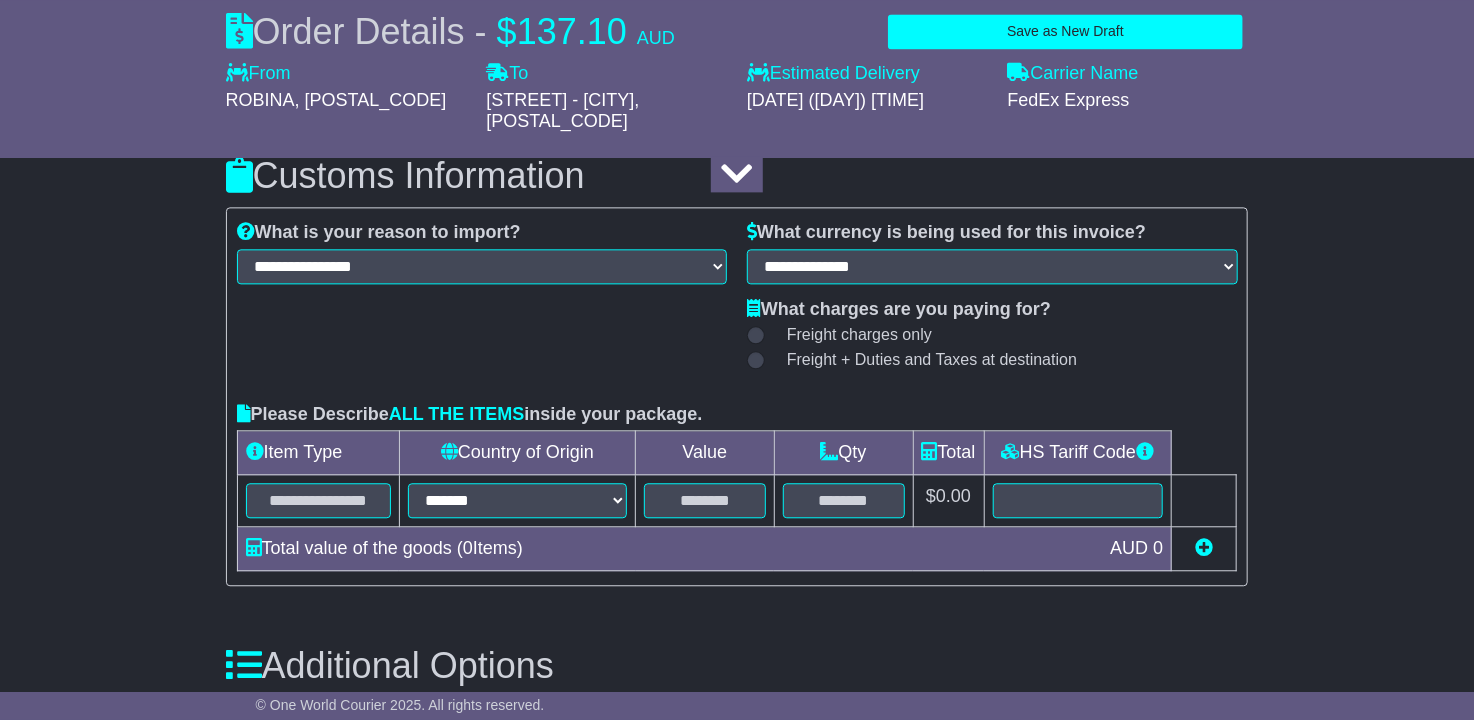 type on "********" 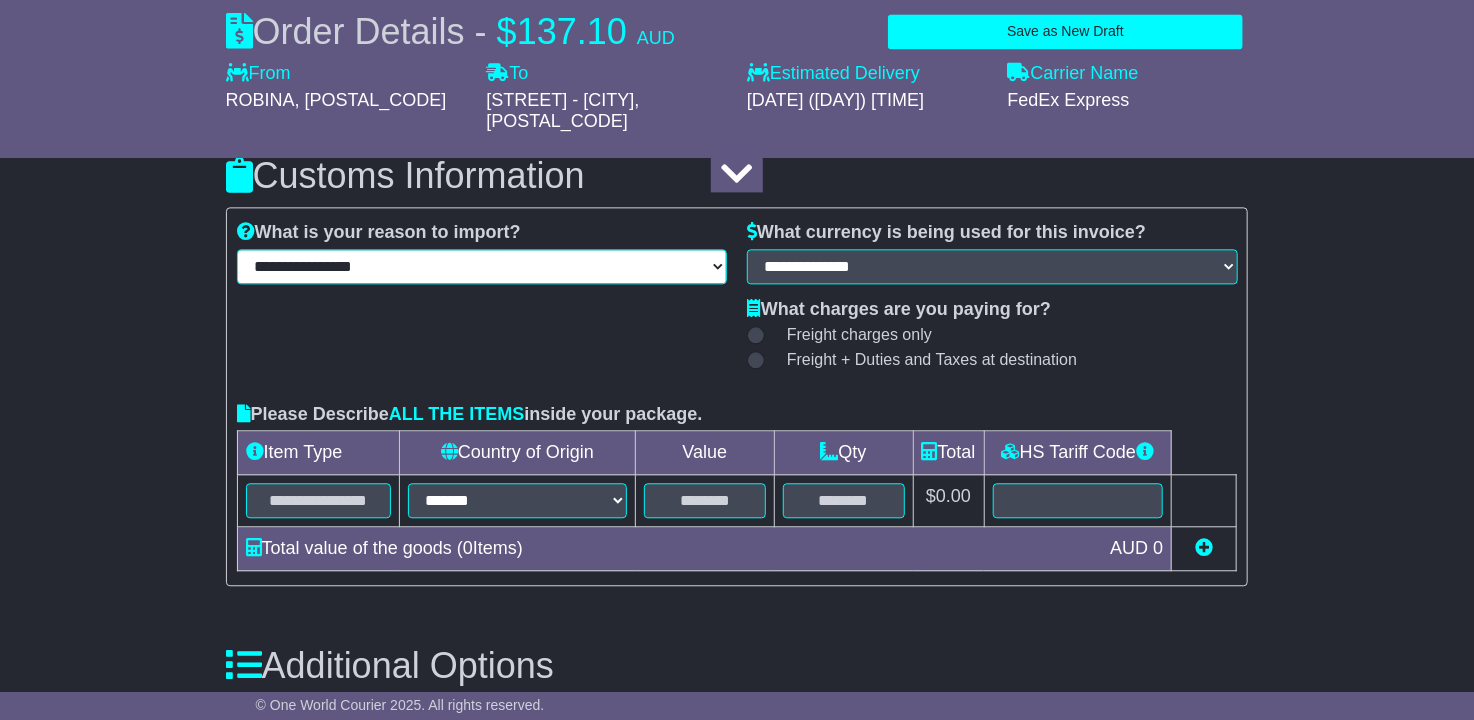 click on "**********" at bounding box center (482, 266) 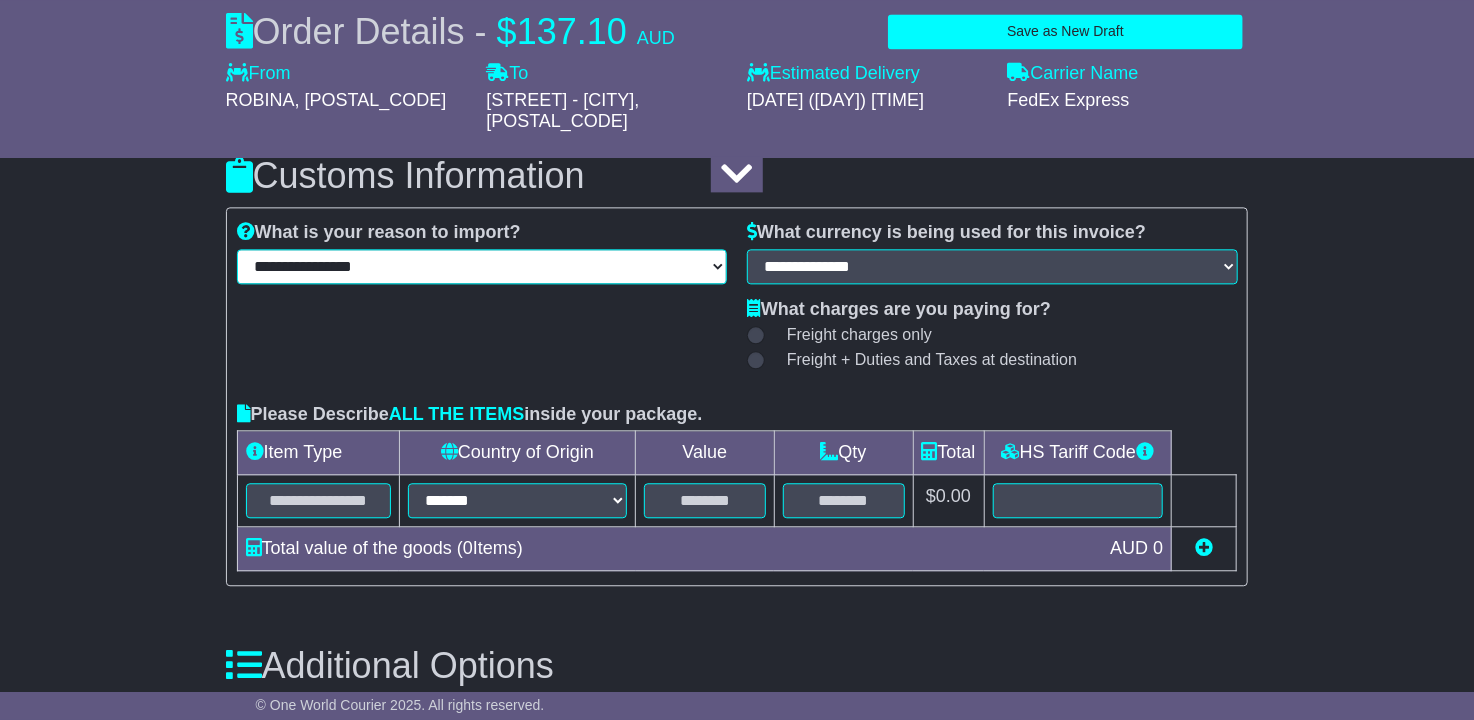 select on "**********" 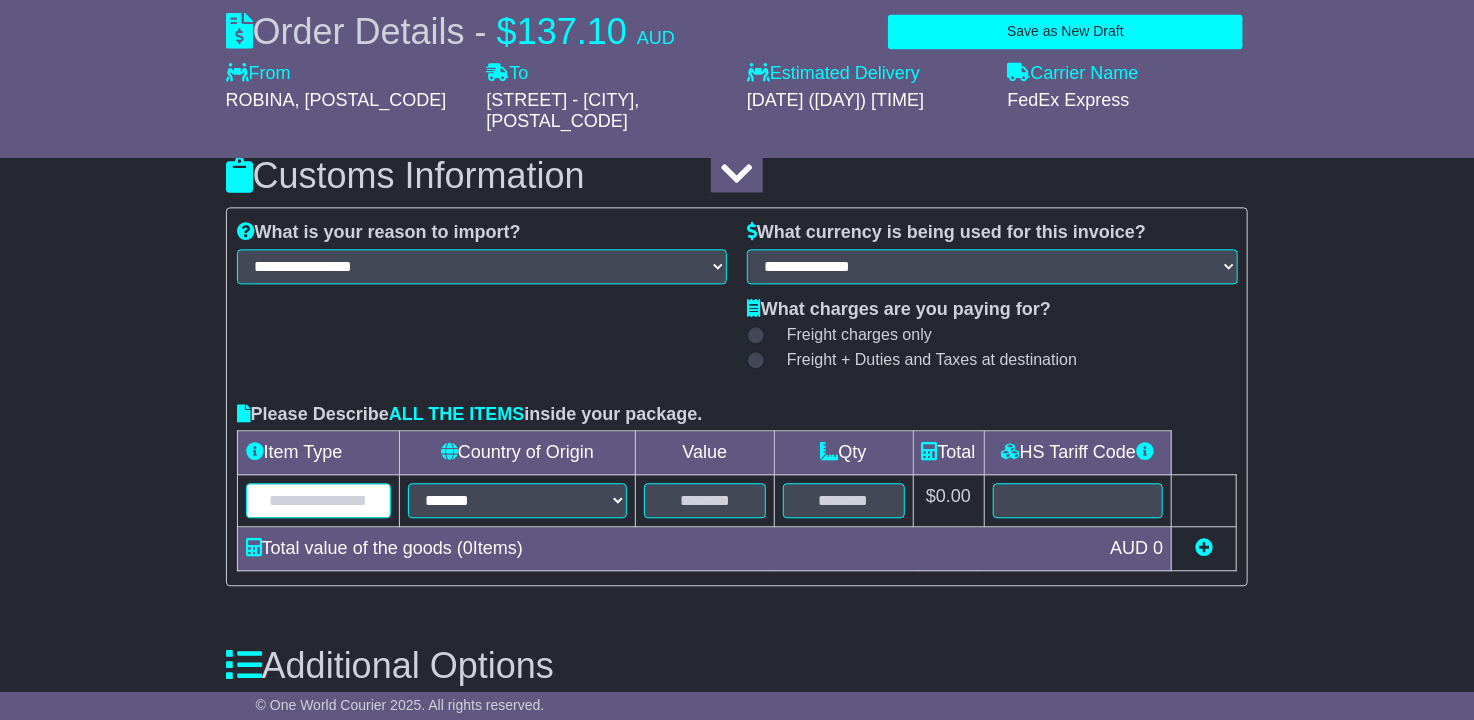 click at bounding box center [318, 500] 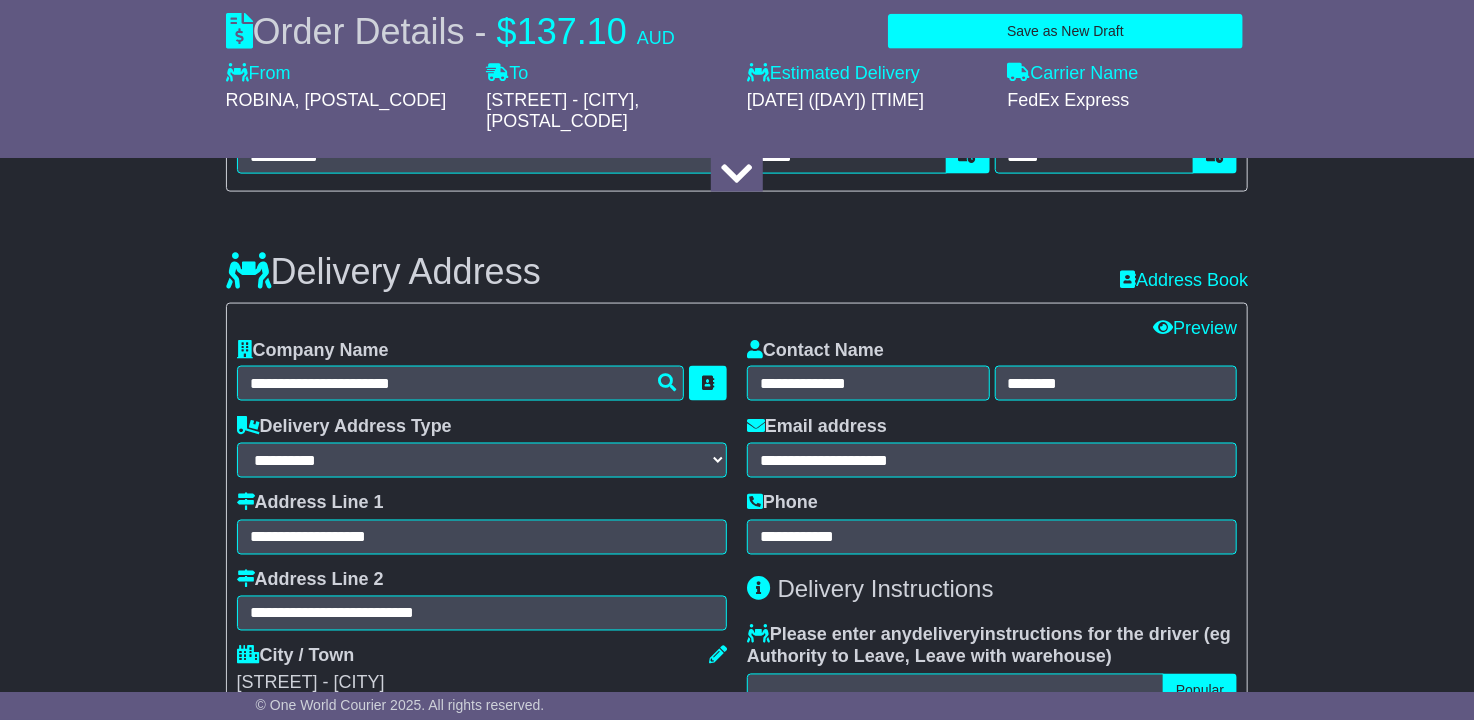 scroll, scrollTop: 1206, scrollLeft: 0, axis: vertical 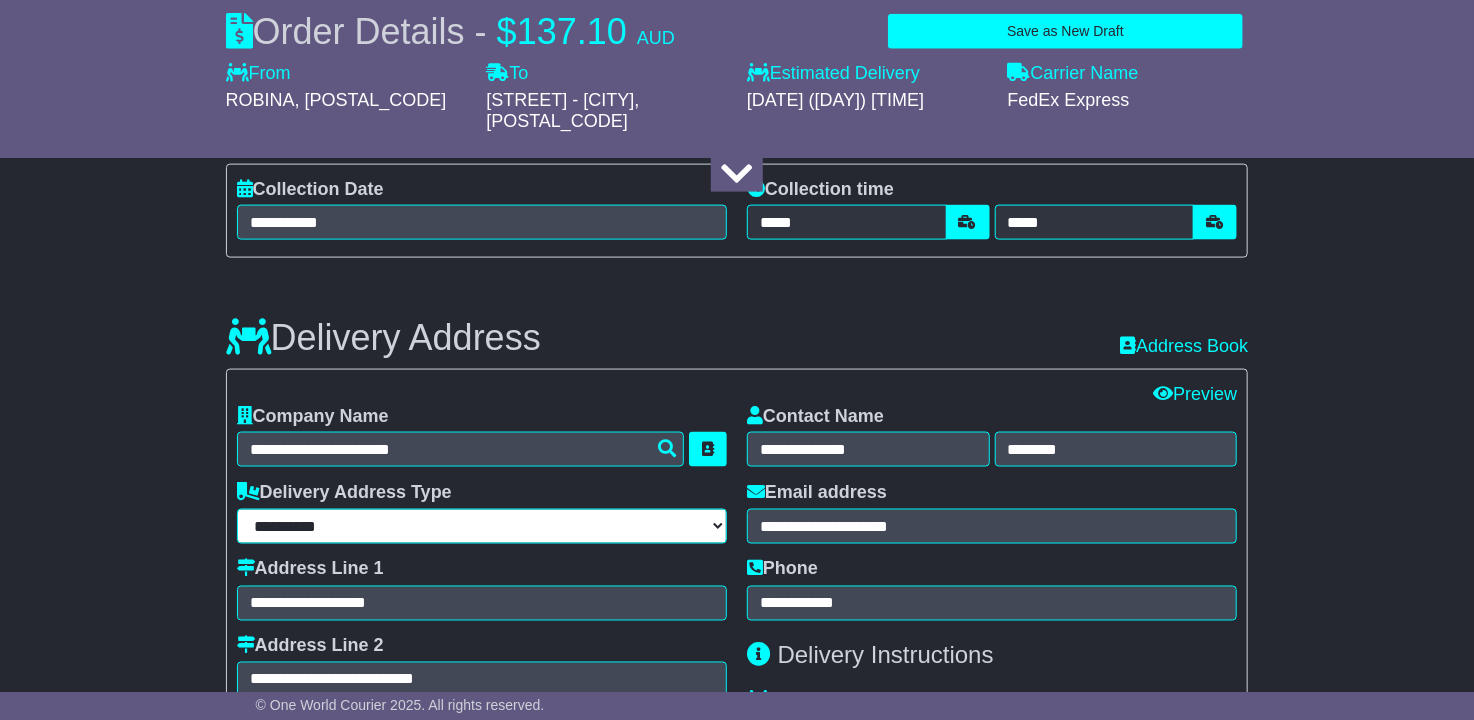 click on "**********" at bounding box center [482, 526] 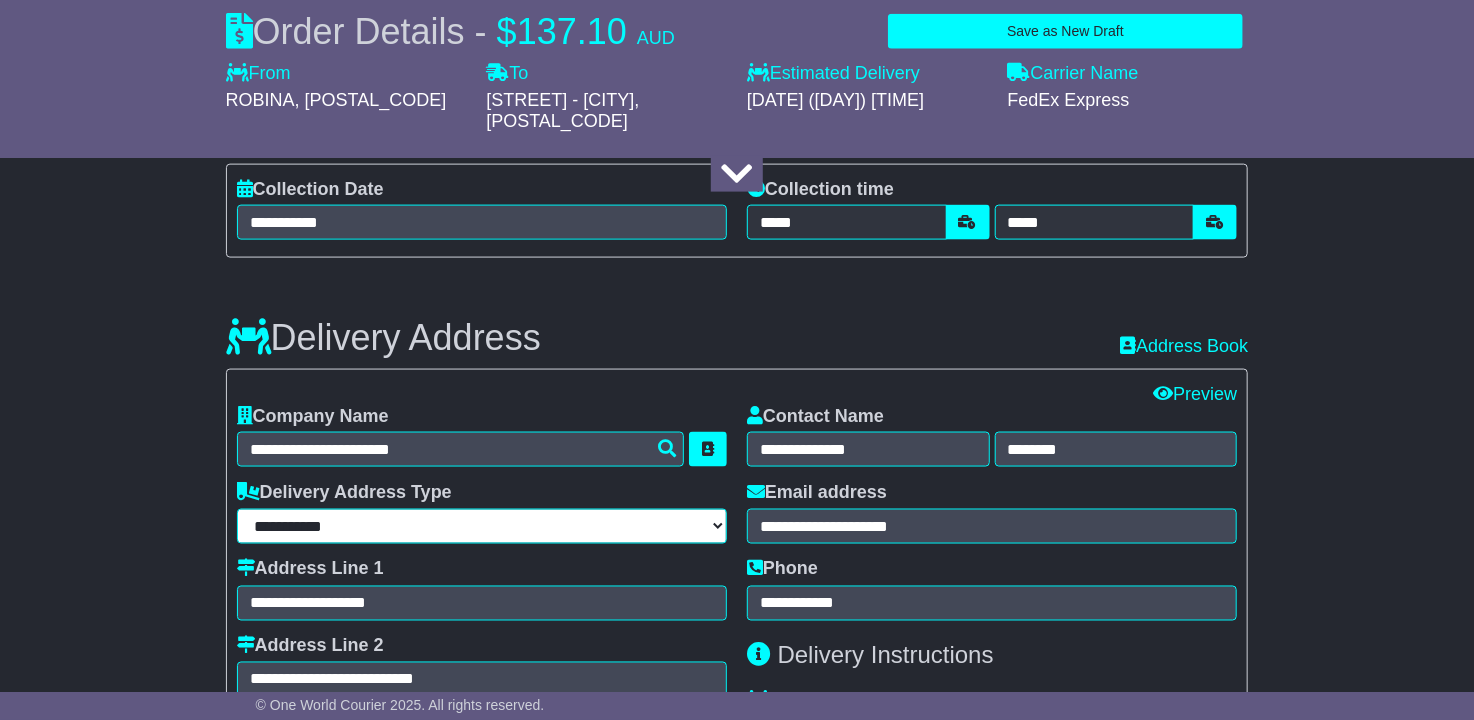 click on "**********" at bounding box center (482, 526) 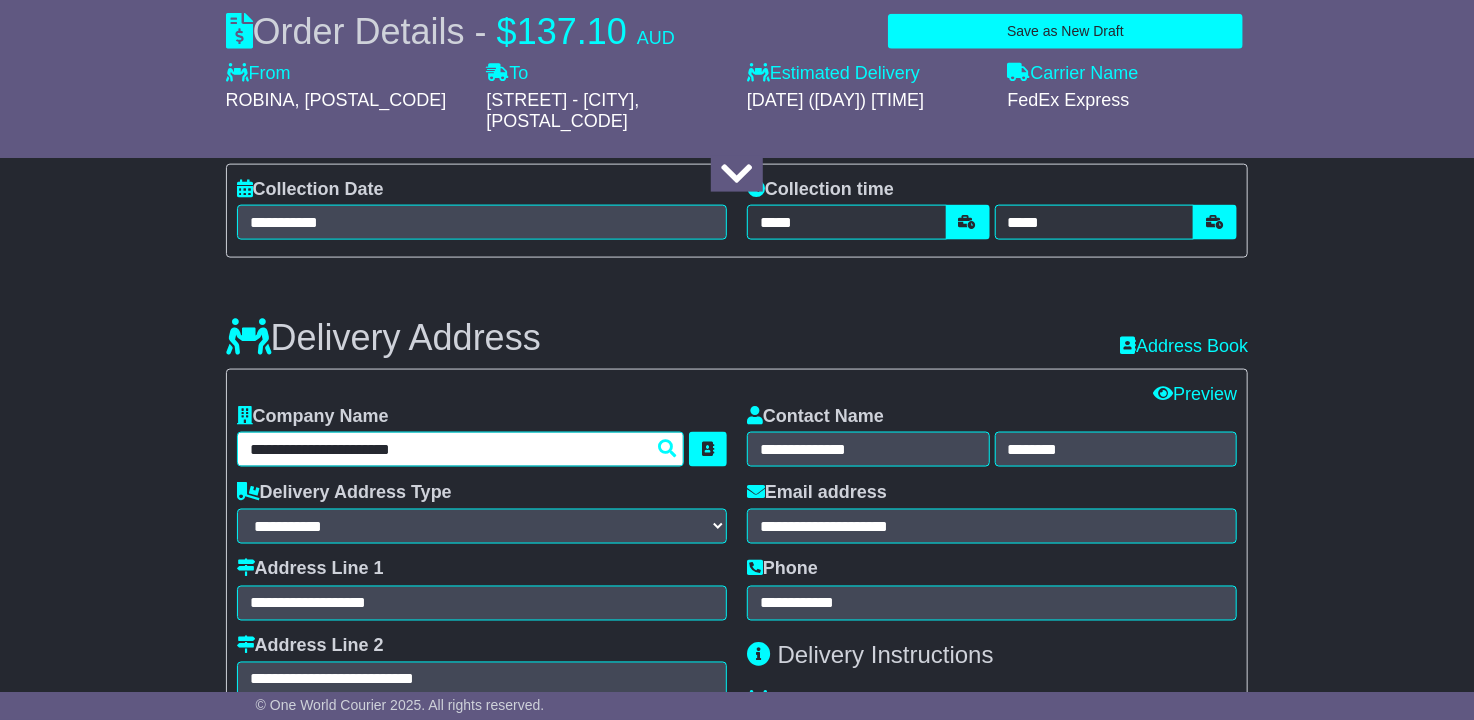 drag, startPoint x: 457, startPoint y: 425, endPoint x: 237, endPoint y: 416, distance: 220.18402 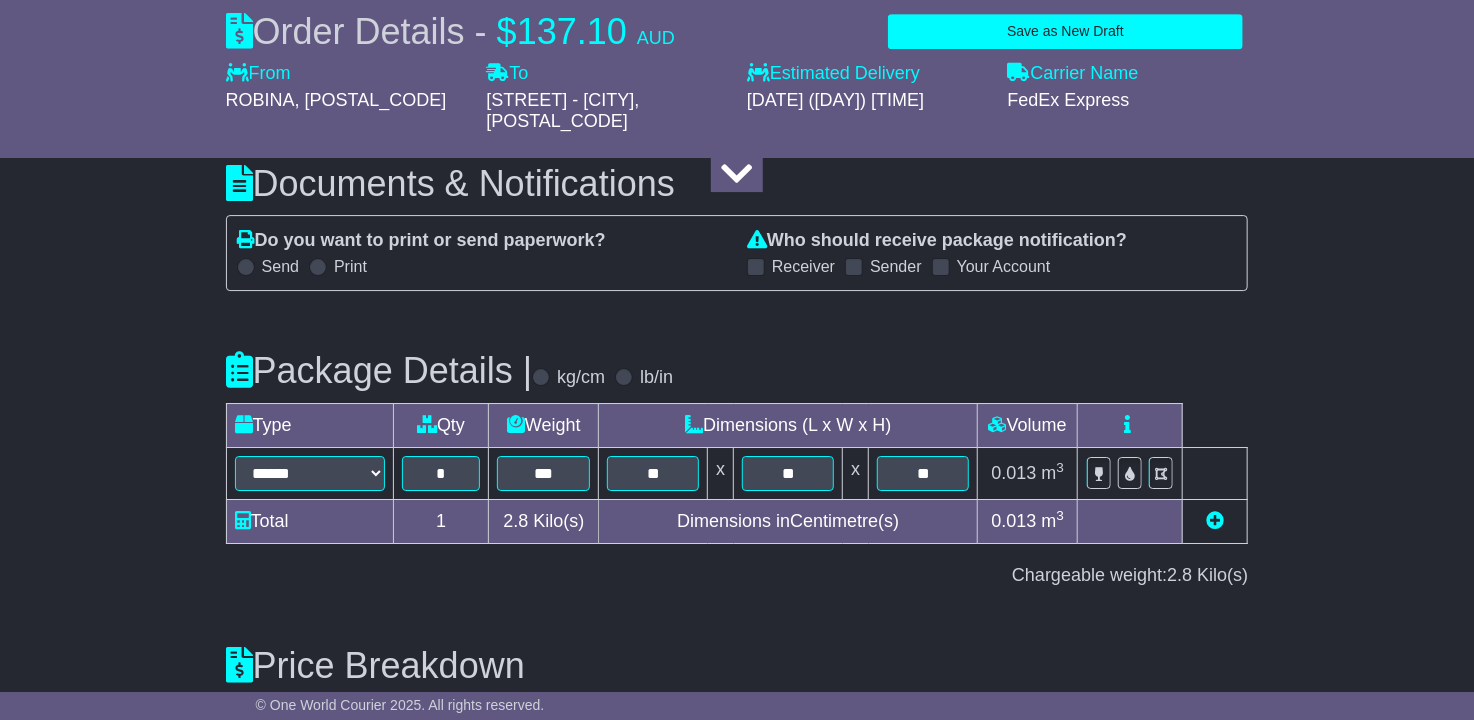scroll, scrollTop: 3192, scrollLeft: 0, axis: vertical 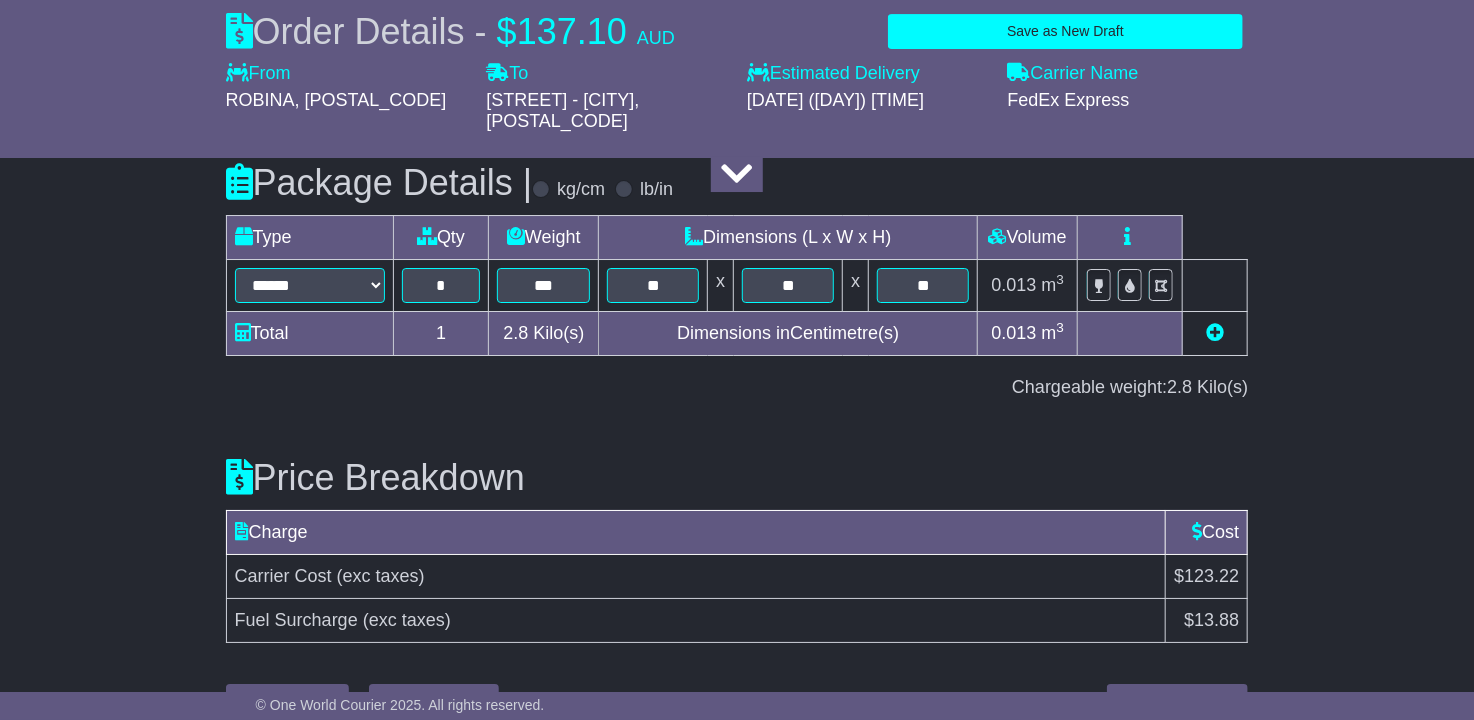 type 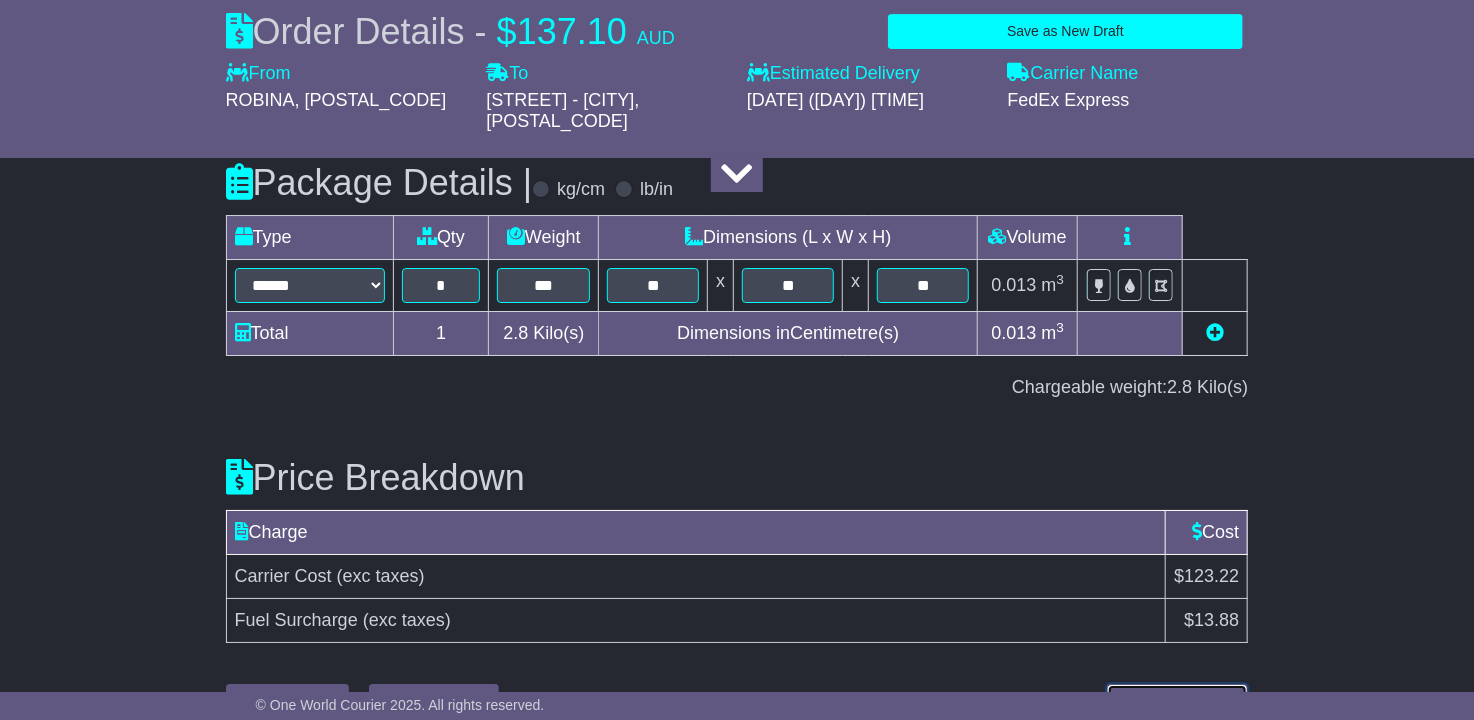 click on "Submit Your Order" at bounding box center [1177, 701] 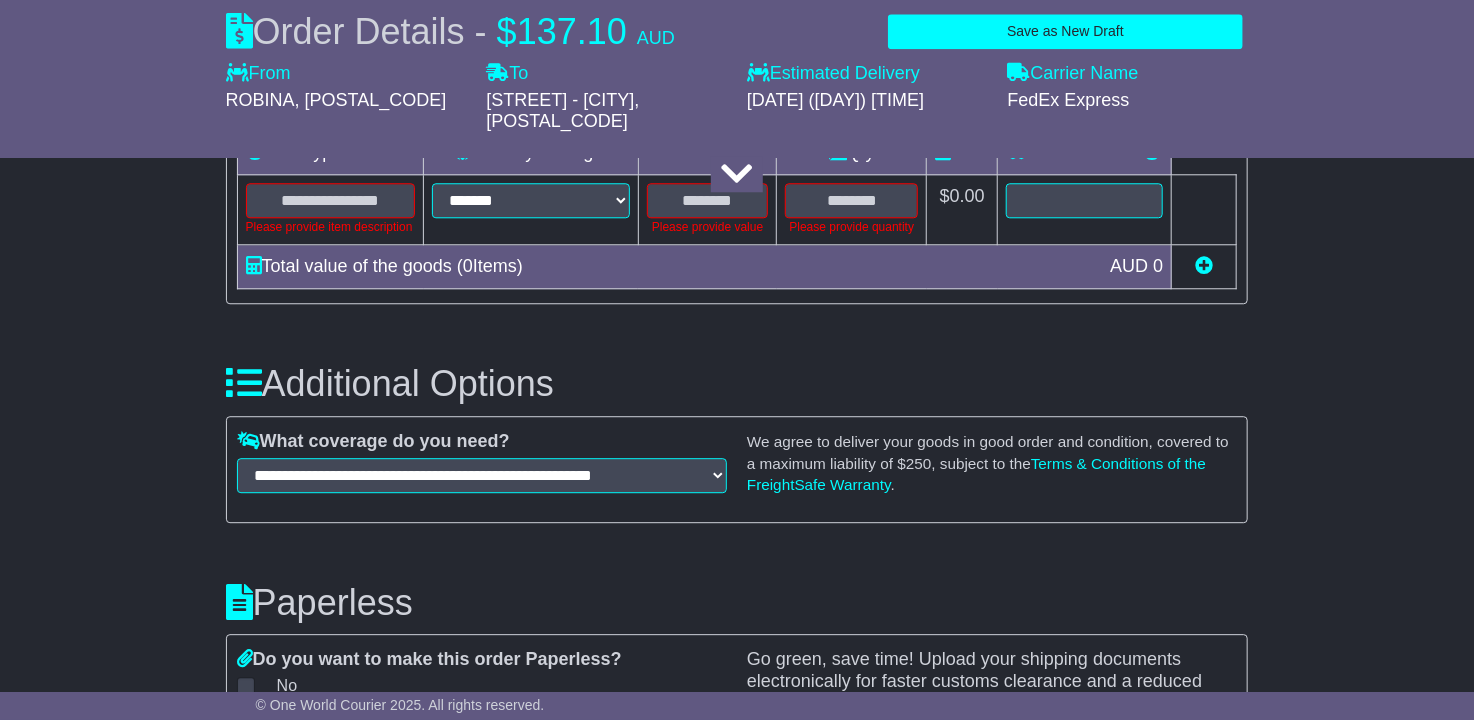 scroll, scrollTop: 2284, scrollLeft: 0, axis: vertical 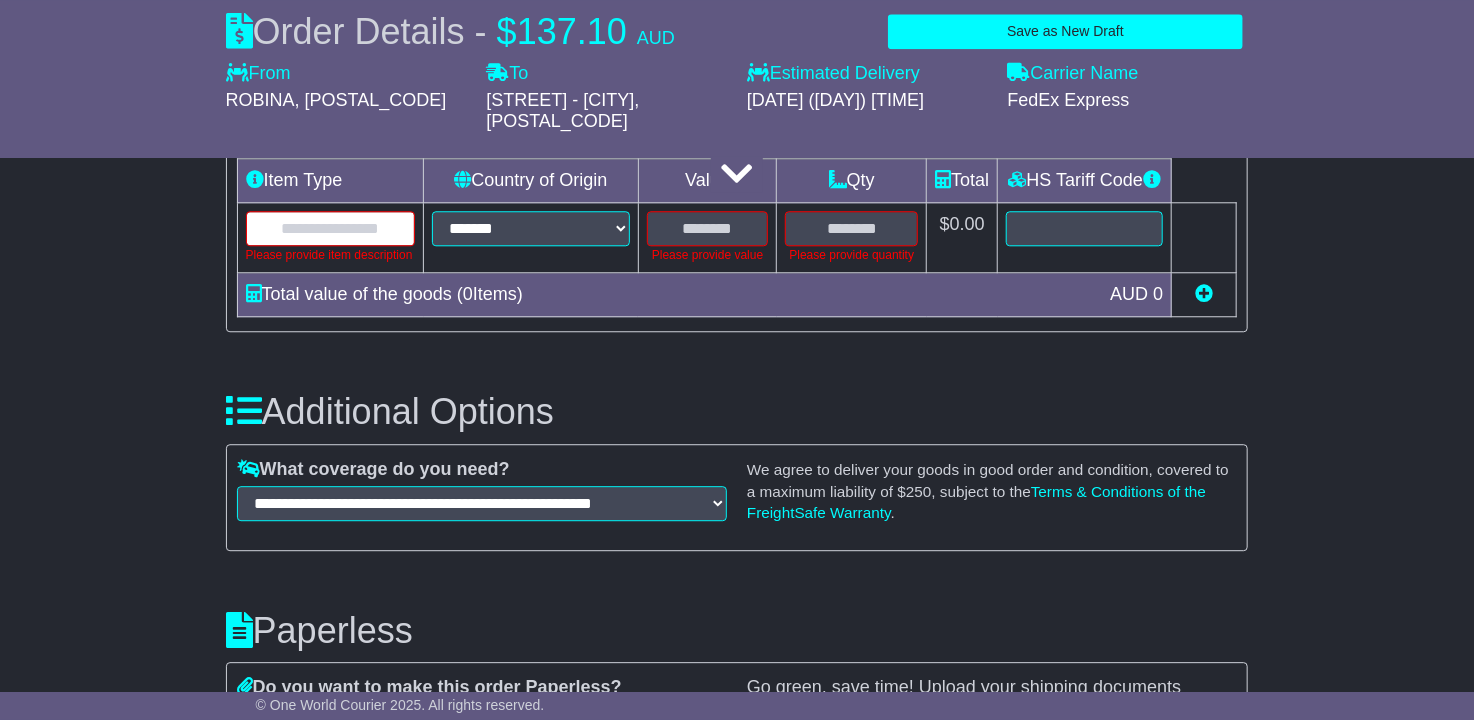 click at bounding box center [330, 228] 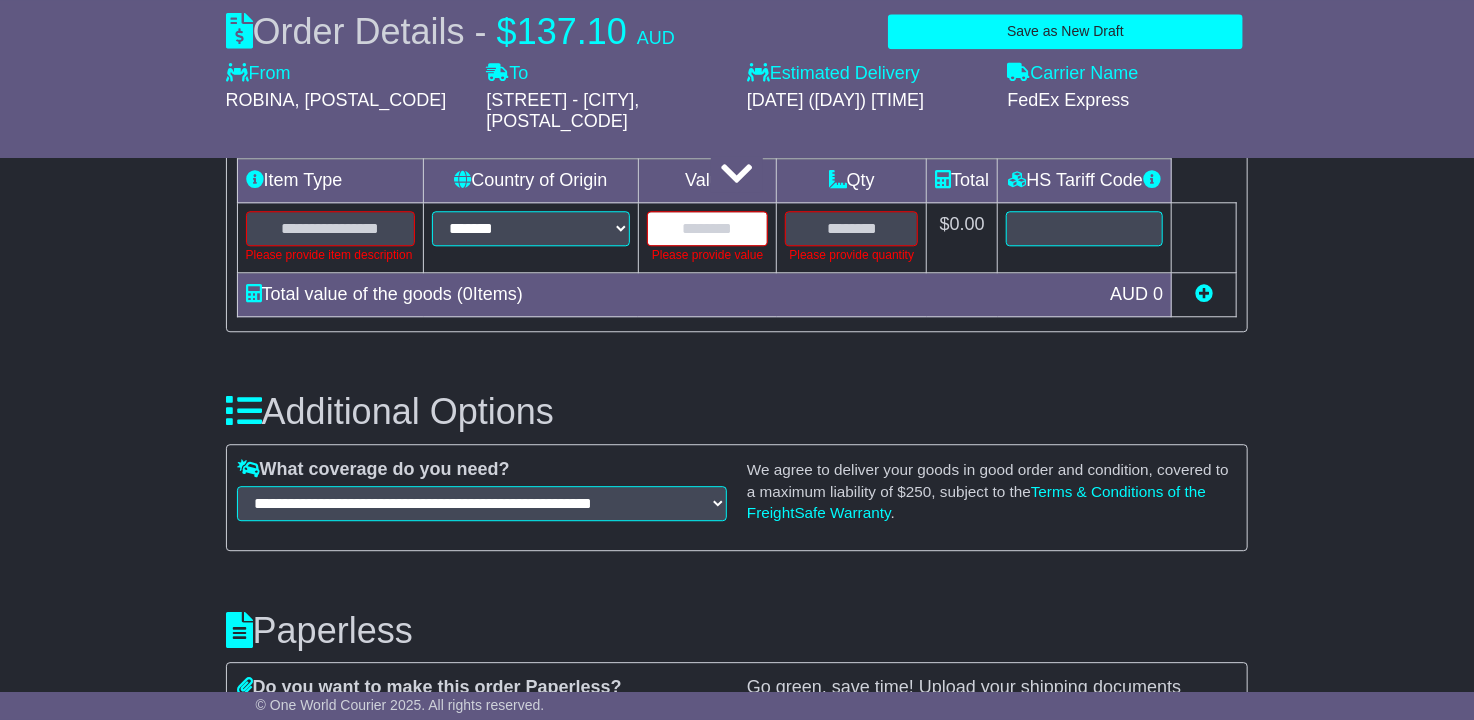 click at bounding box center [707, 228] 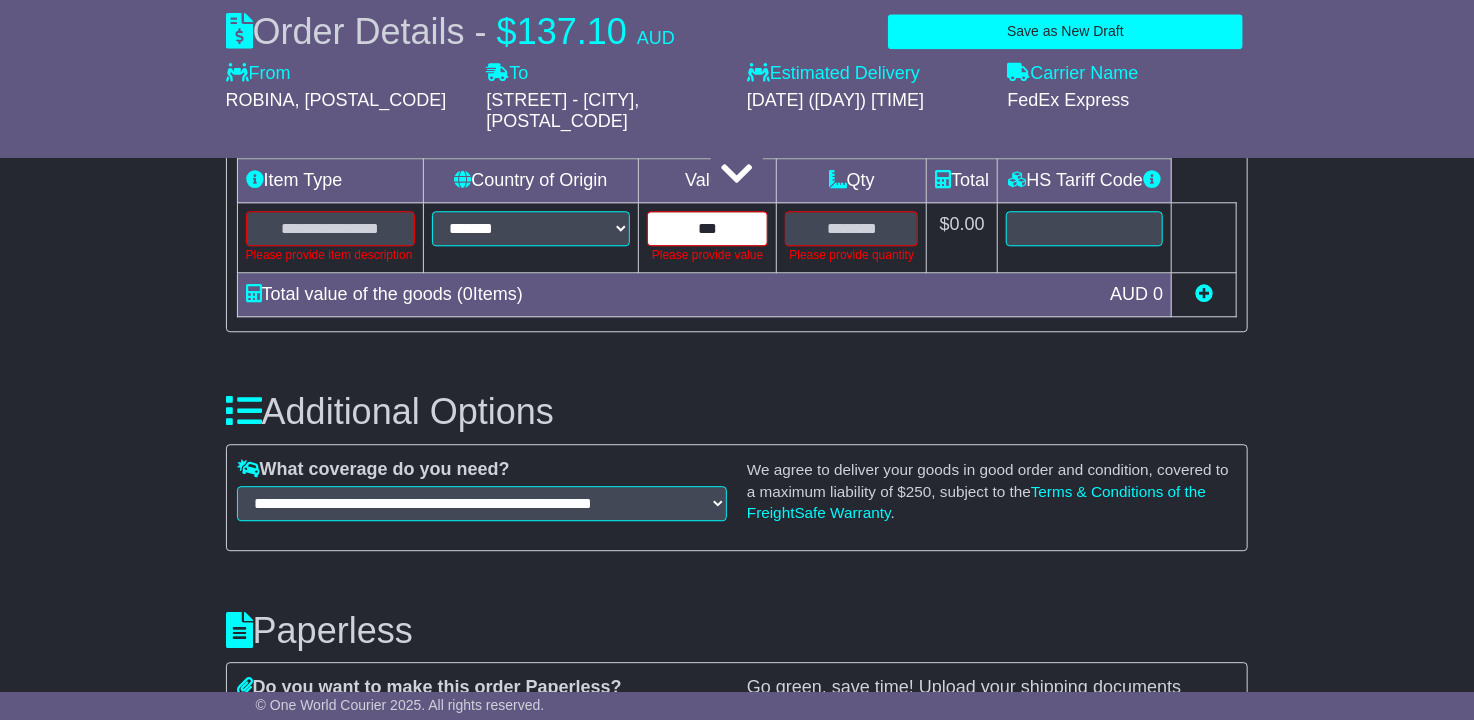 type on "***" 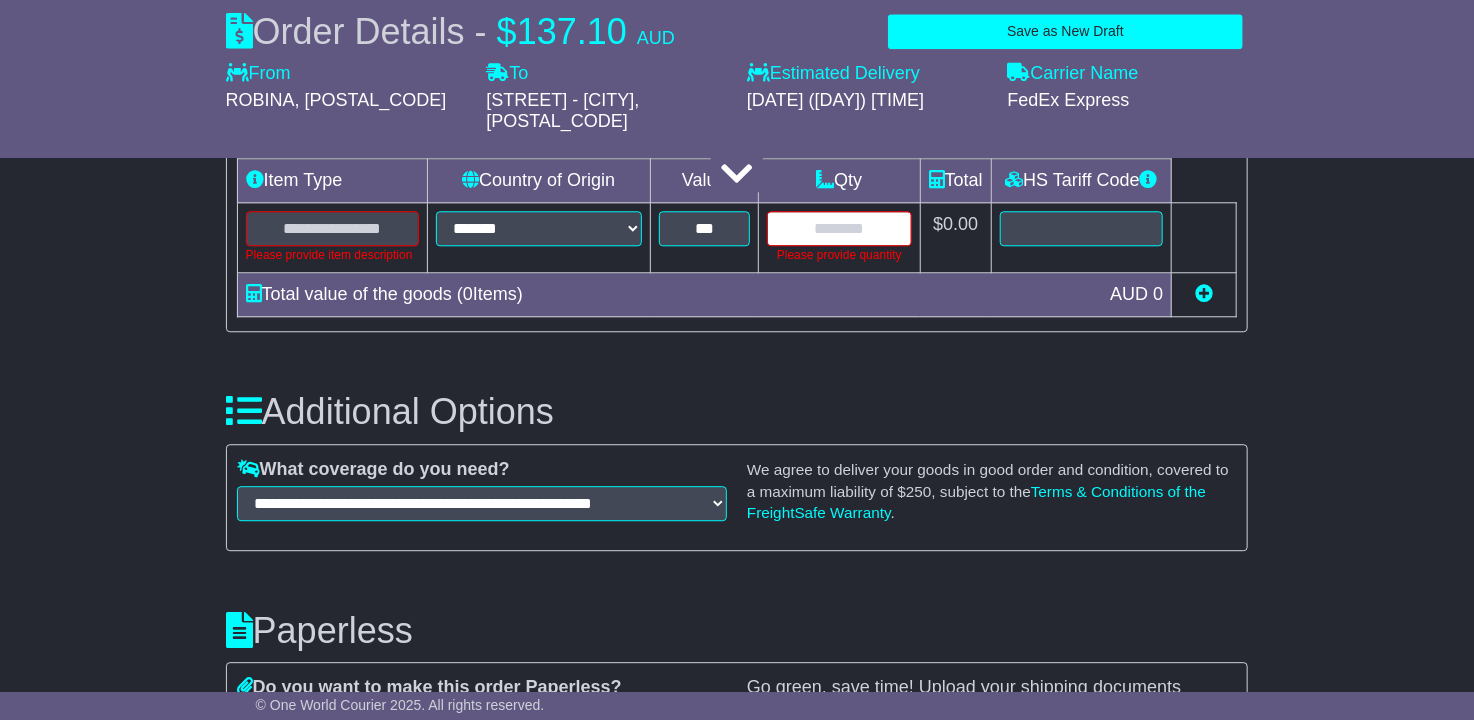 click at bounding box center (839, 228) 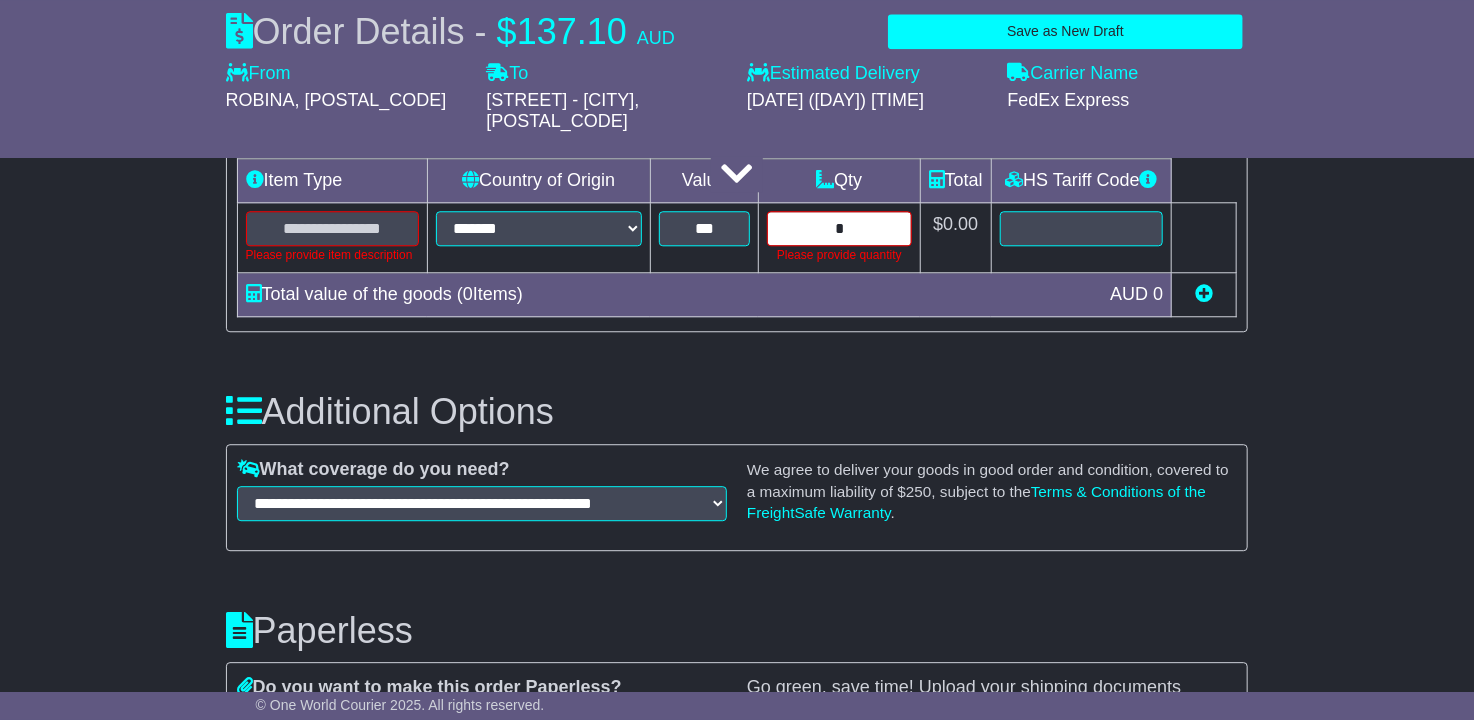 type on "*" 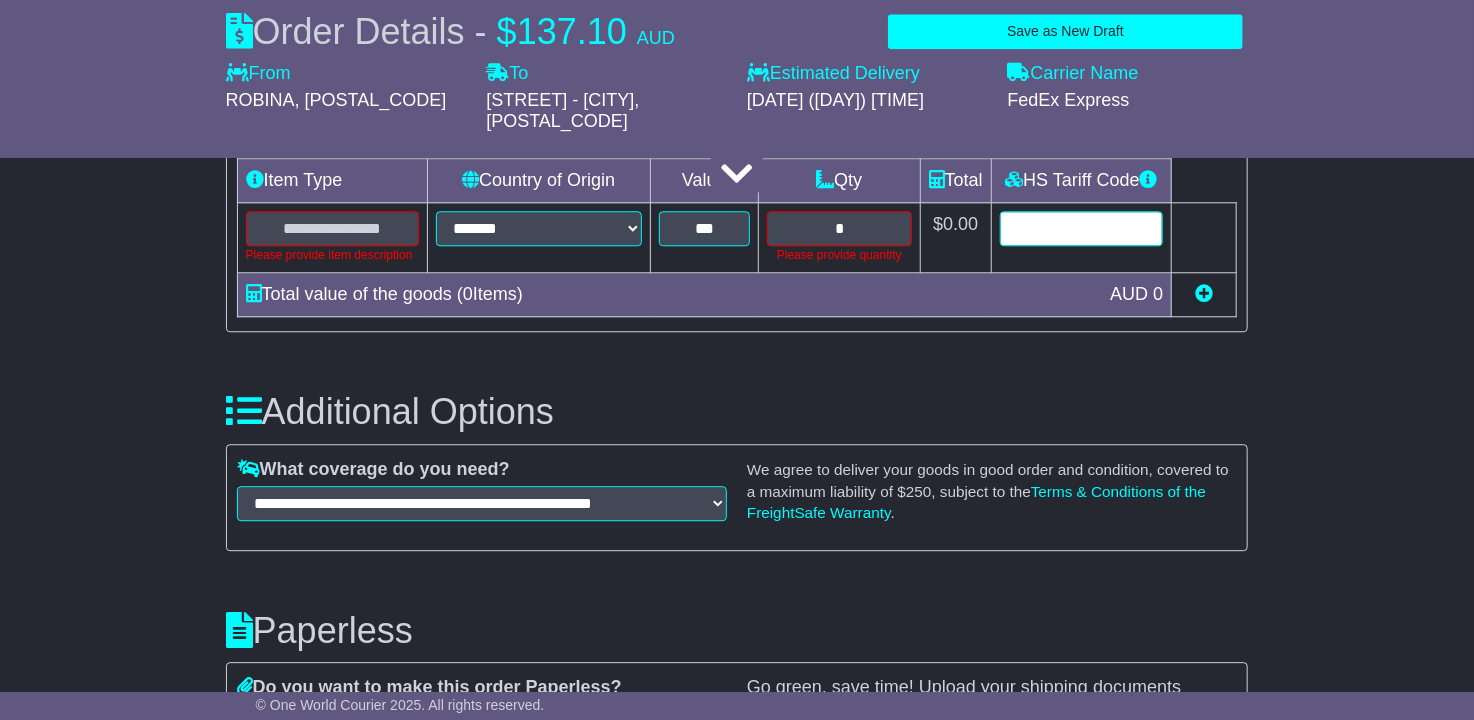 click at bounding box center [1082, 228] 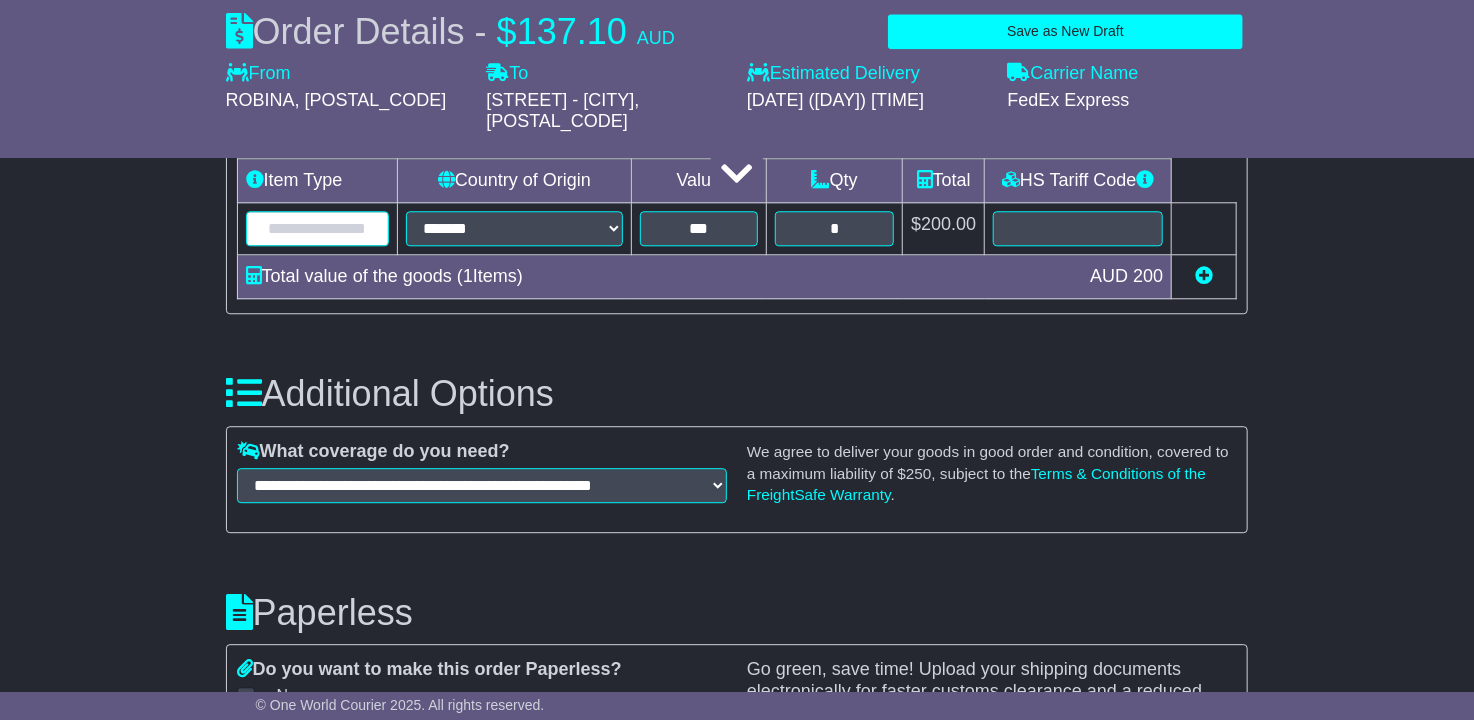 click at bounding box center [317, 228] 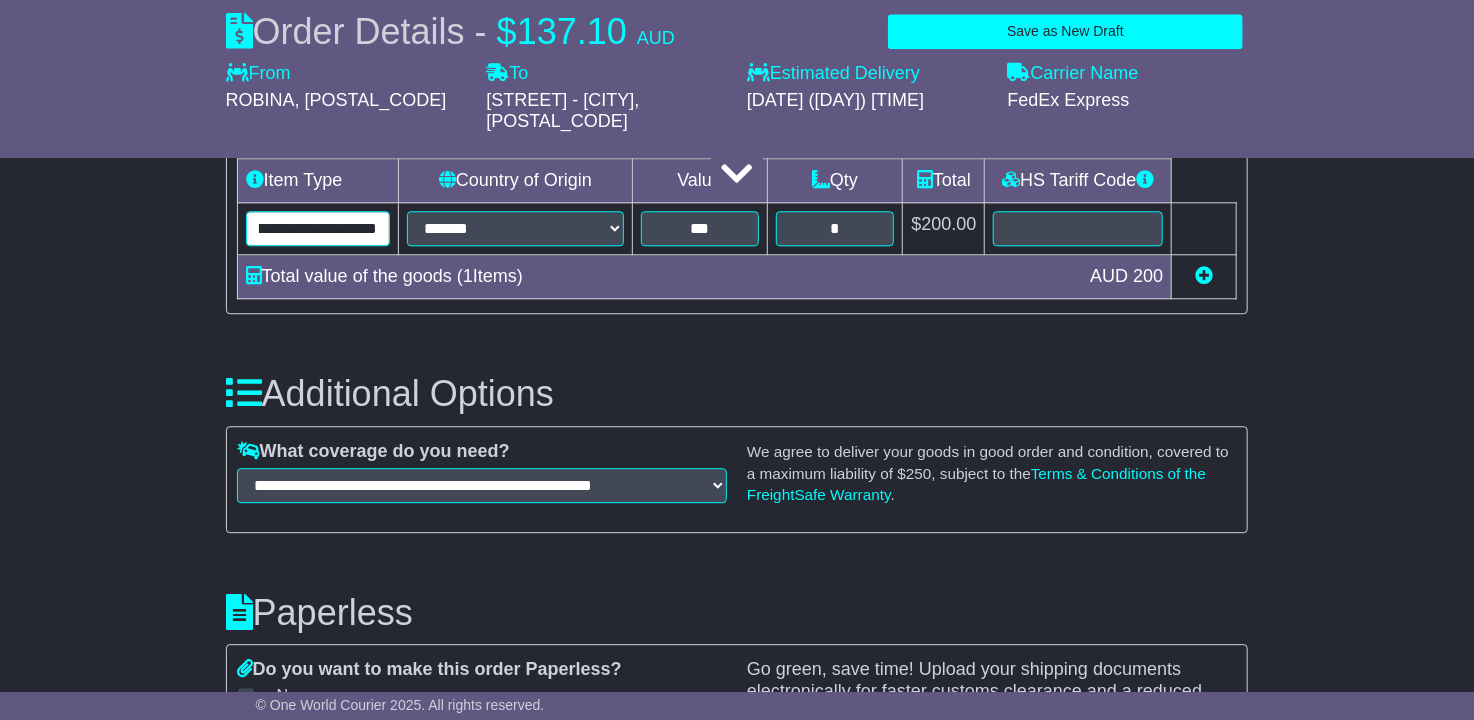 scroll, scrollTop: 0, scrollLeft: 155, axis: horizontal 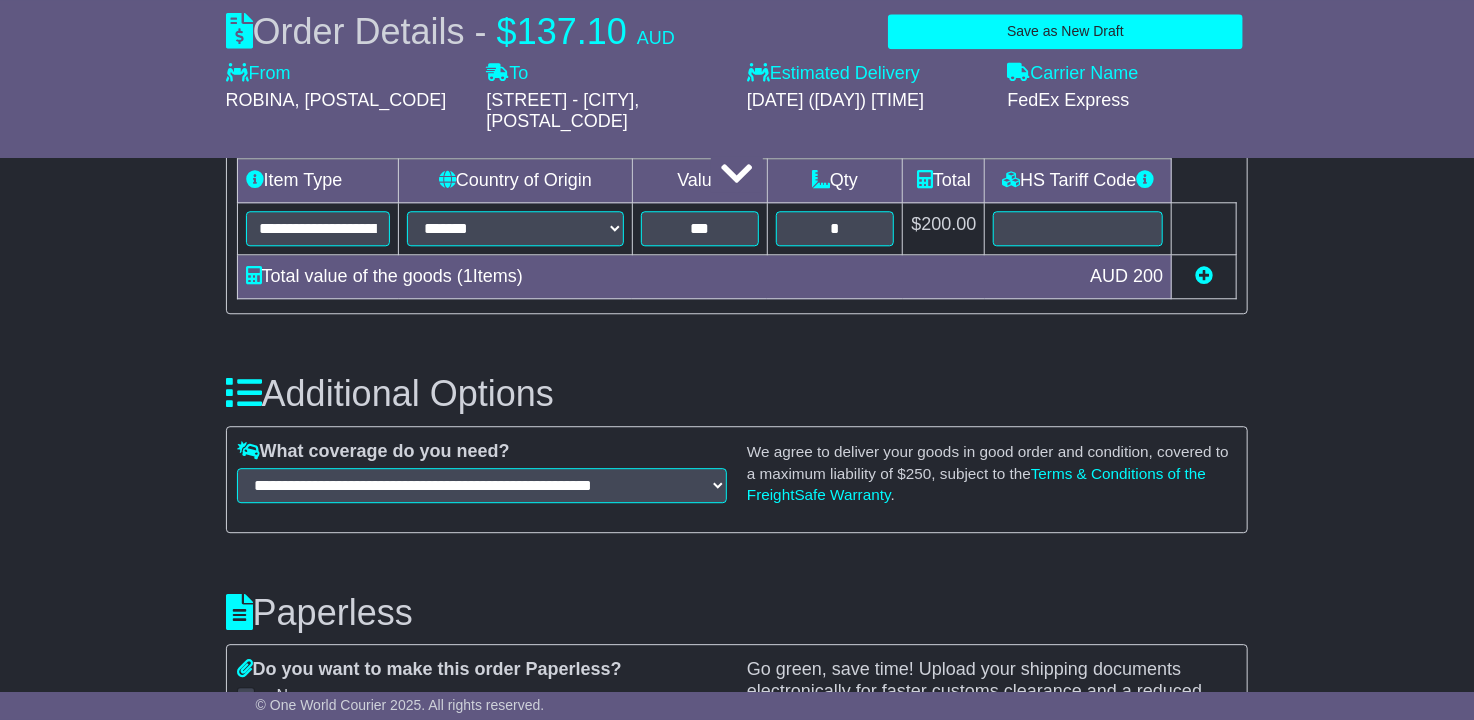 click on "Insurance Cover (Imports / Exports)
Please refer to the  insurance policy for conditions and exclusions [NUMBER]" at bounding box center [737, 438] 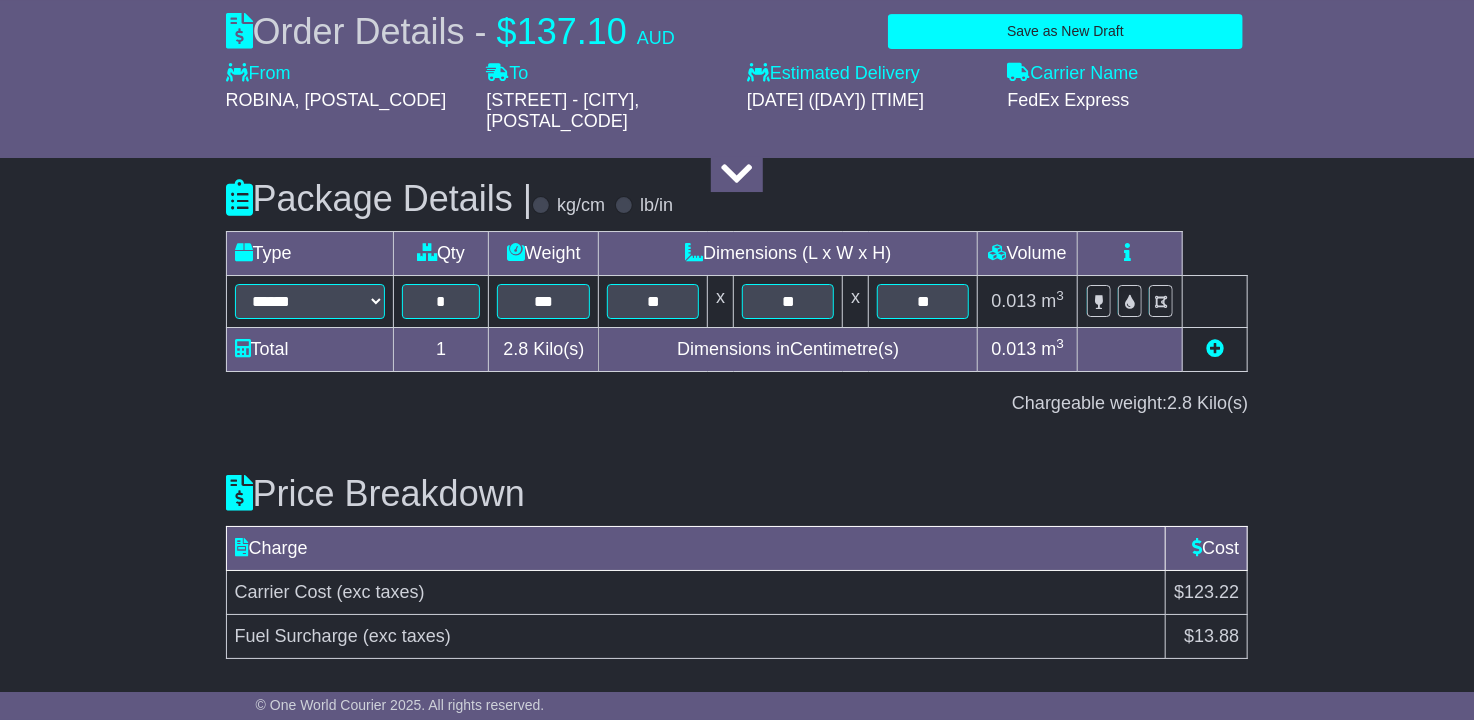 scroll, scrollTop: 3192, scrollLeft: 0, axis: vertical 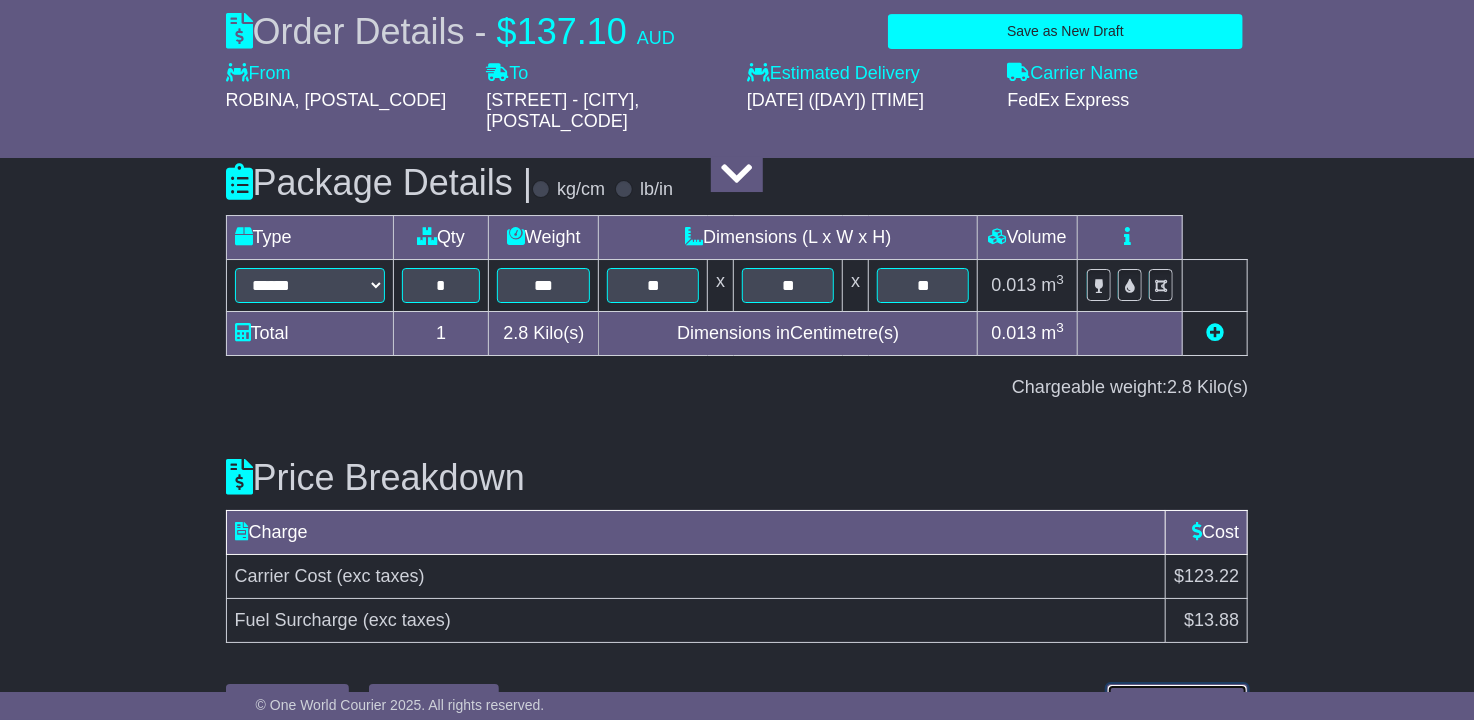click on "Submit Your Order" at bounding box center [1177, 701] 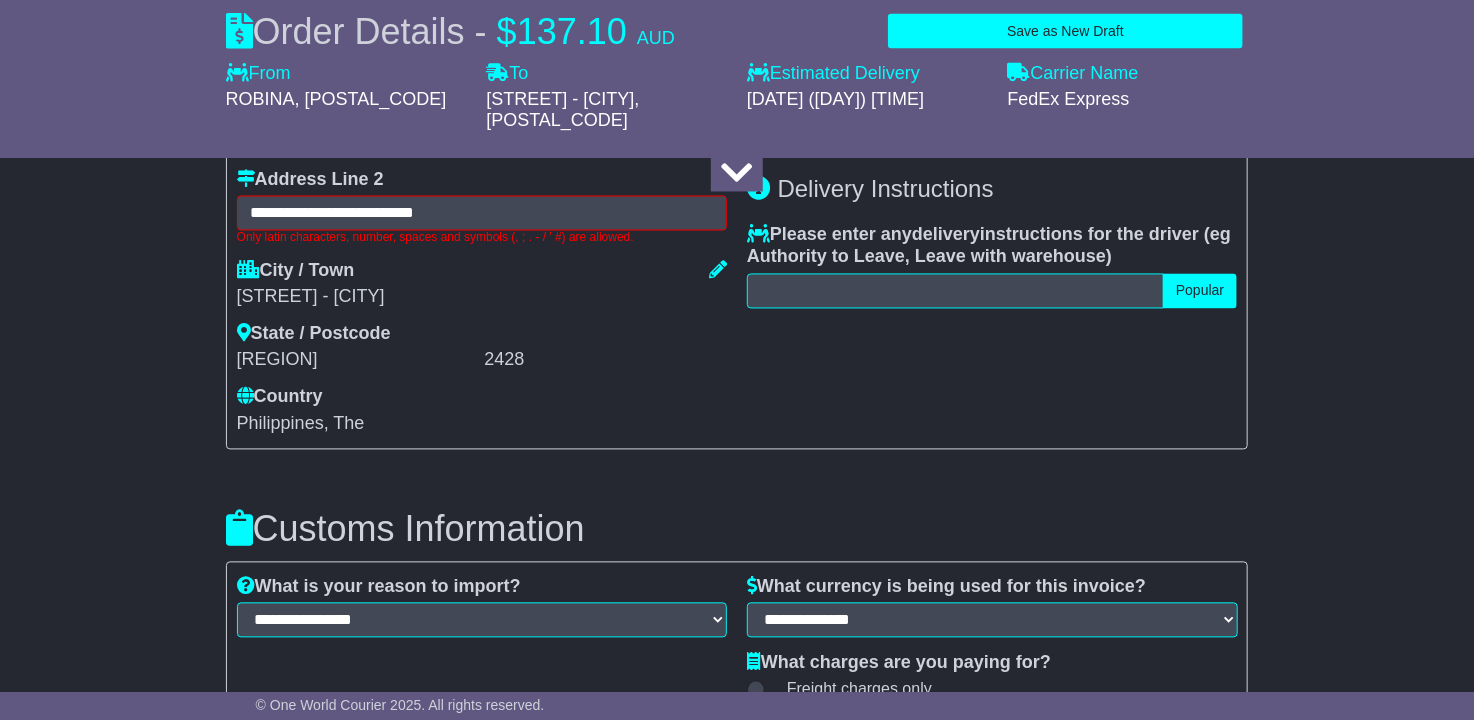 scroll, scrollTop: 1658, scrollLeft: 0, axis: vertical 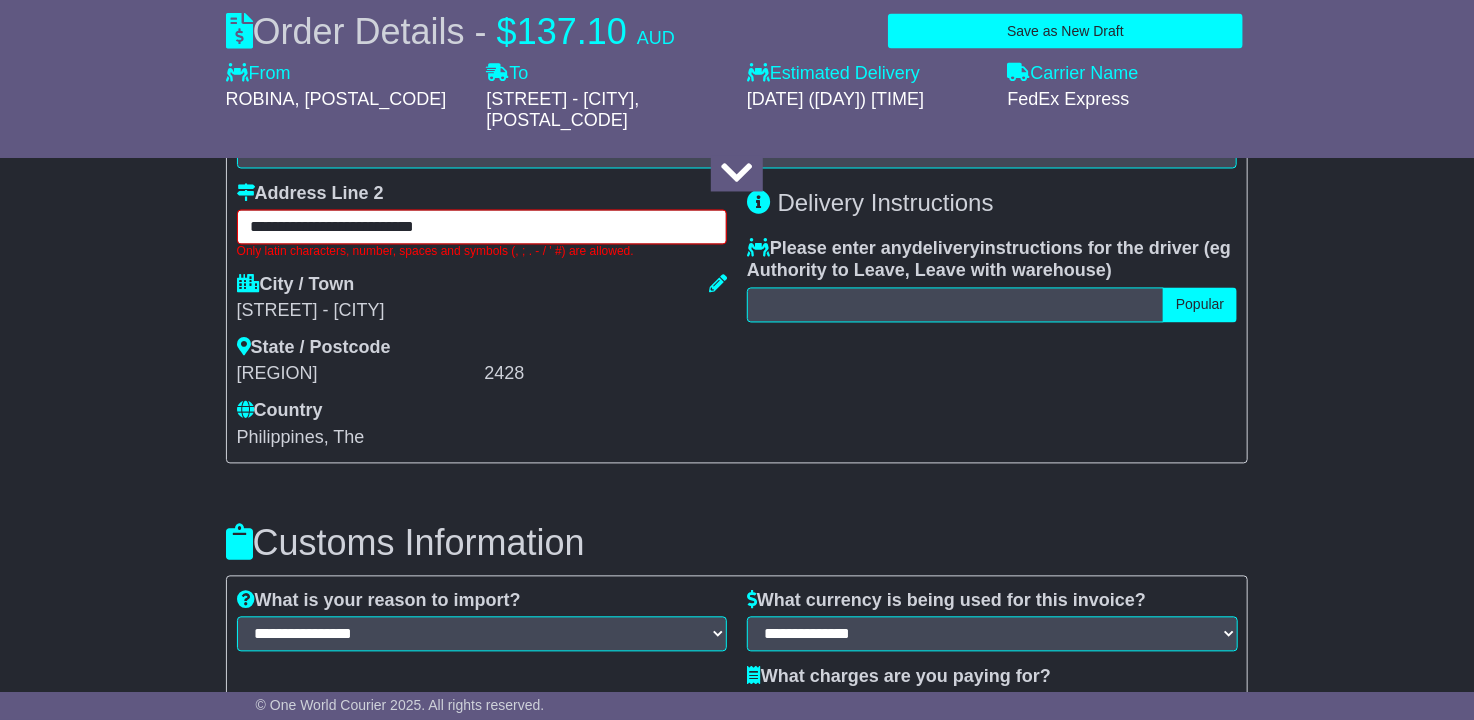 click on "**********" at bounding box center (482, 227) 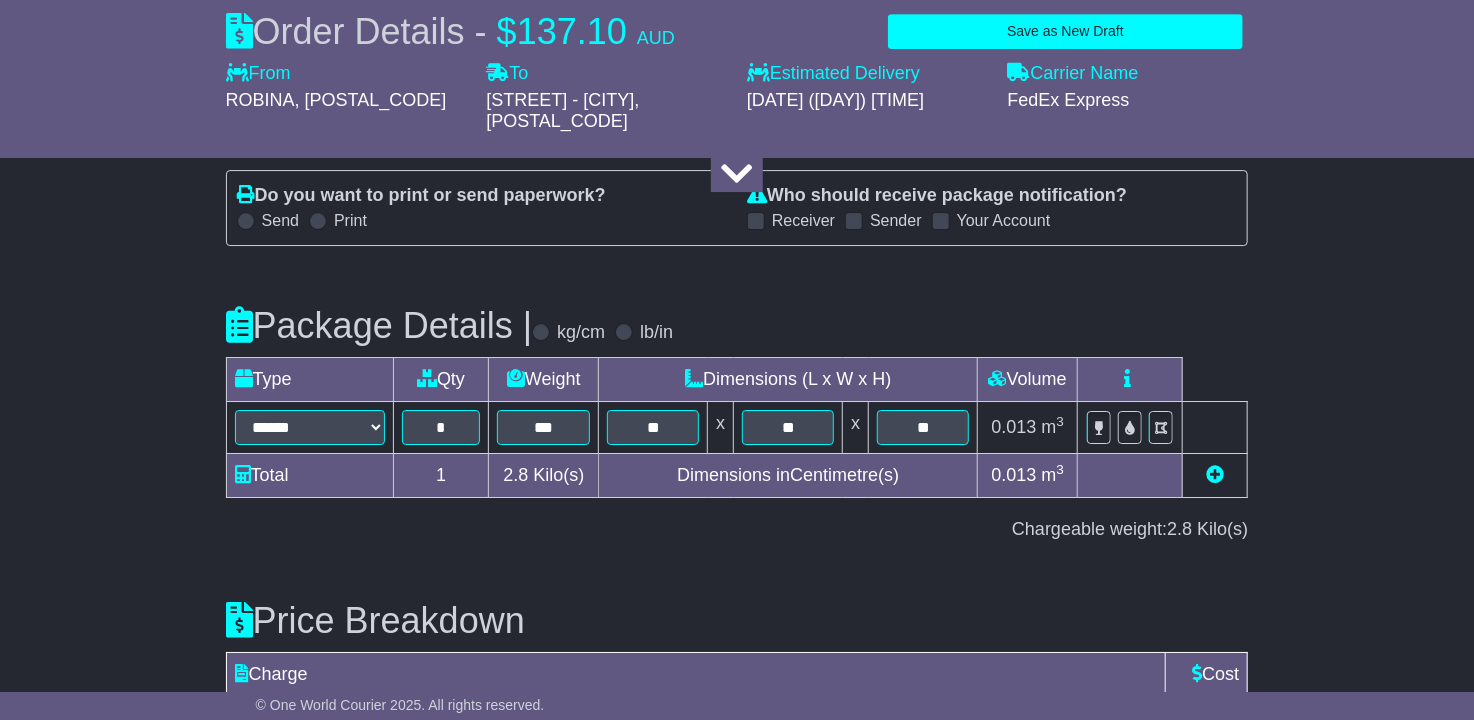 scroll, scrollTop: 3206, scrollLeft: 0, axis: vertical 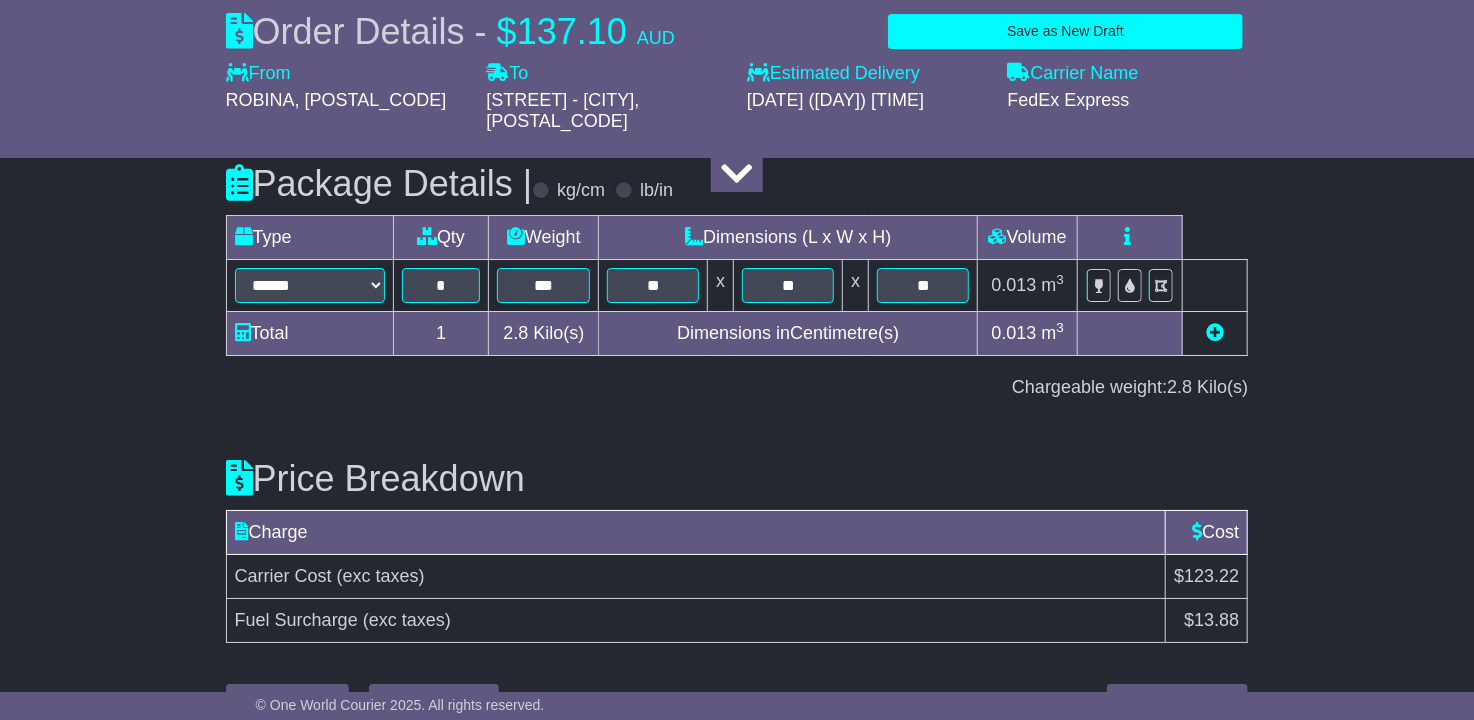 type on "**********" 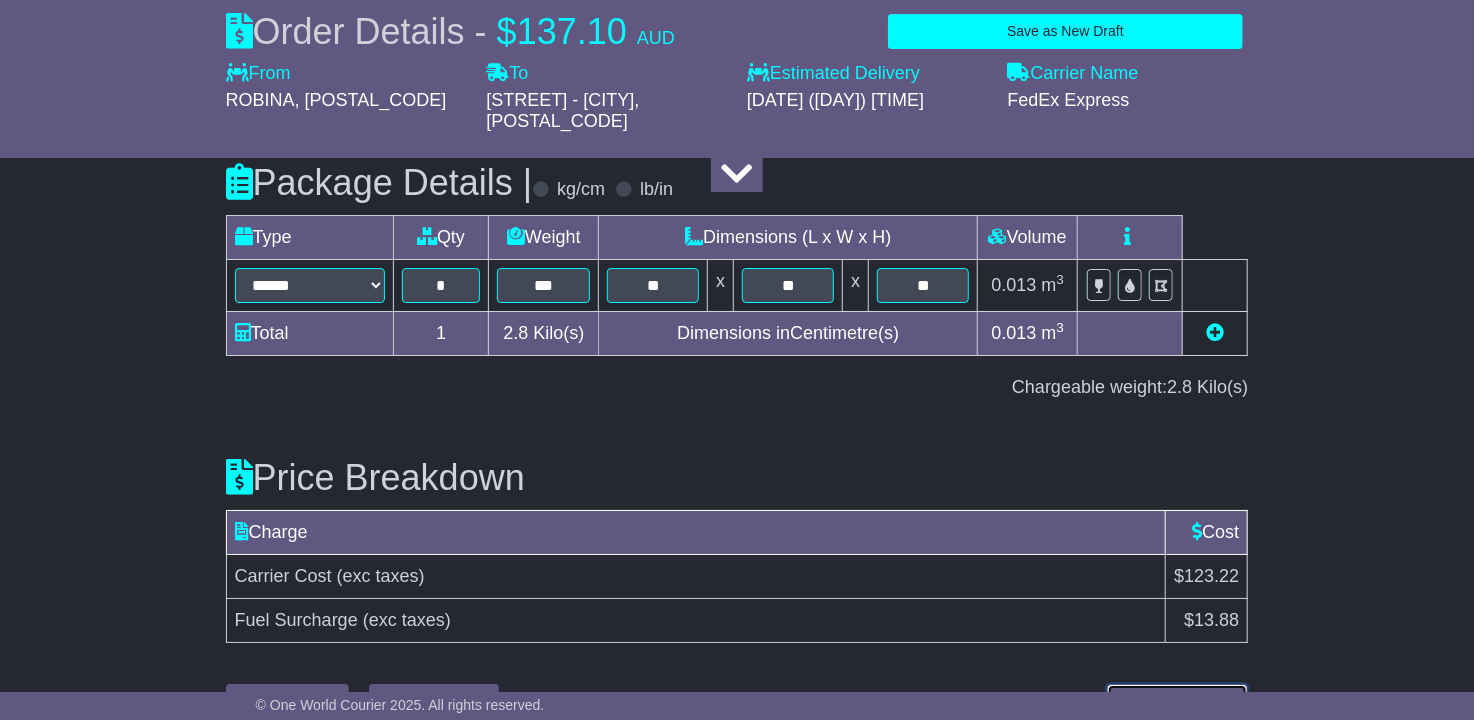click on "Submit Your Order" at bounding box center (1177, 701) 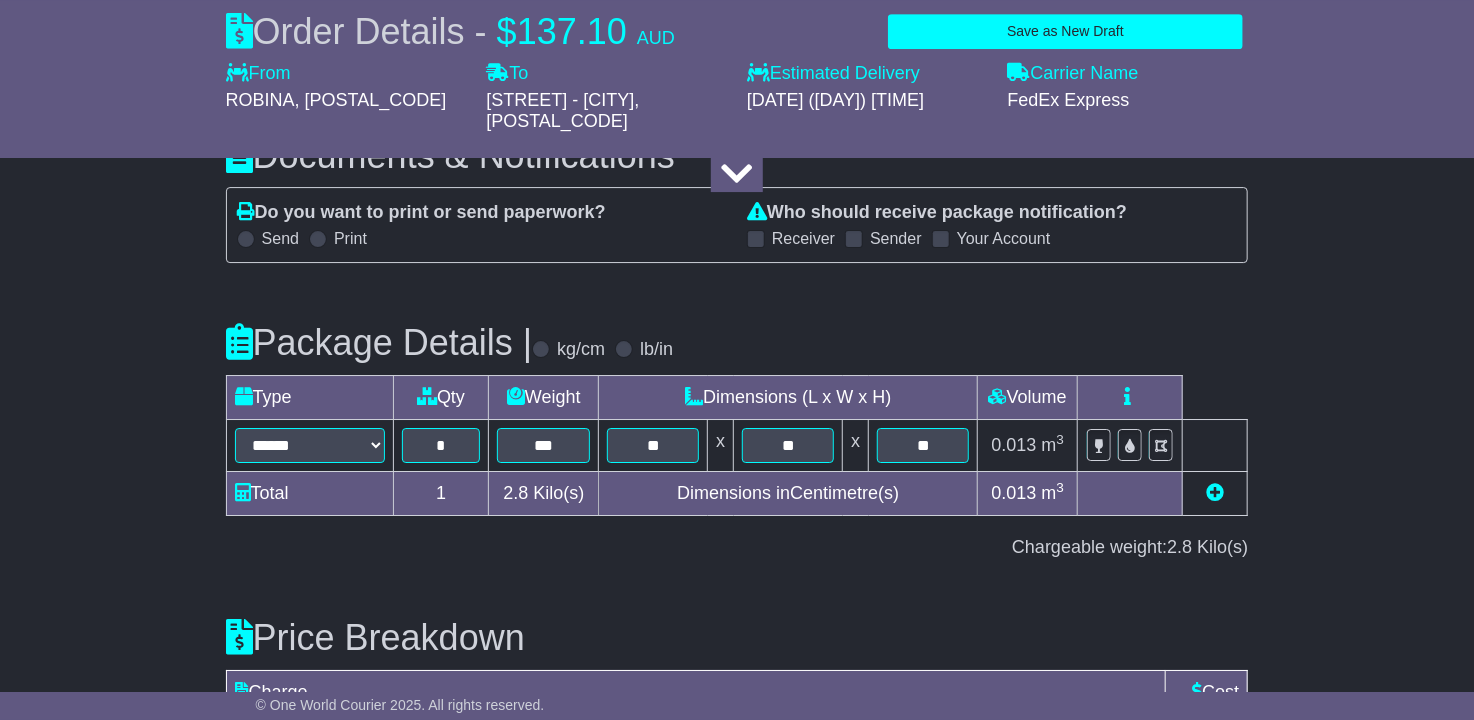 scroll, scrollTop: 3192, scrollLeft: 0, axis: vertical 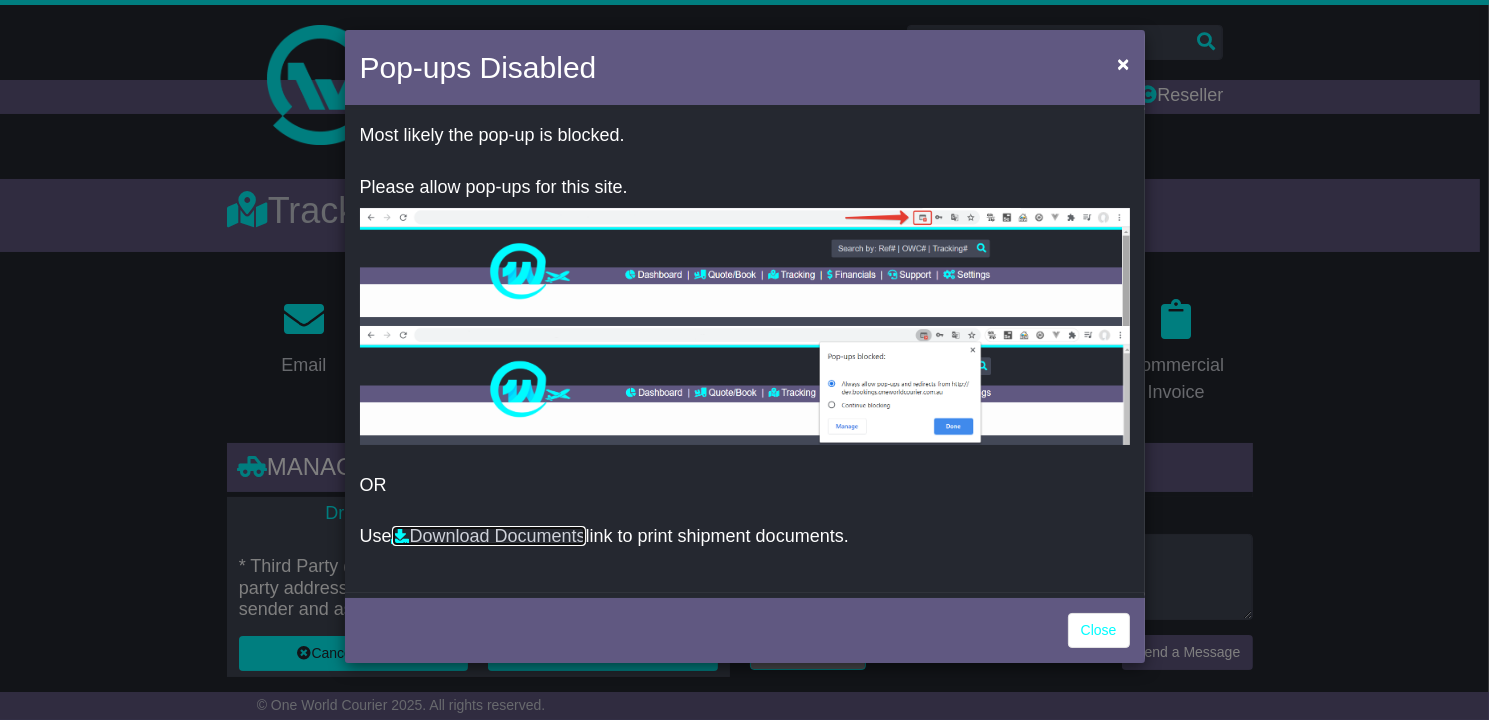 click on "Download Documents" at bounding box center (489, 536) 